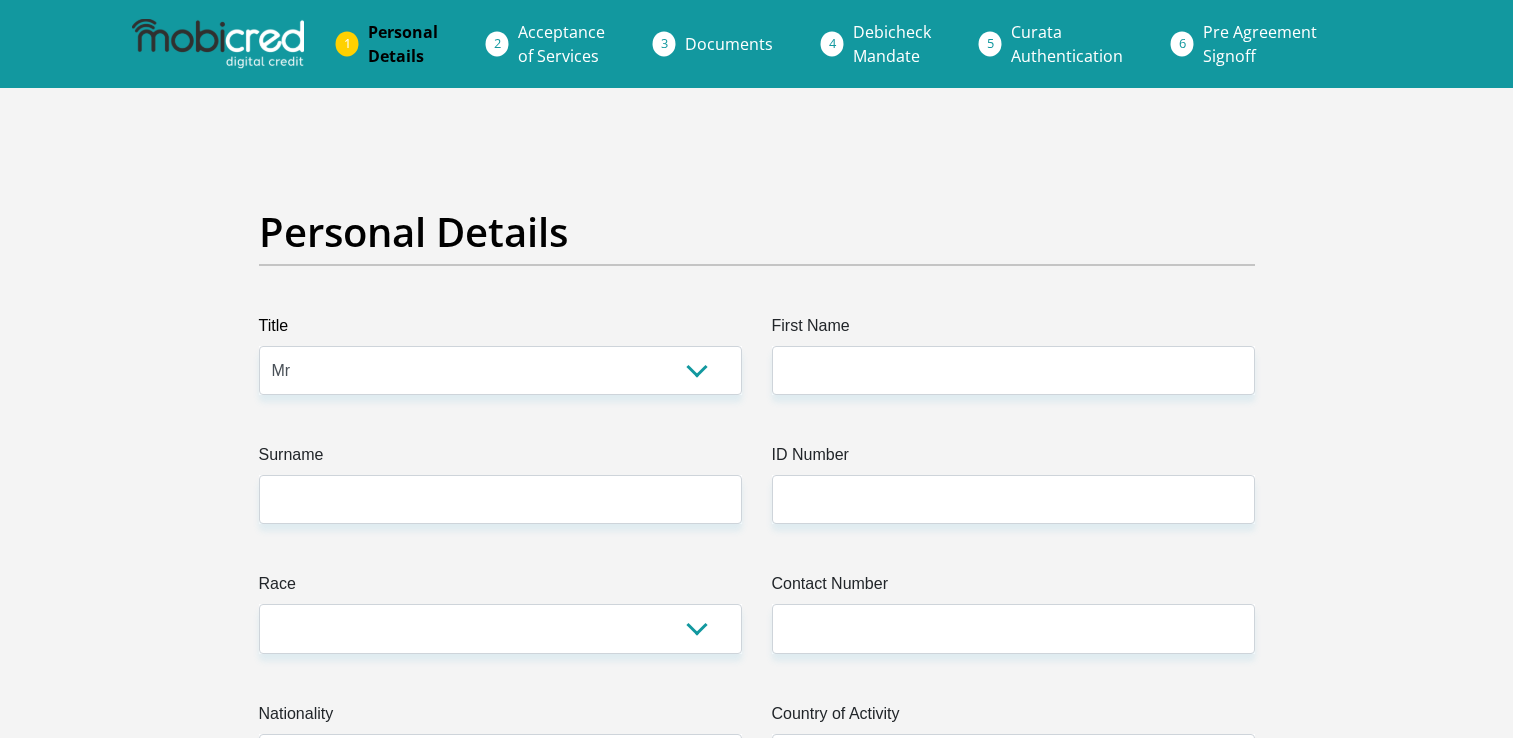 select on "Mr" 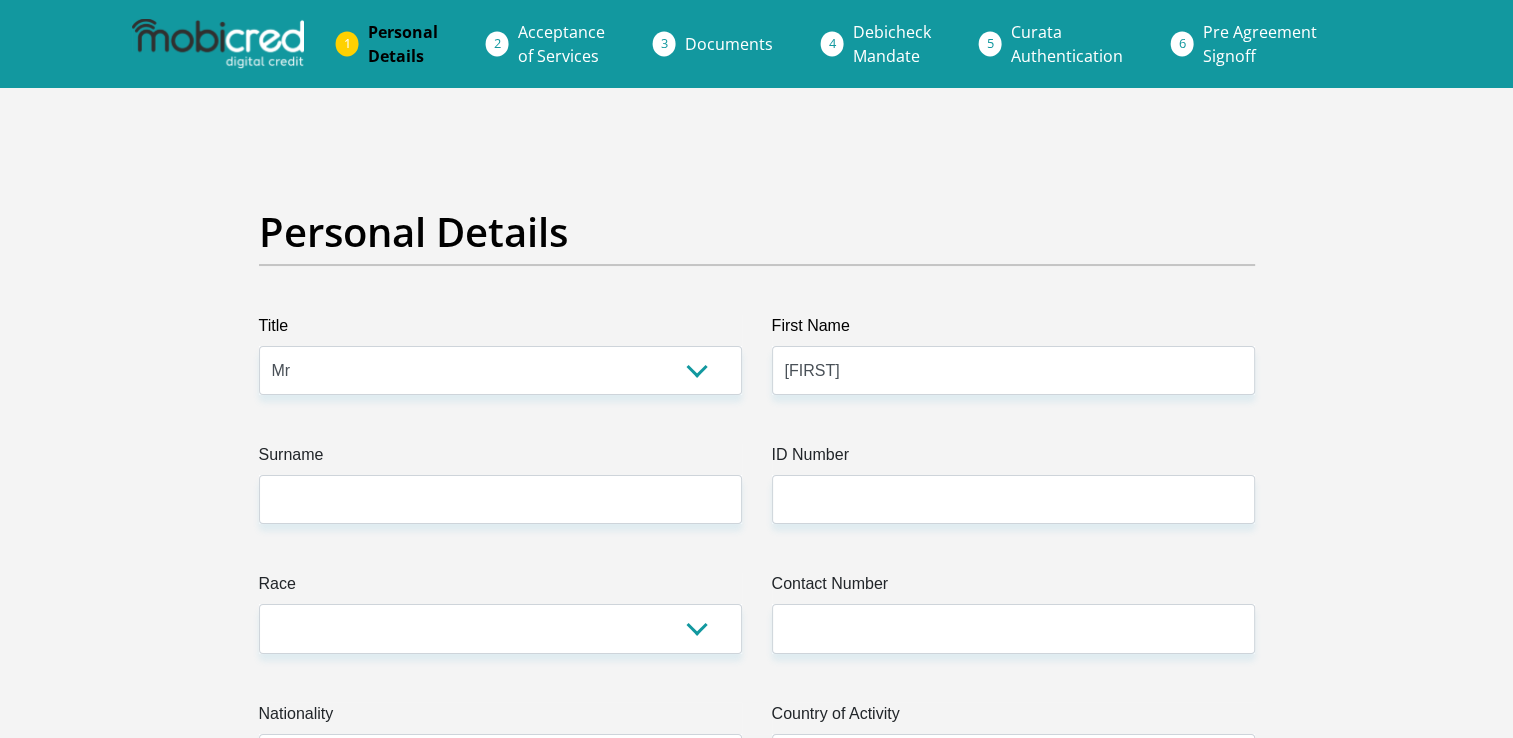 type on "[FIRST]" 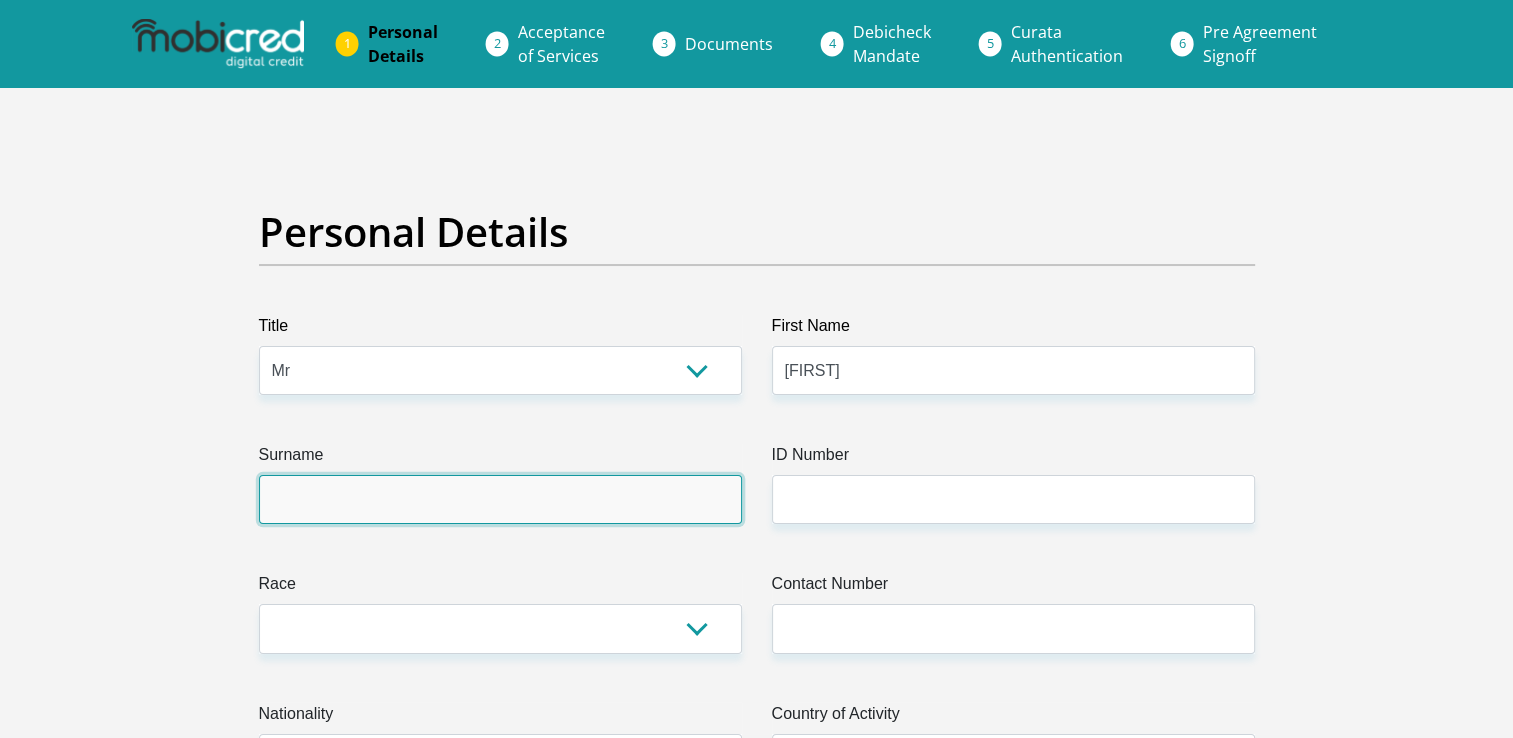 click on "Surname" at bounding box center (500, 499) 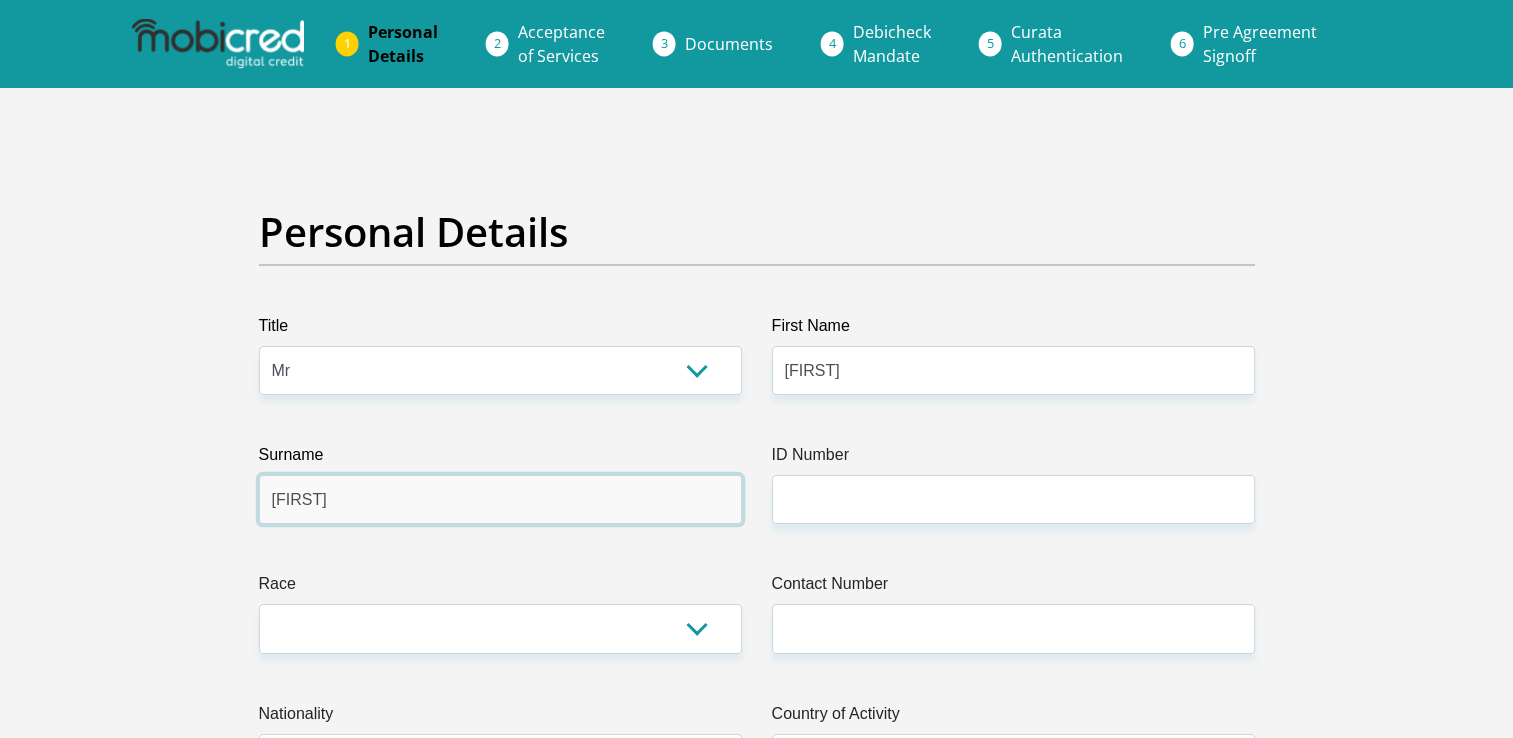 type on "[LAST]" 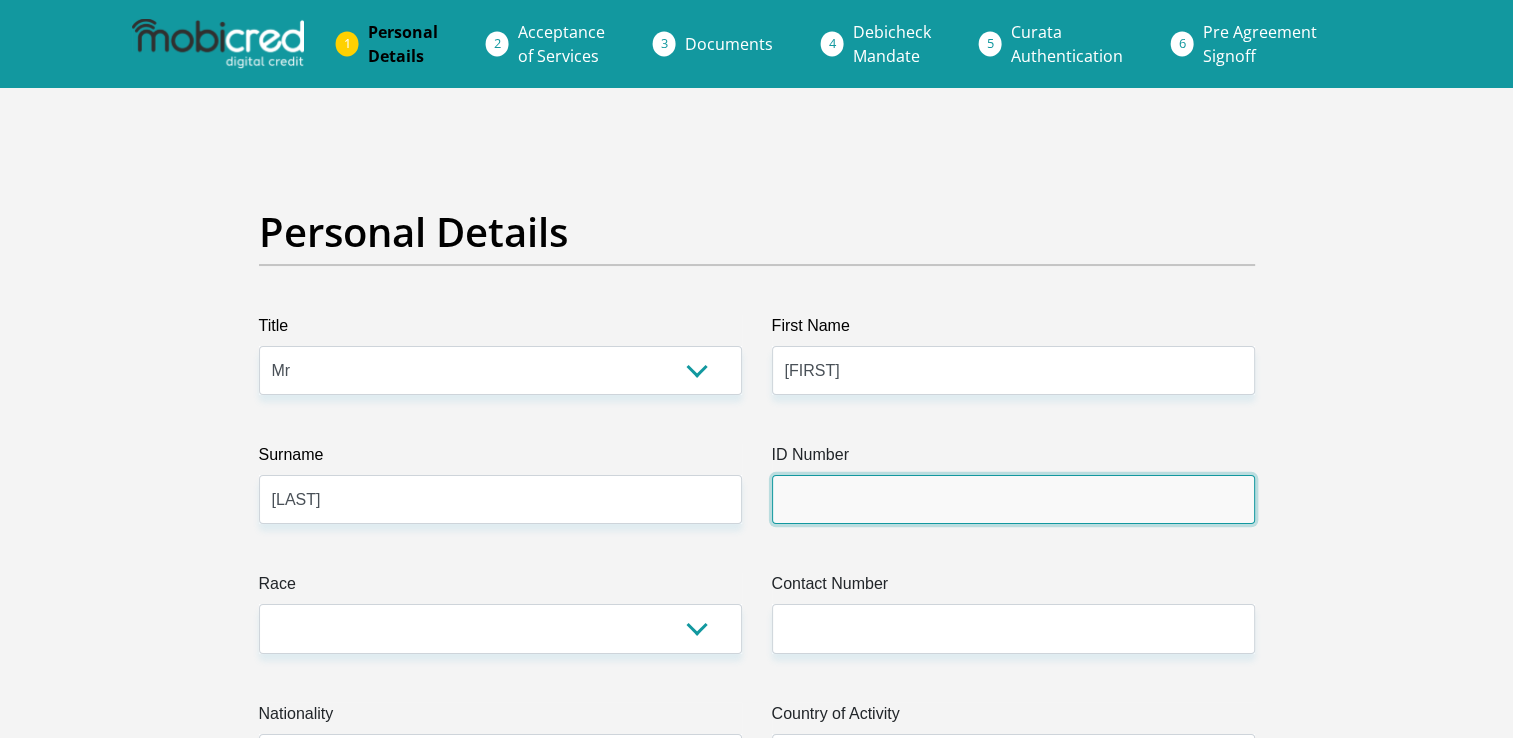 type on "[NUMBER]" 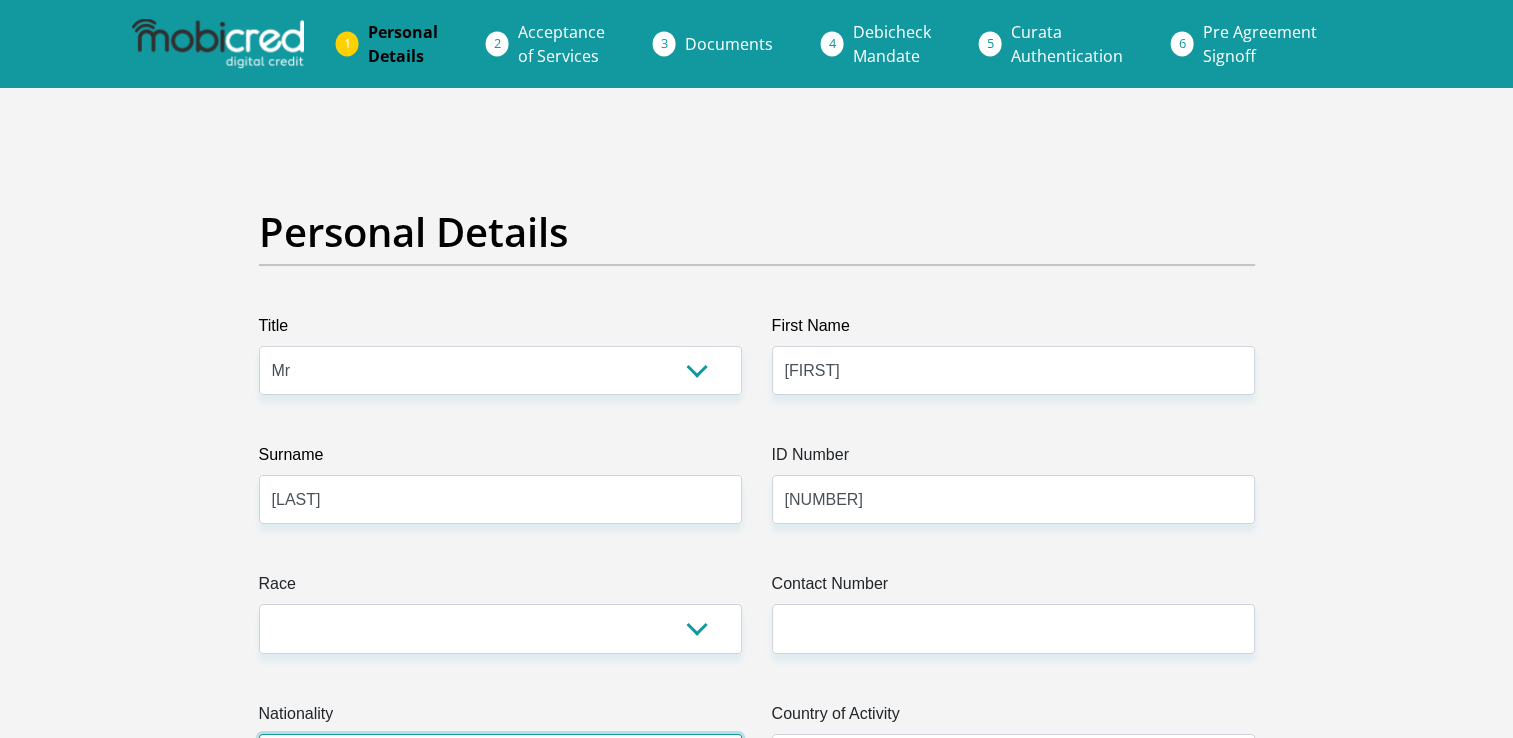select on "ZAF" 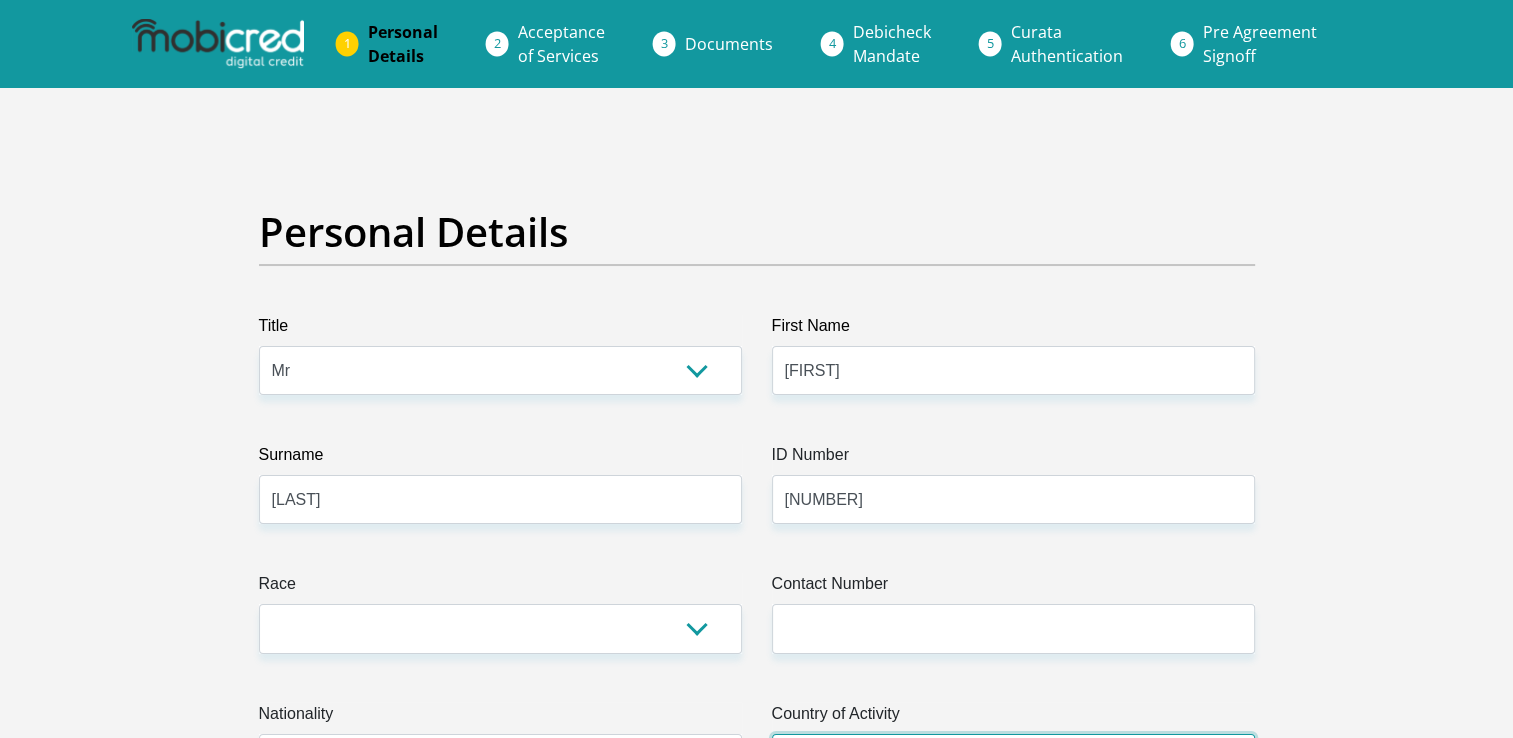 select on "ZAF" 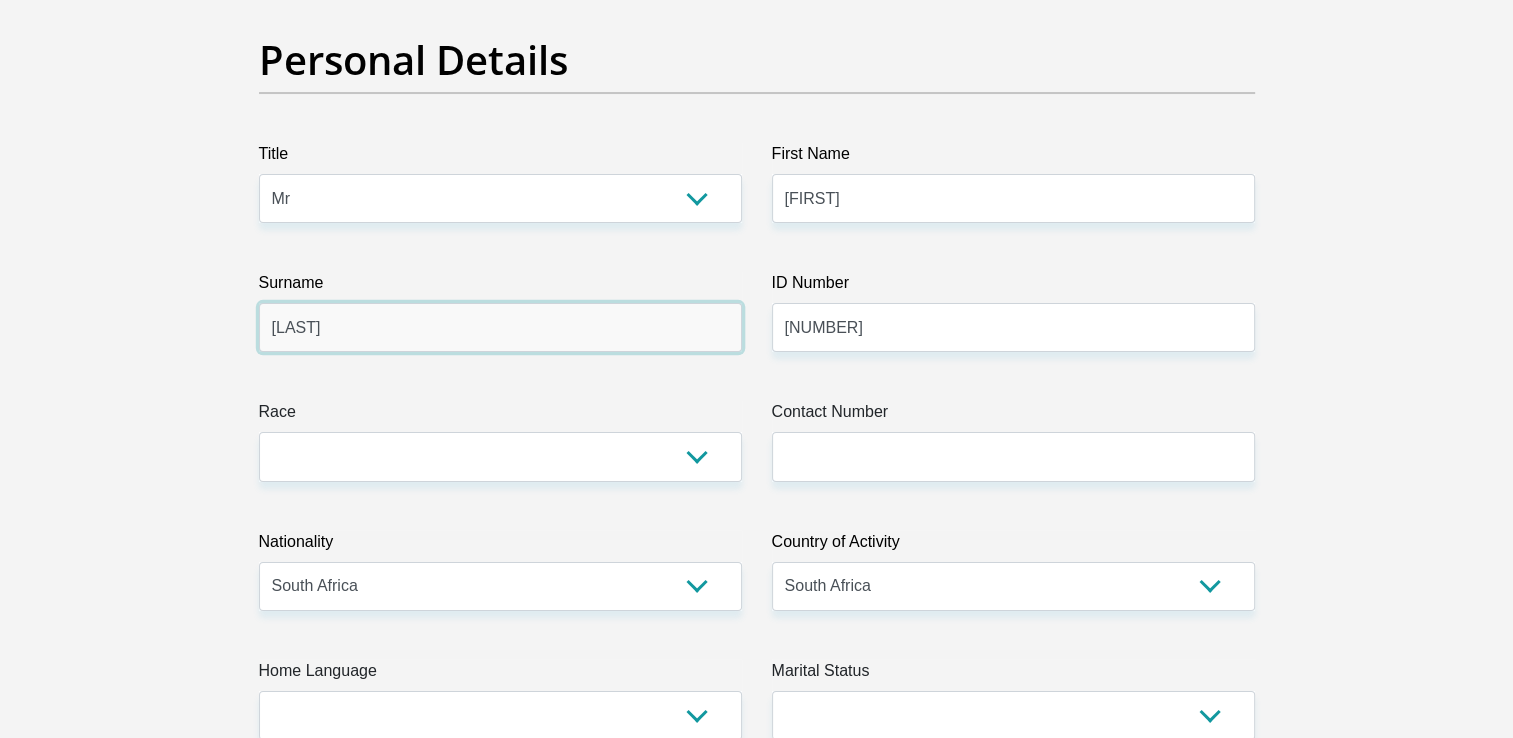 scroll, scrollTop: 184, scrollLeft: 0, axis: vertical 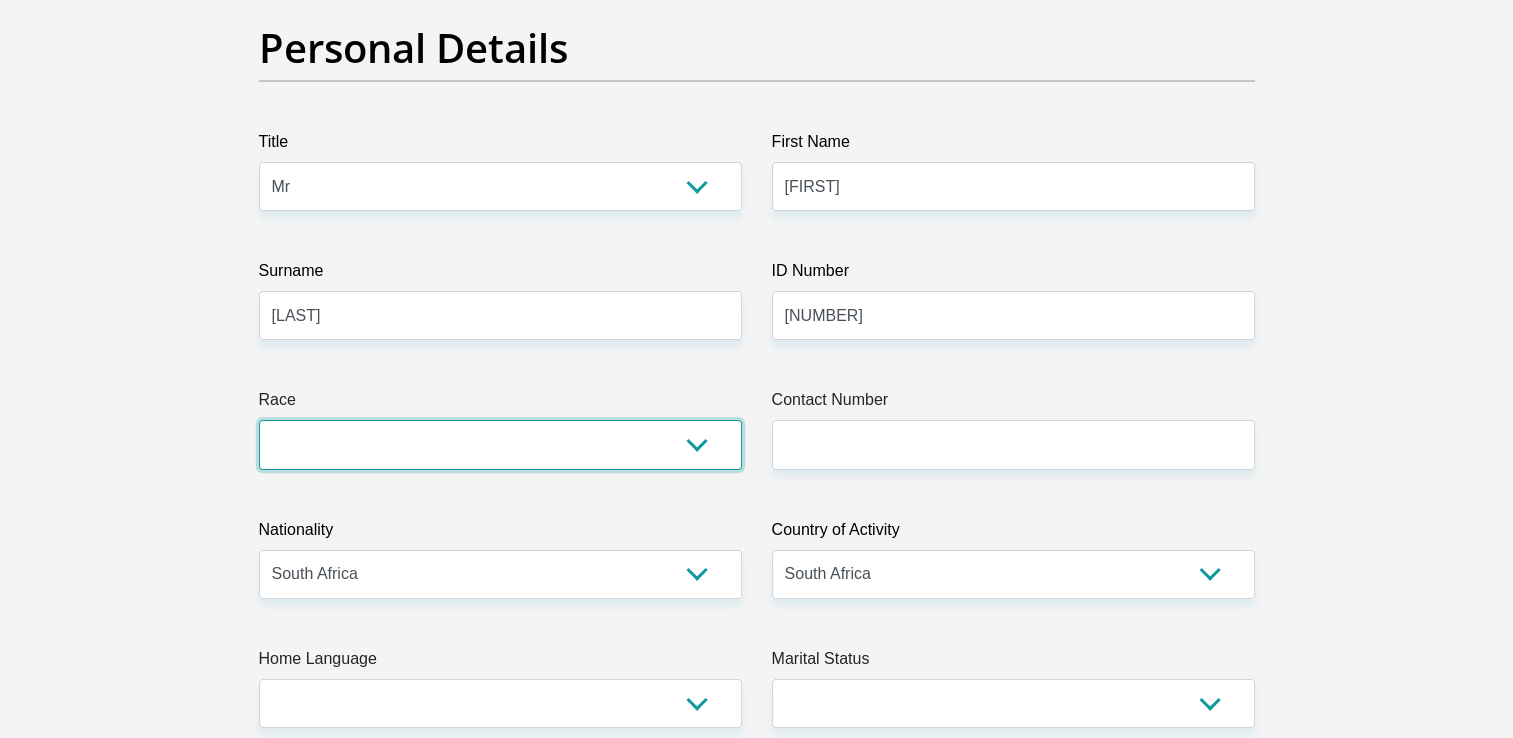 drag, startPoint x: 519, startPoint y: 420, endPoint x: 528, endPoint y: 448, distance: 29.410883 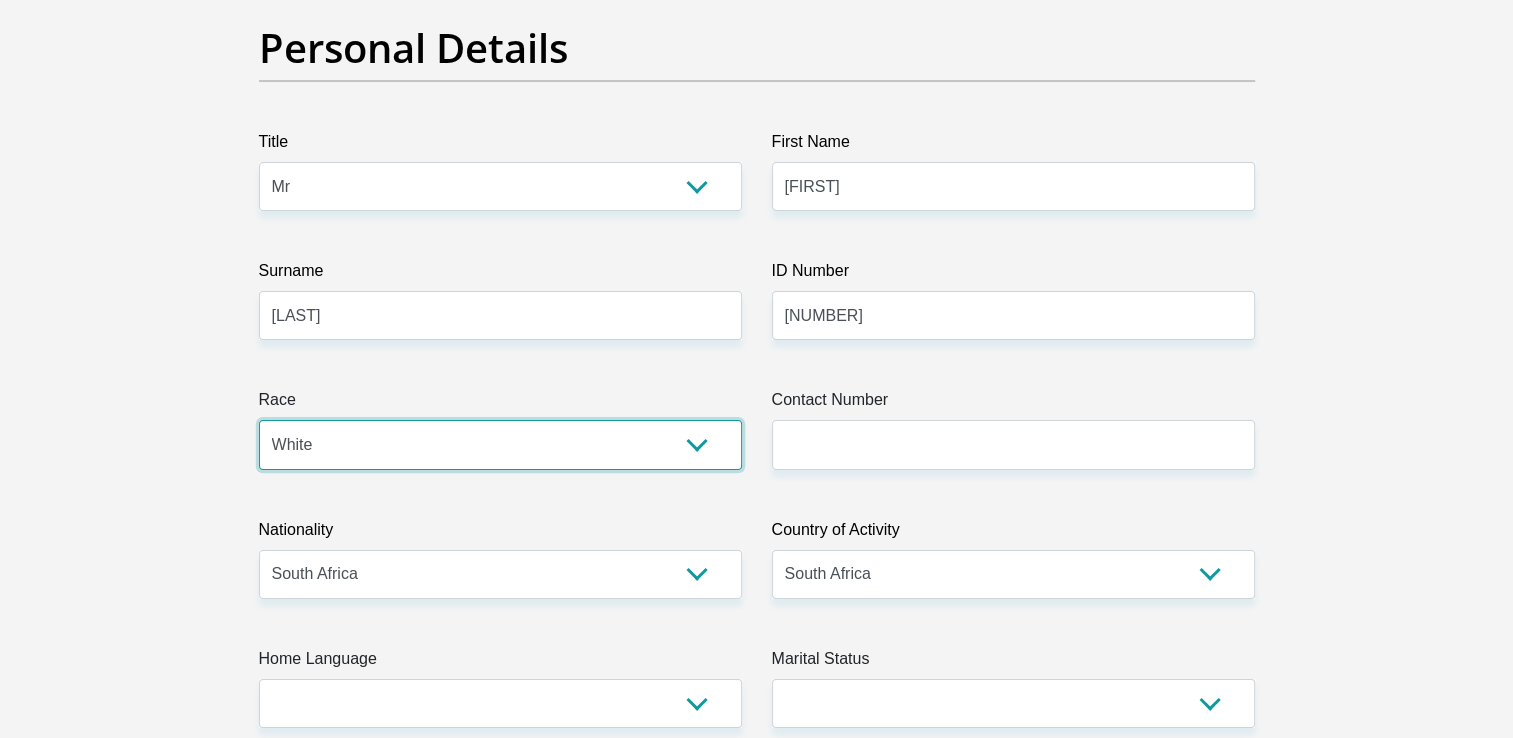 click on "Black
Coloured
Indian
White
Other" at bounding box center [500, 444] 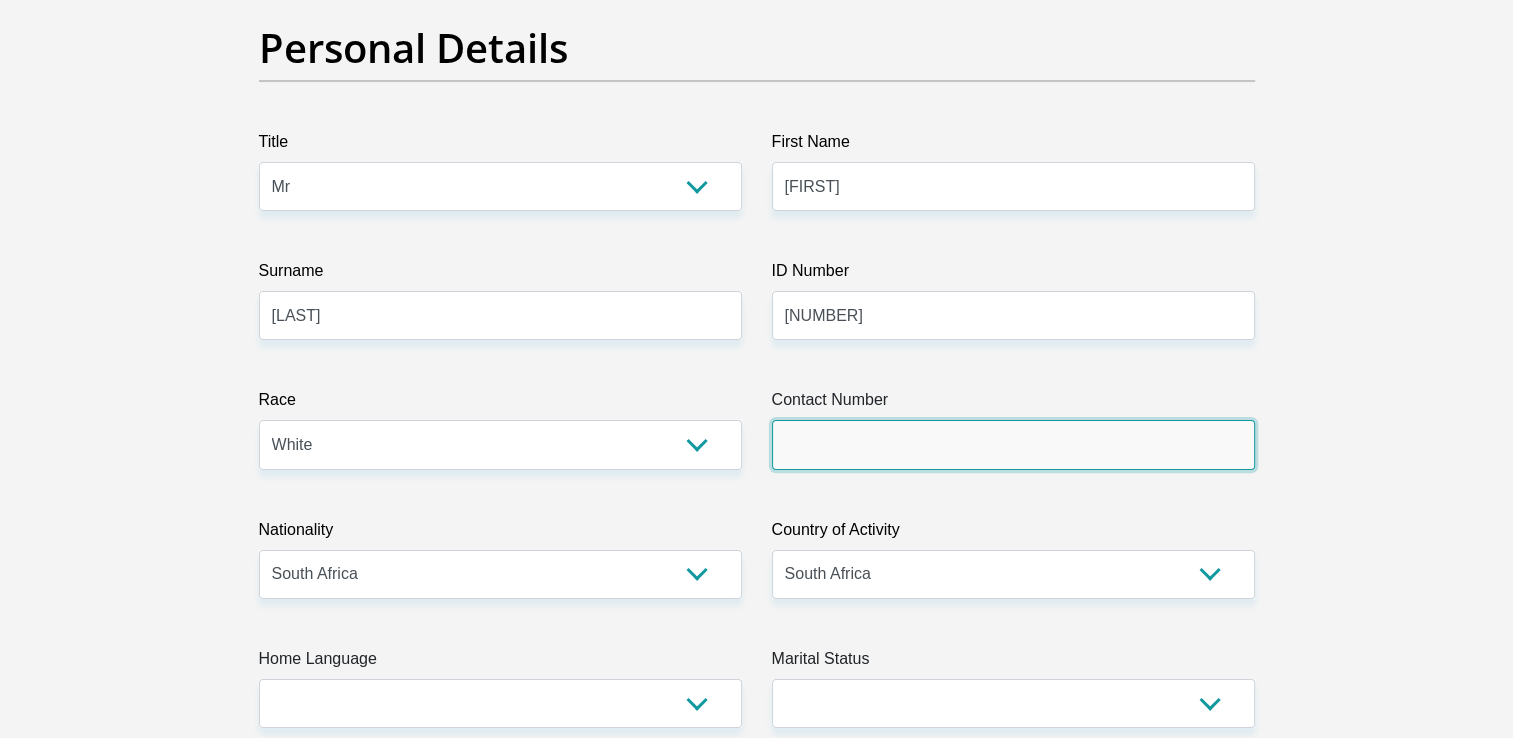 click on "Contact Number" at bounding box center (1013, 444) 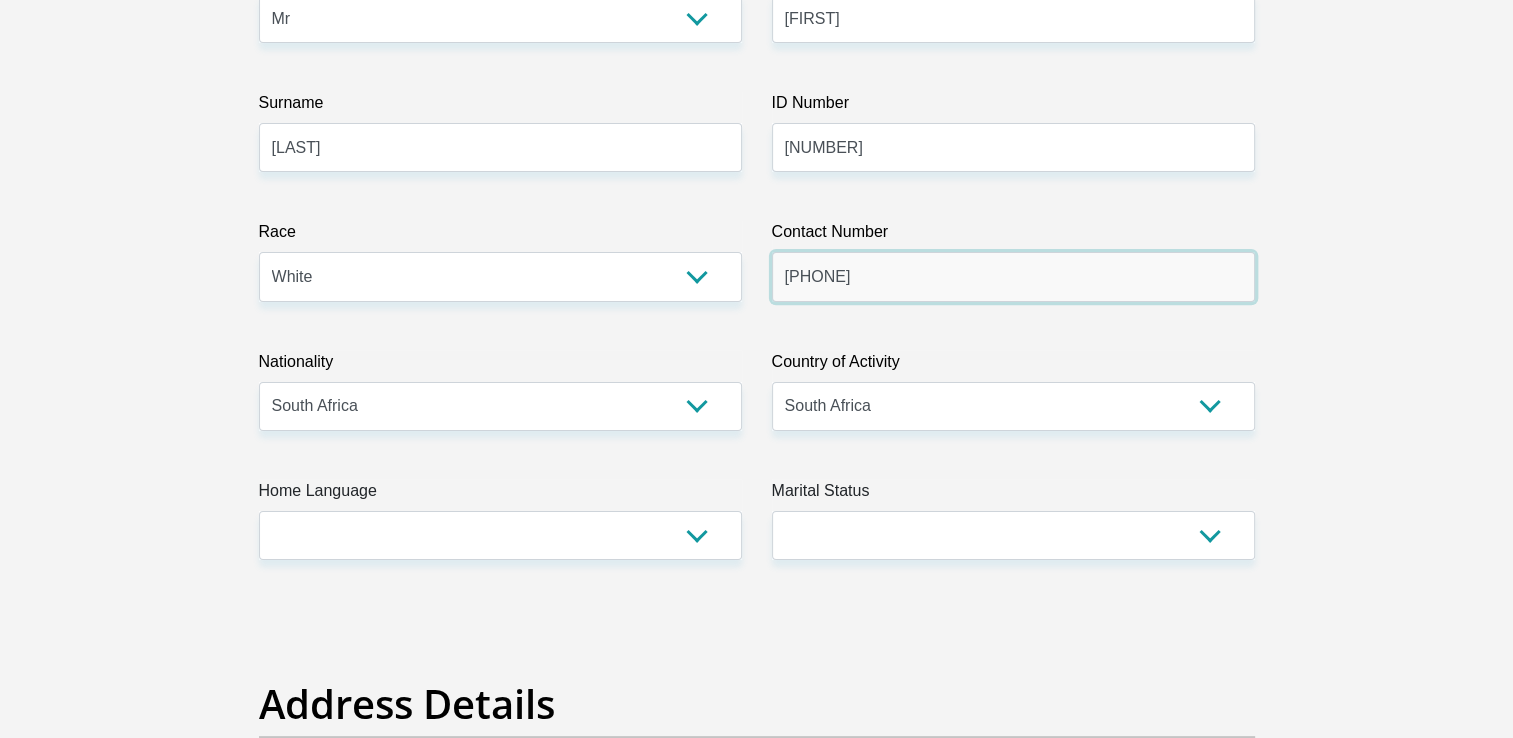 scroll, scrollTop: 359, scrollLeft: 0, axis: vertical 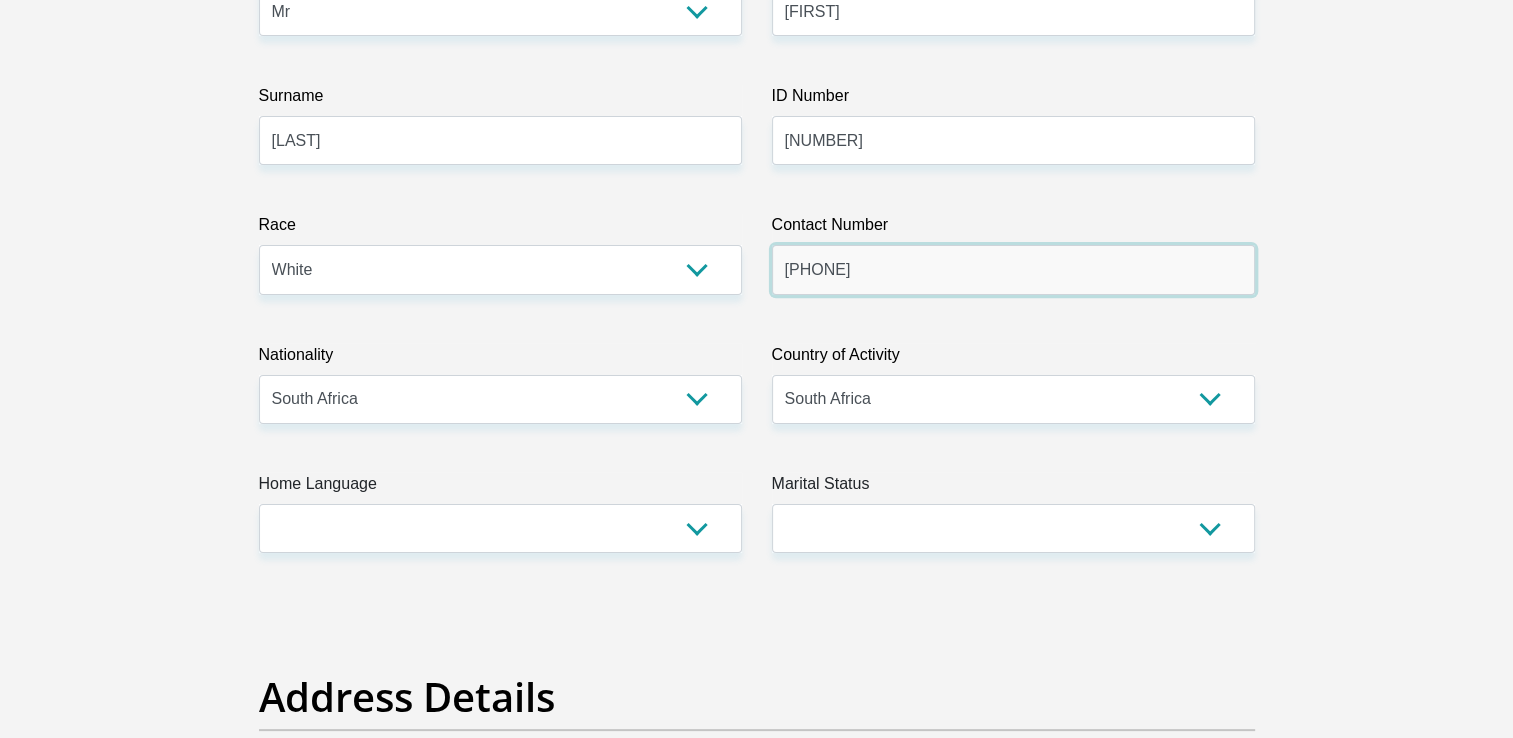type on "0798792371" 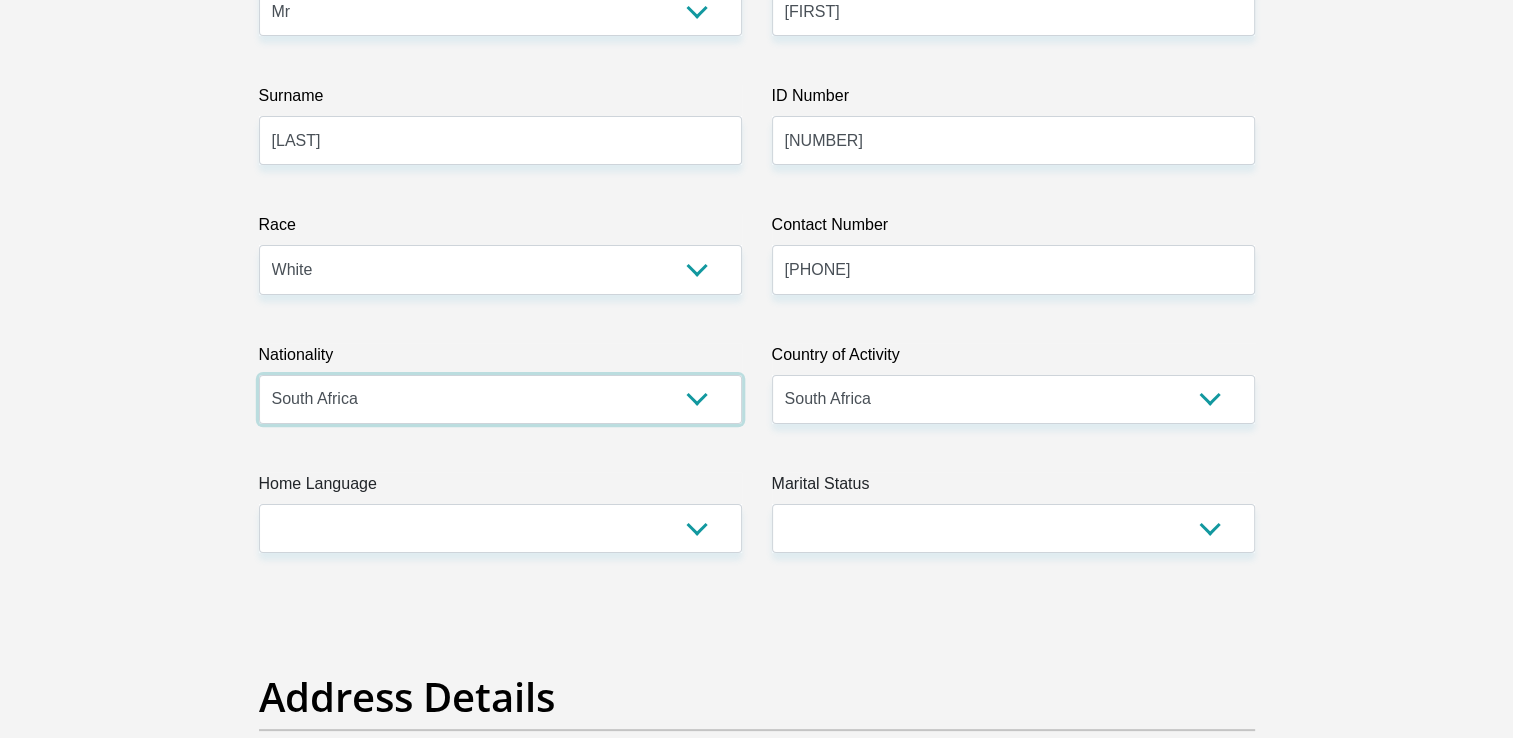 click on "South Africa
Afghanistan
Aland Islands
Albania
Algeria
America Samoa
American Virgin Islands
Andorra
Angola
Anguilla
Antarctica
Antigua and Barbuda
Argentina
Armenia
Aruba
Ascension Island
Australia
Austria
Azerbaijan
Bahamas
Bahrain
Bangladesh
Barbados
Chad" at bounding box center (500, 399) 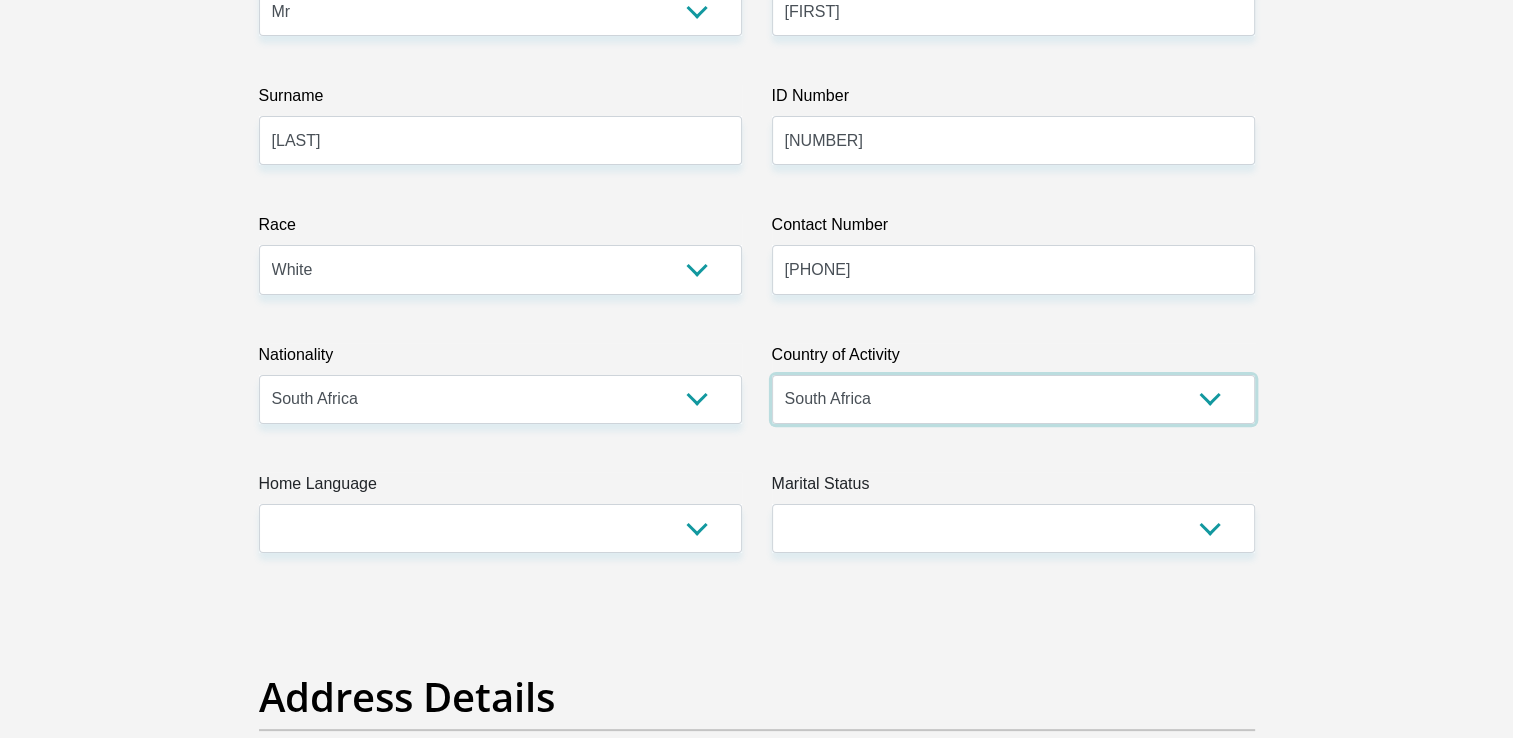 click on "South Africa
Afghanistan
Aland Islands
Albania
Algeria
America Samoa
American Virgin Islands
Andorra
Angola
Anguilla
Antarctica
Antigua and Barbuda
Argentina
Armenia
Aruba
Ascension Island
Australia
Austria
Azerbaijan
Chad" at bounding box center (1013, 399) 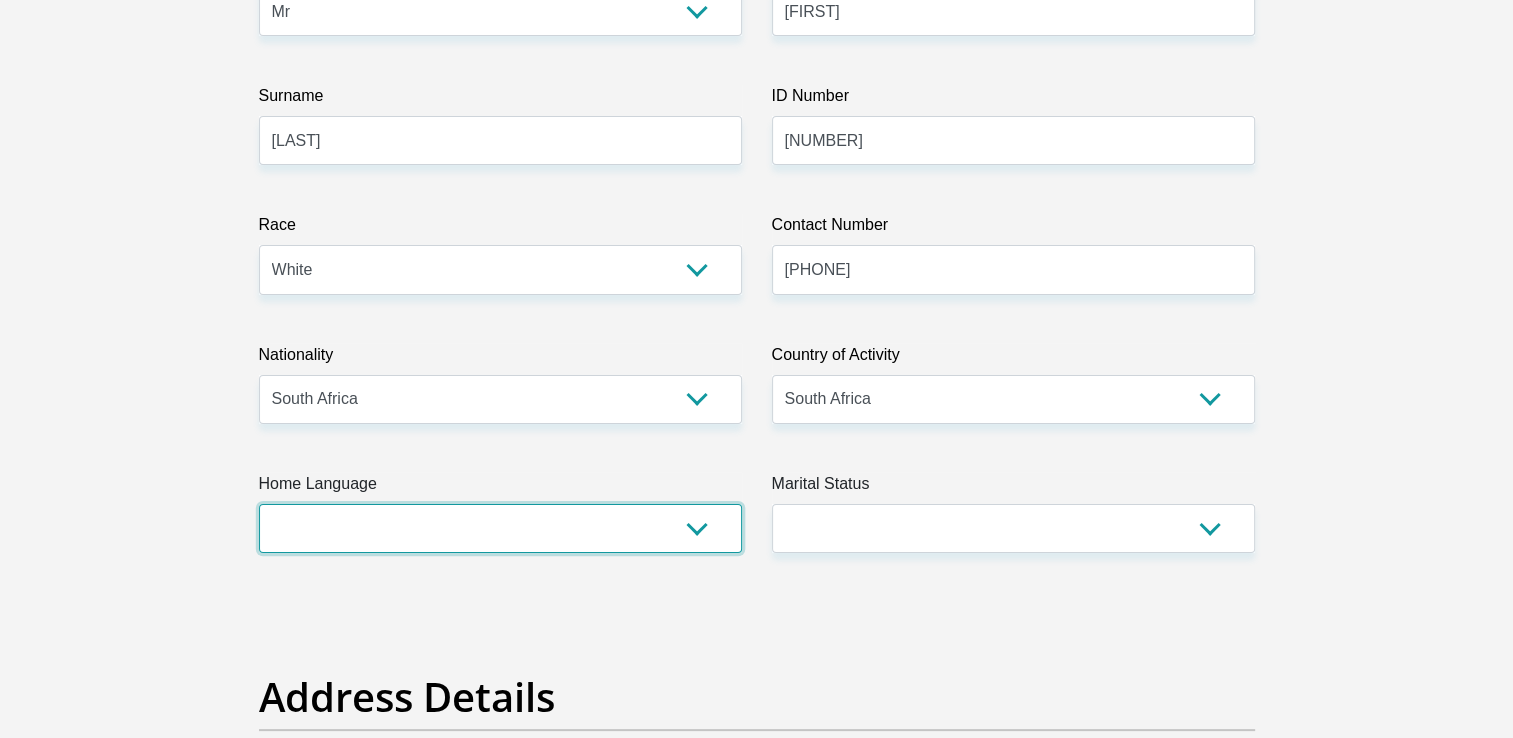 click on "Afrikaans
English
Sepedi
South Ndebele
Southern Sotho
Swati
Tsonga
Tswana
Venda
Xhosa
Zulu
Other" at bounding box center (500, 528) 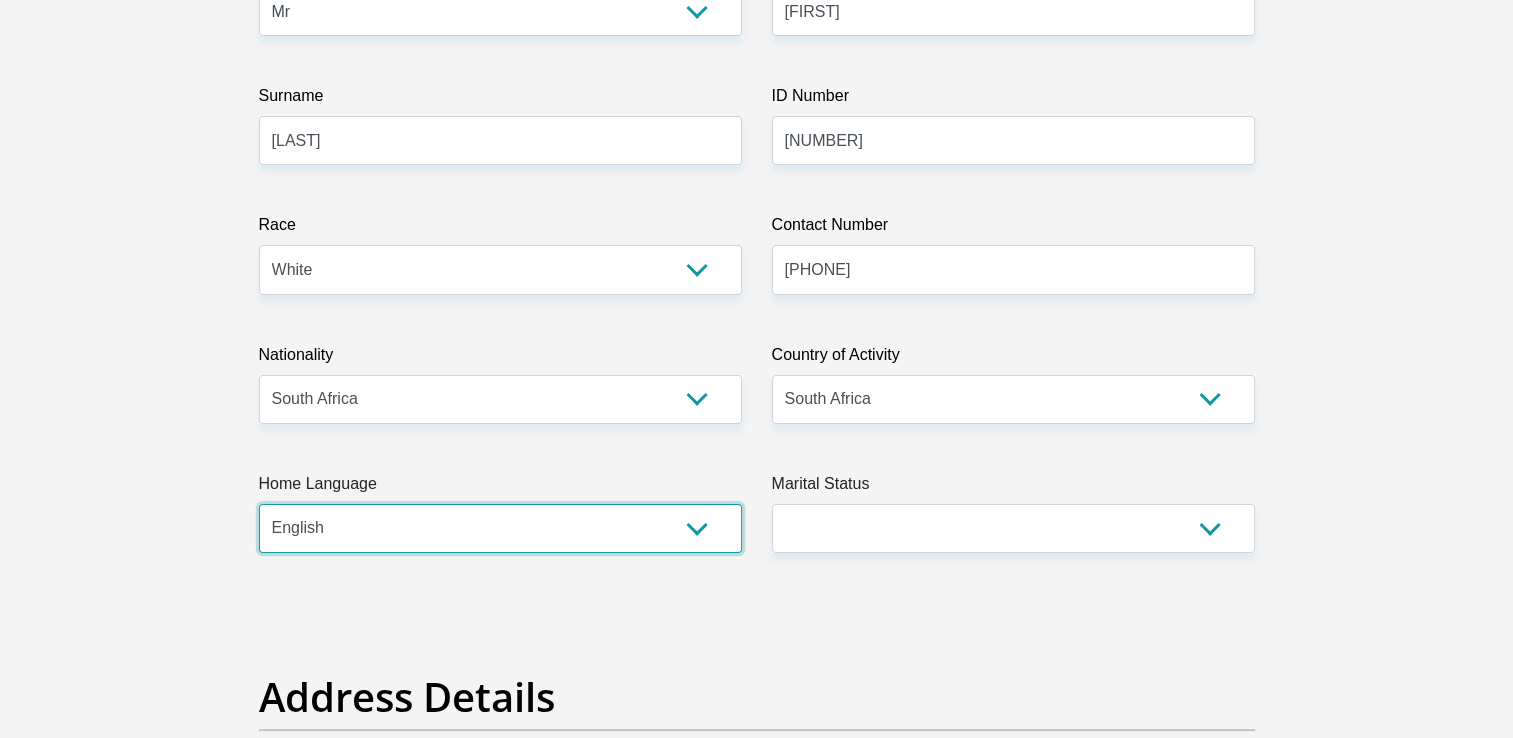 click on "Afrikaans
English
Sepedi
South Ndebele
Southern Sotho
Swati
Tsonga
Tswana
Venda
Xhosa
Zulu
Other" at bounding box center [500, 528] 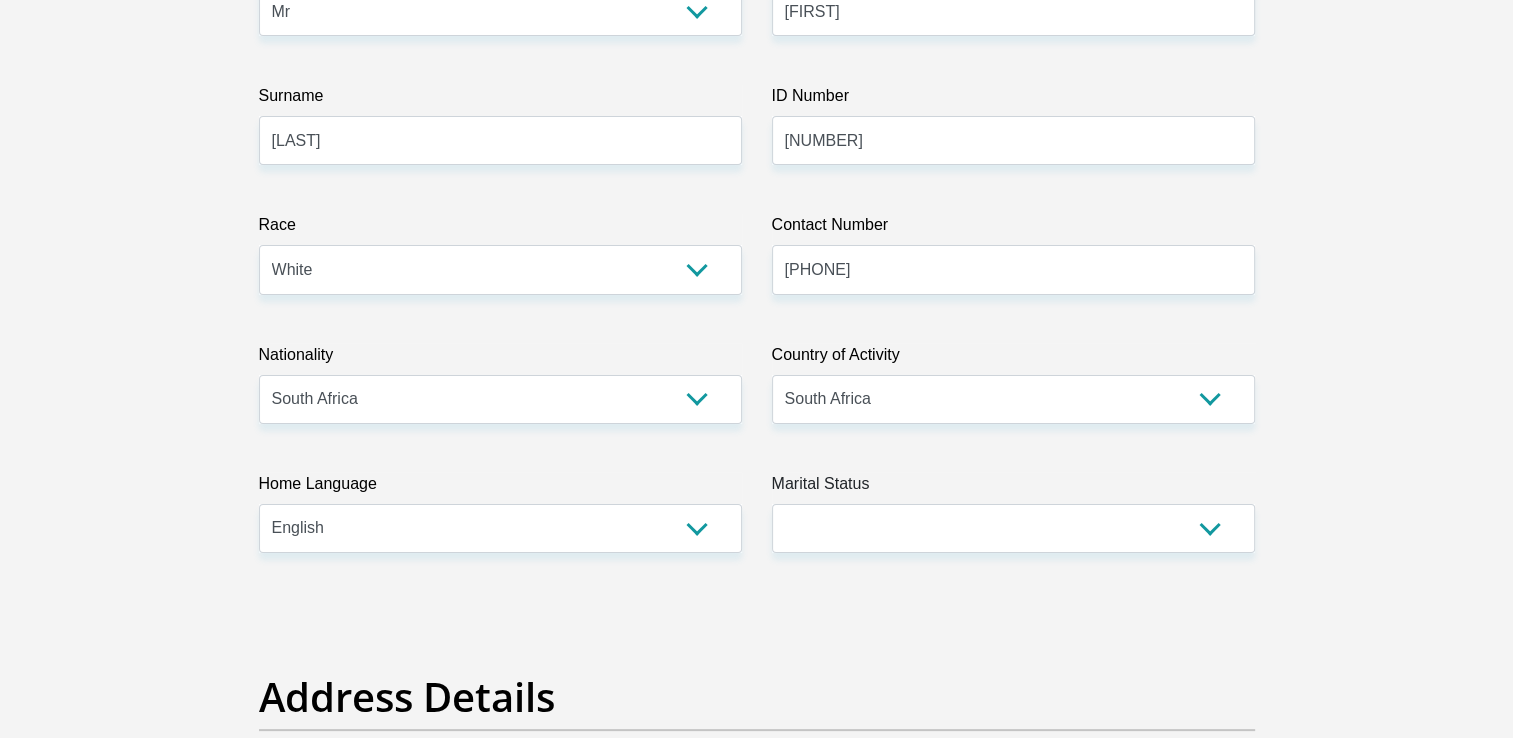 click on "Marital Status" at bounding box center (1013, 488) 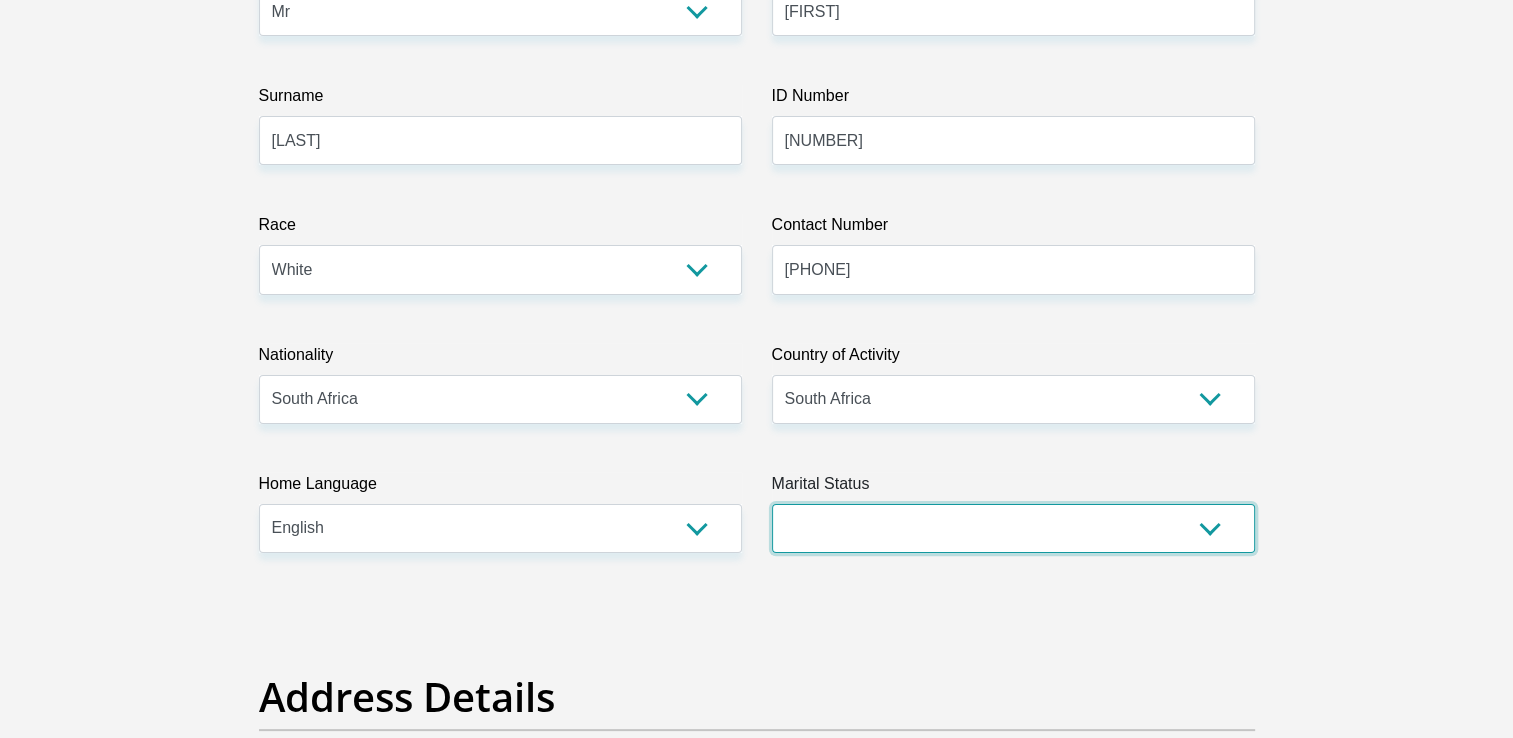 click on "Married ANC
Single
Divorced
Widowed
Married COP or Customary Law" at bounding box center (1013, 528) 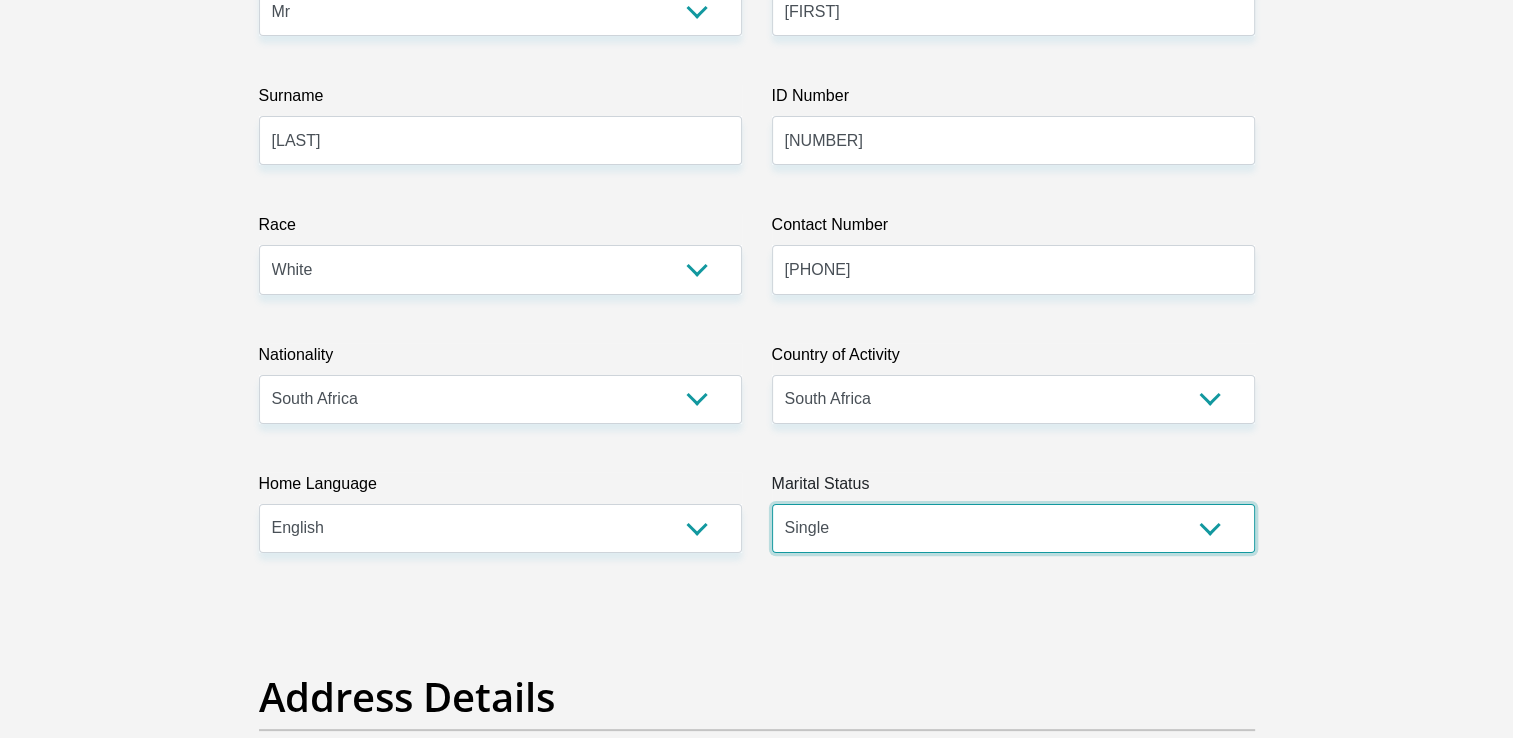 click on "Married ANC
Single
Divorced
Widowed
Married COP or Customary Law" at bounding box center [1013, 528] 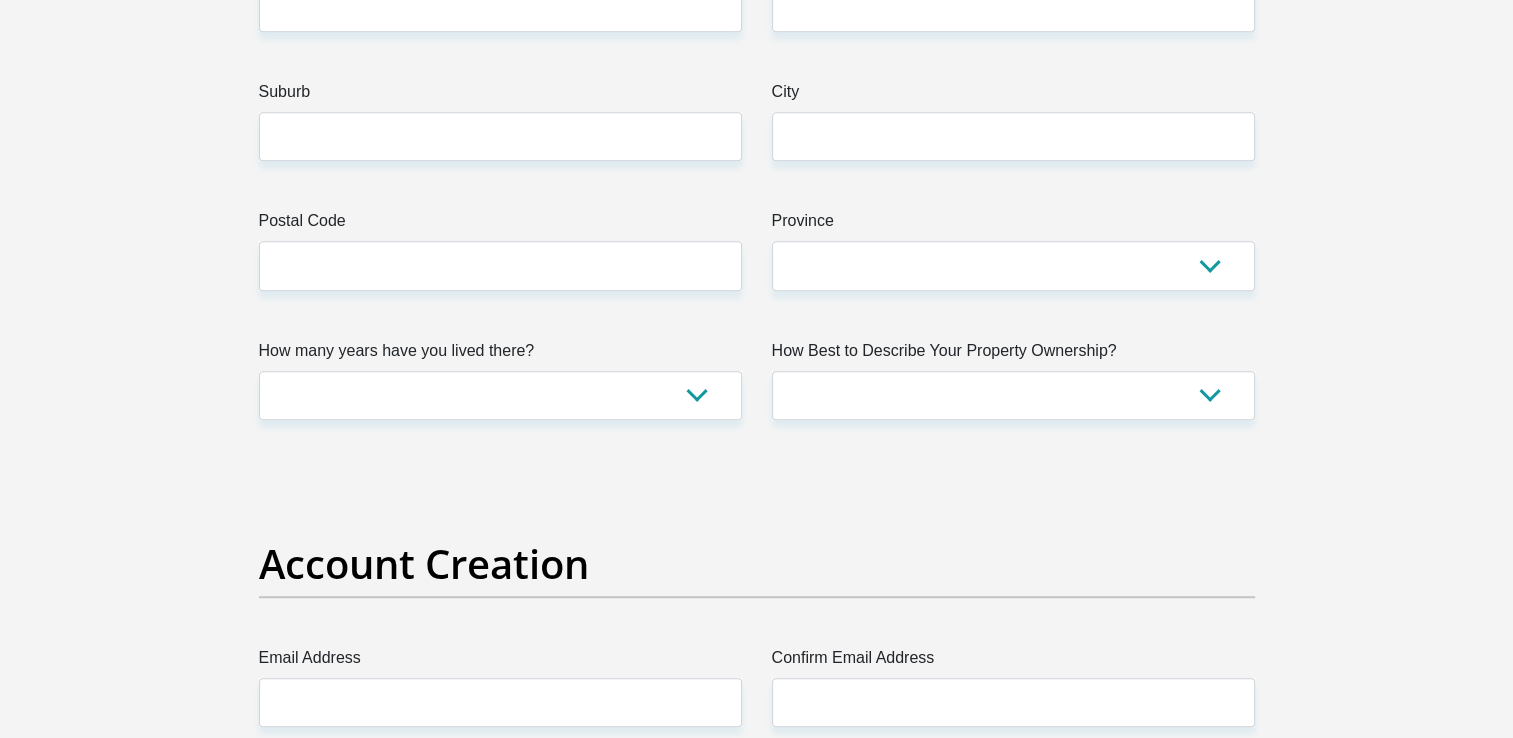scroll, scrollTop: 1140, scrollLeft: 0, axis: vertical 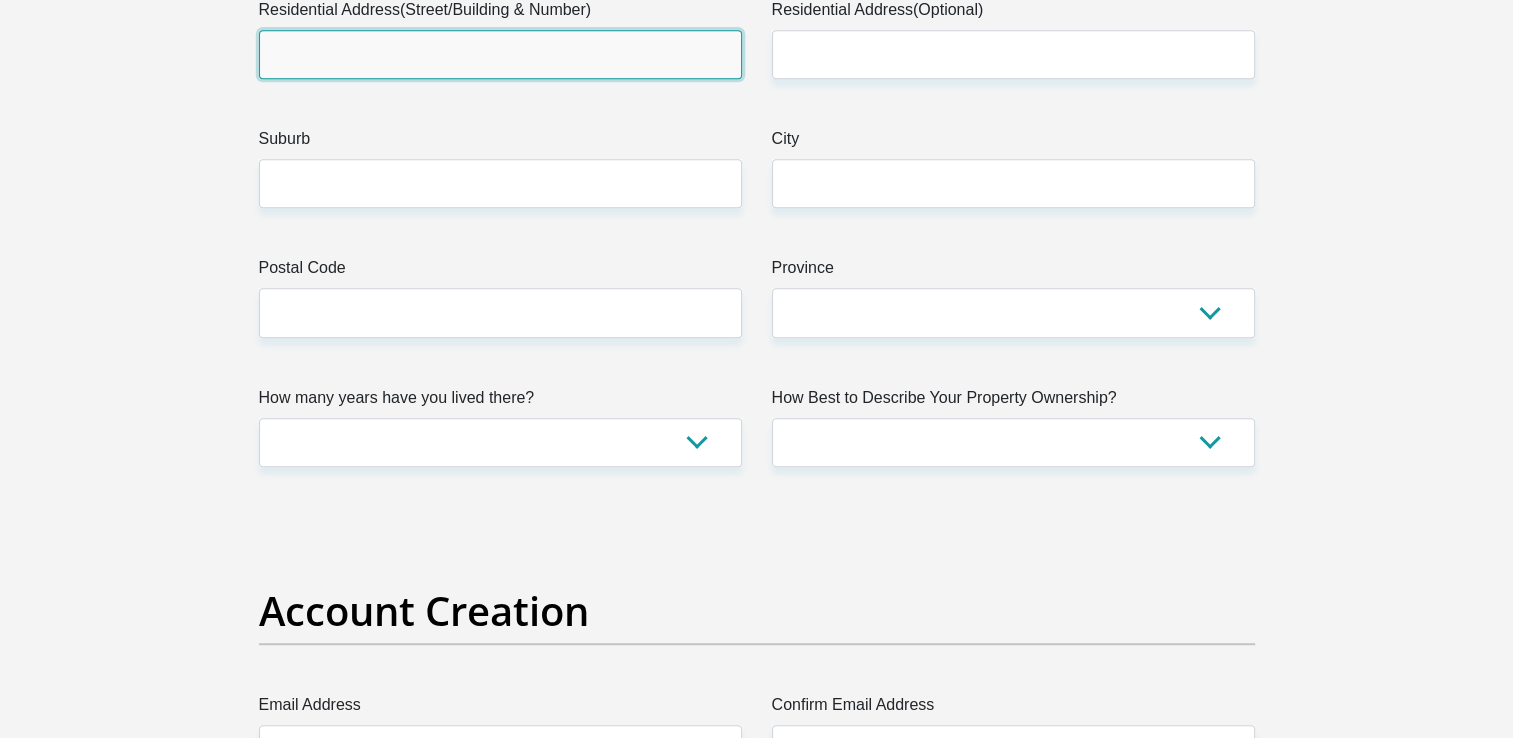 click on "Residential Address(Street/Building & Number)" at bounding box center [500, 54] 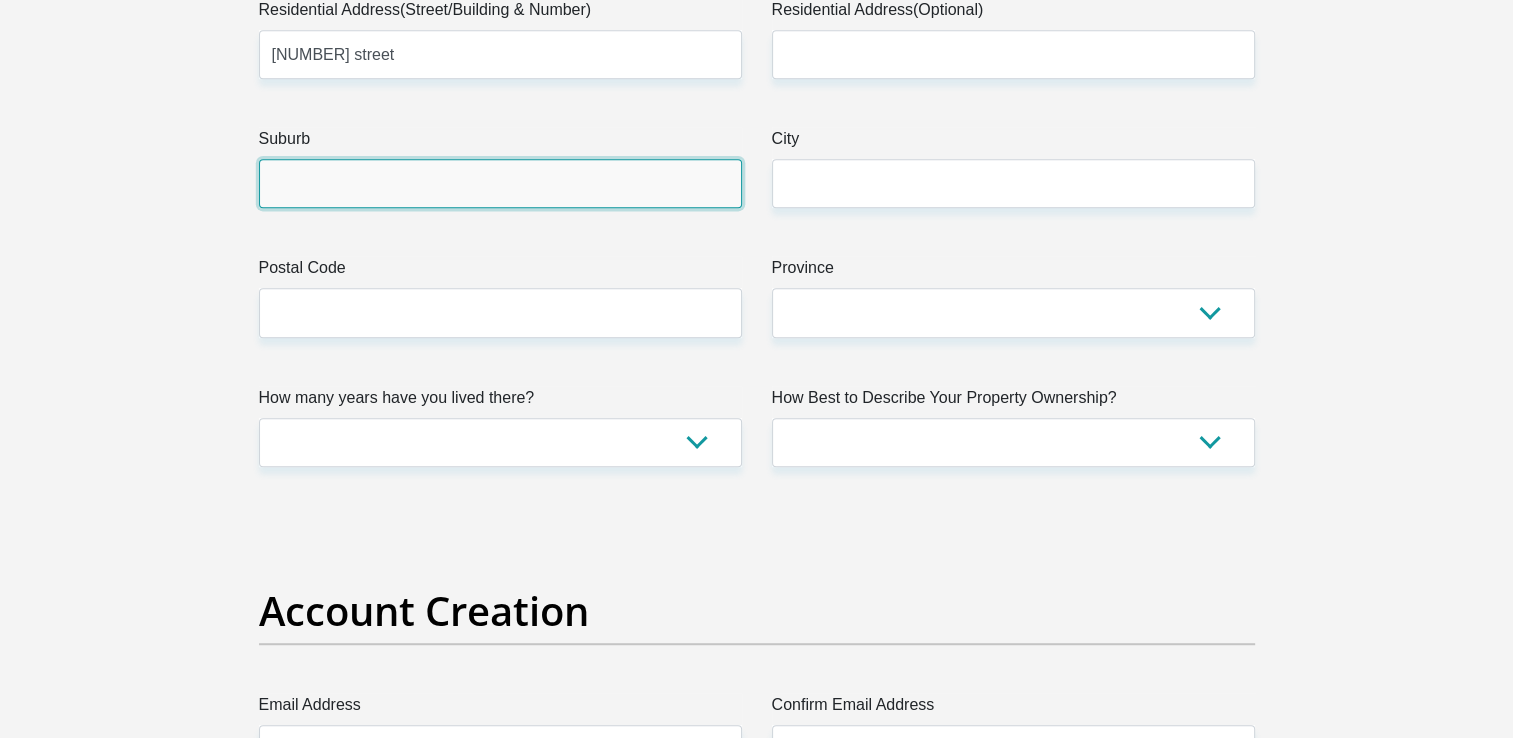 type on "Brits" 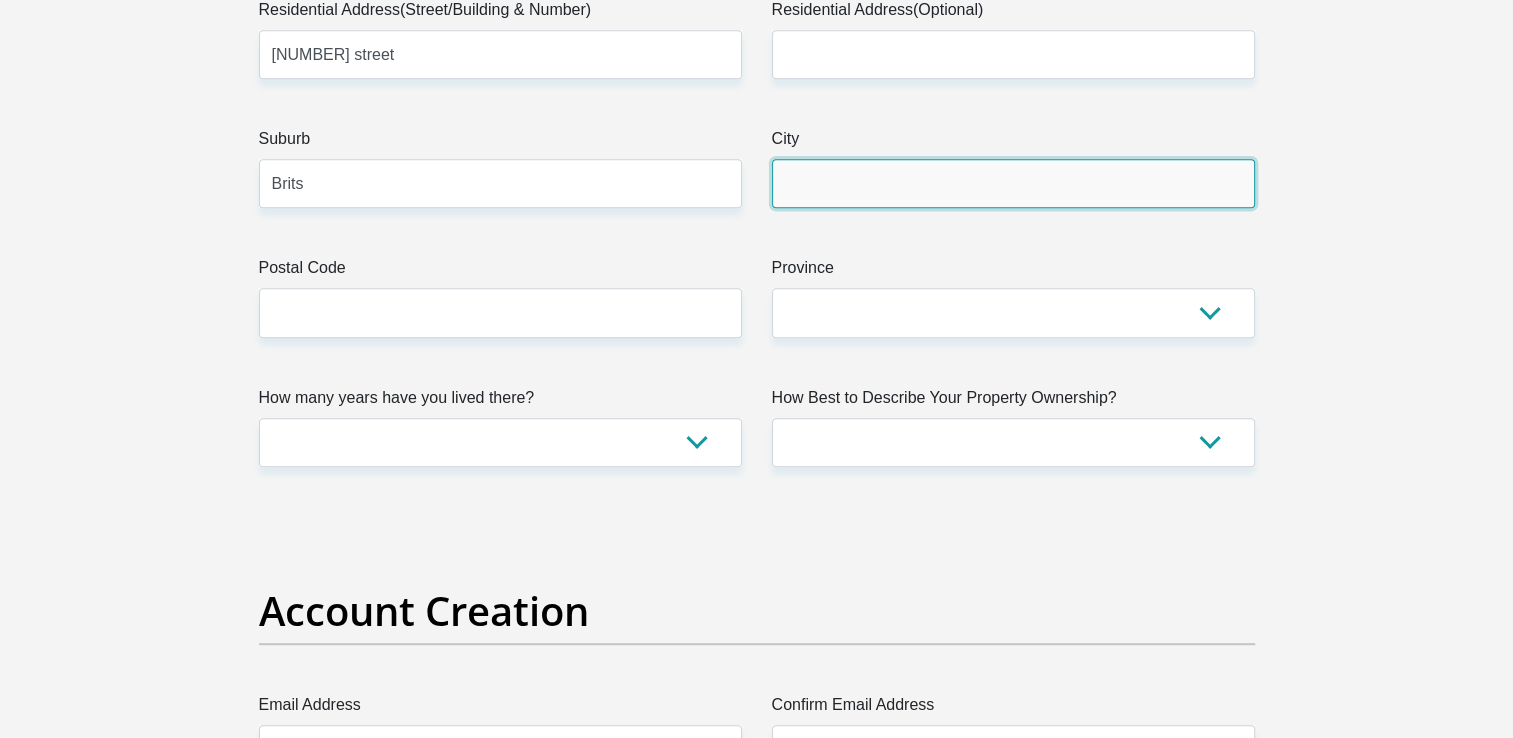 type on "Brits" 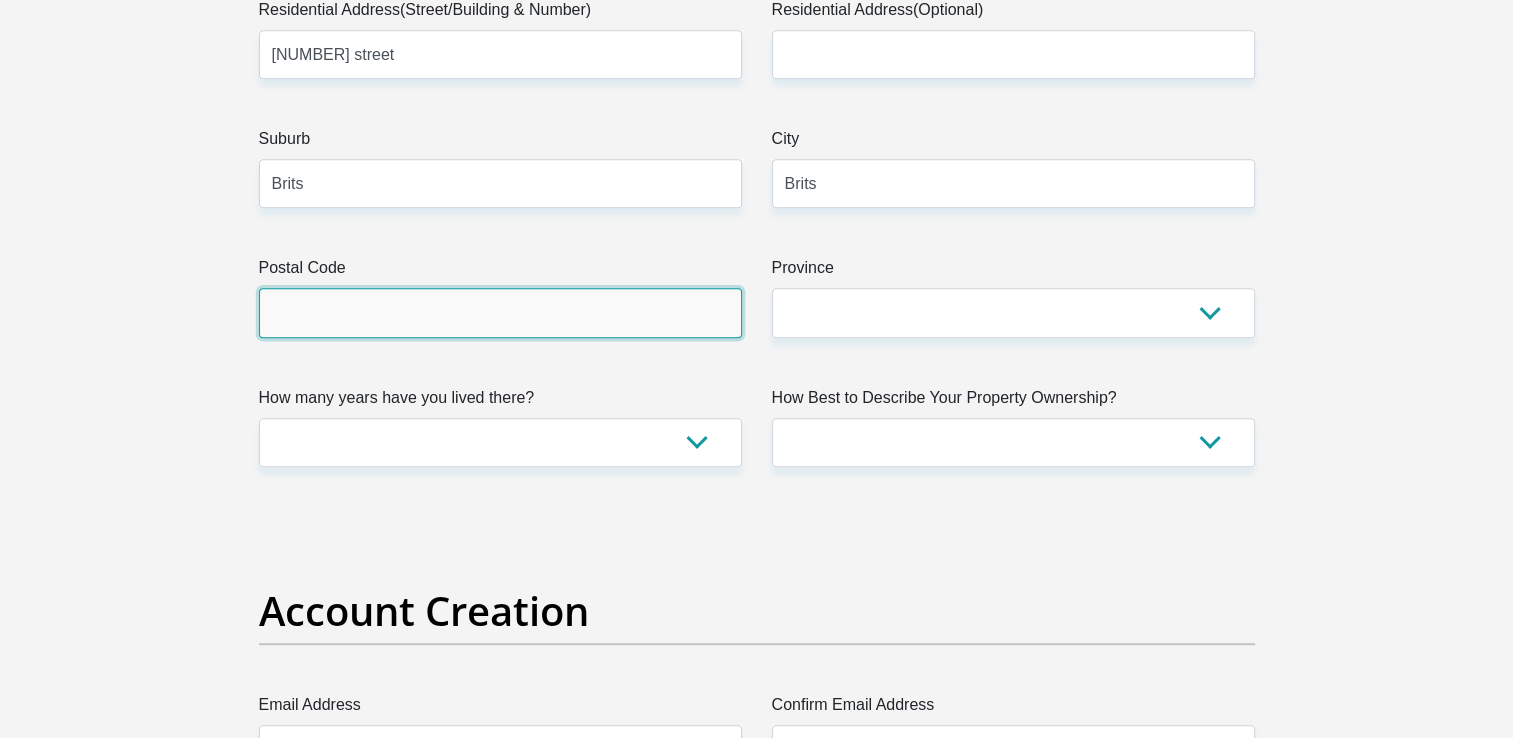 type on "0250" 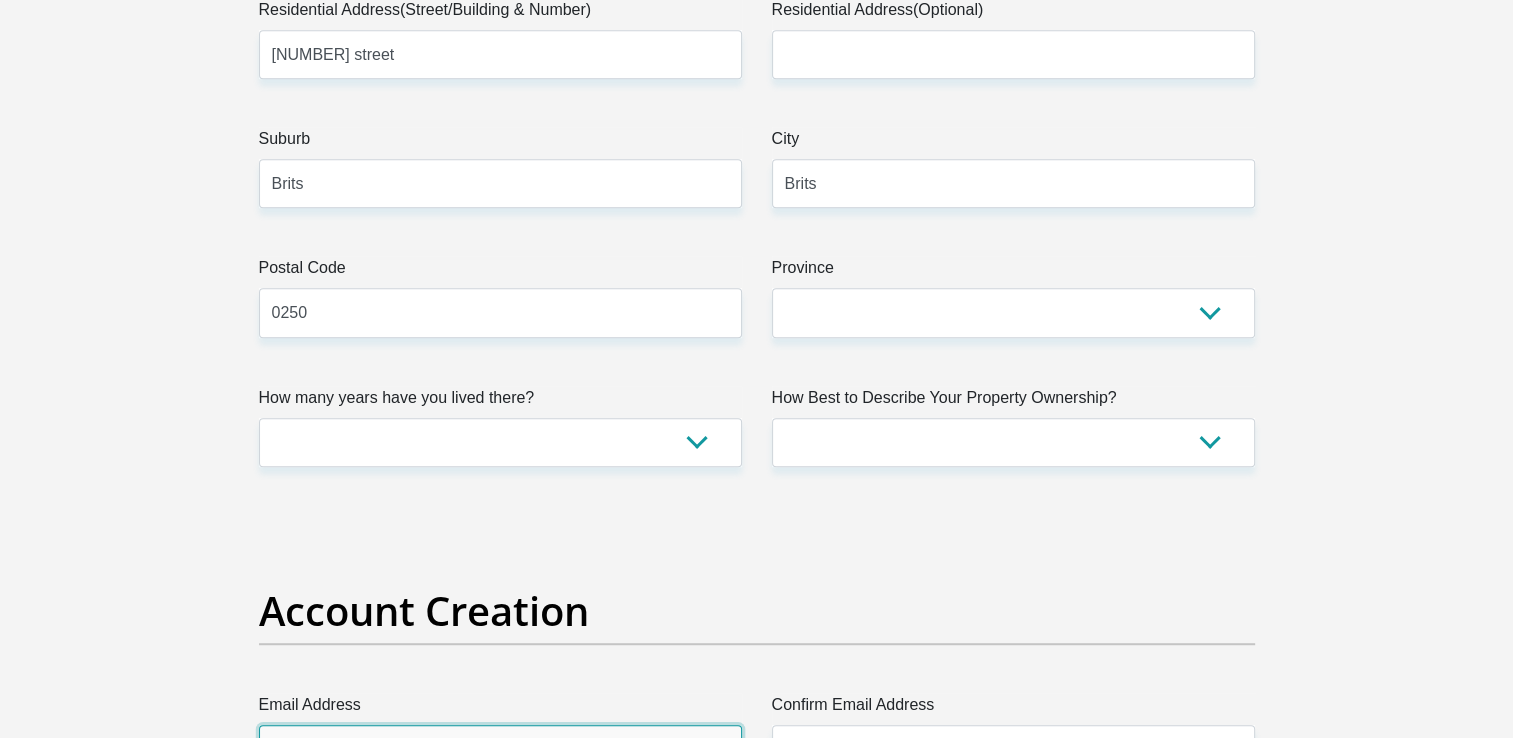 type on "twanecombrinck6@gmail.com" 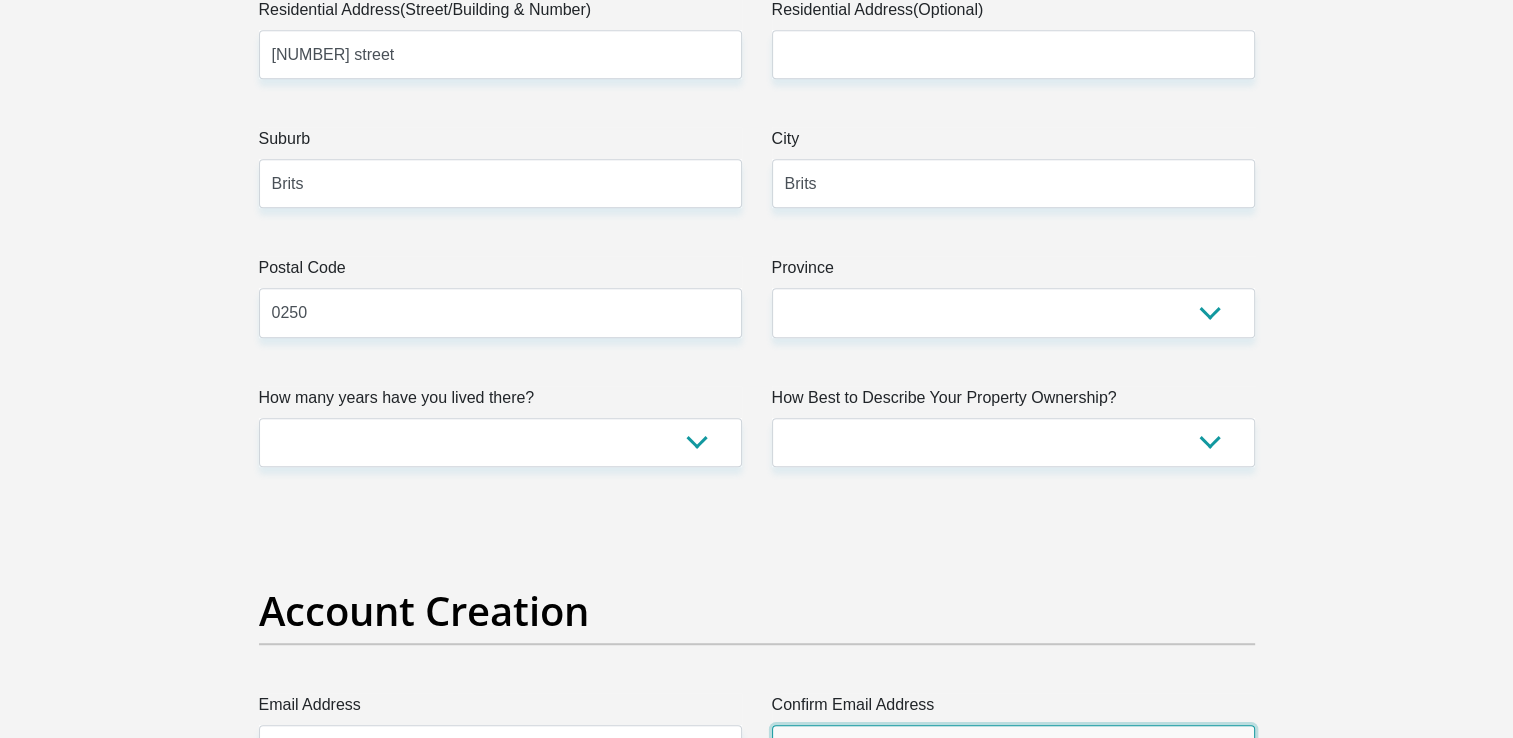 type on "twanecombrinck6@gmail.com" 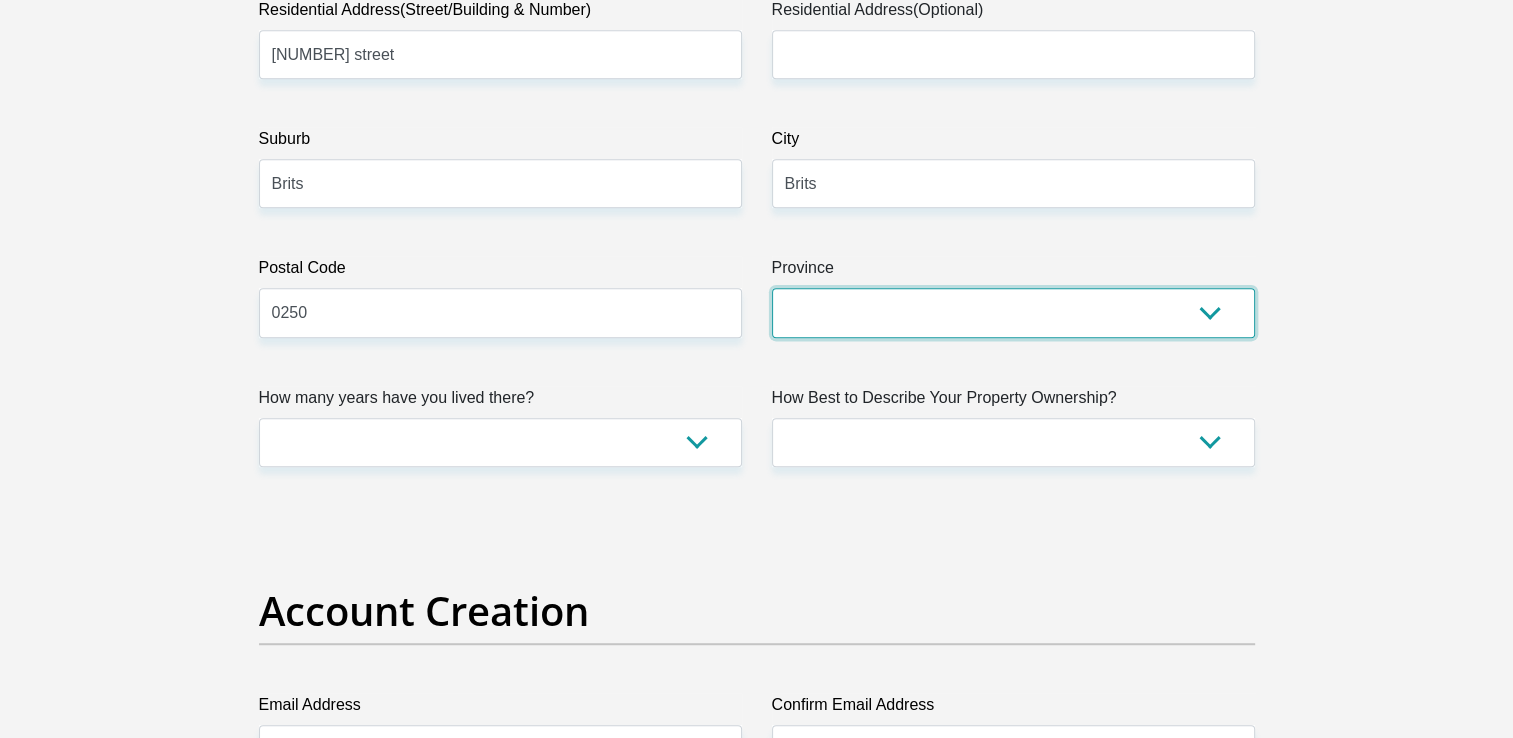 click on "Eastern Cape
Free State
Gauteng
KwaZulu-Natal
Limpopo
Mpumalanga
Northern Cape
North West
Western Cape" at bounding box center (1013, 312) 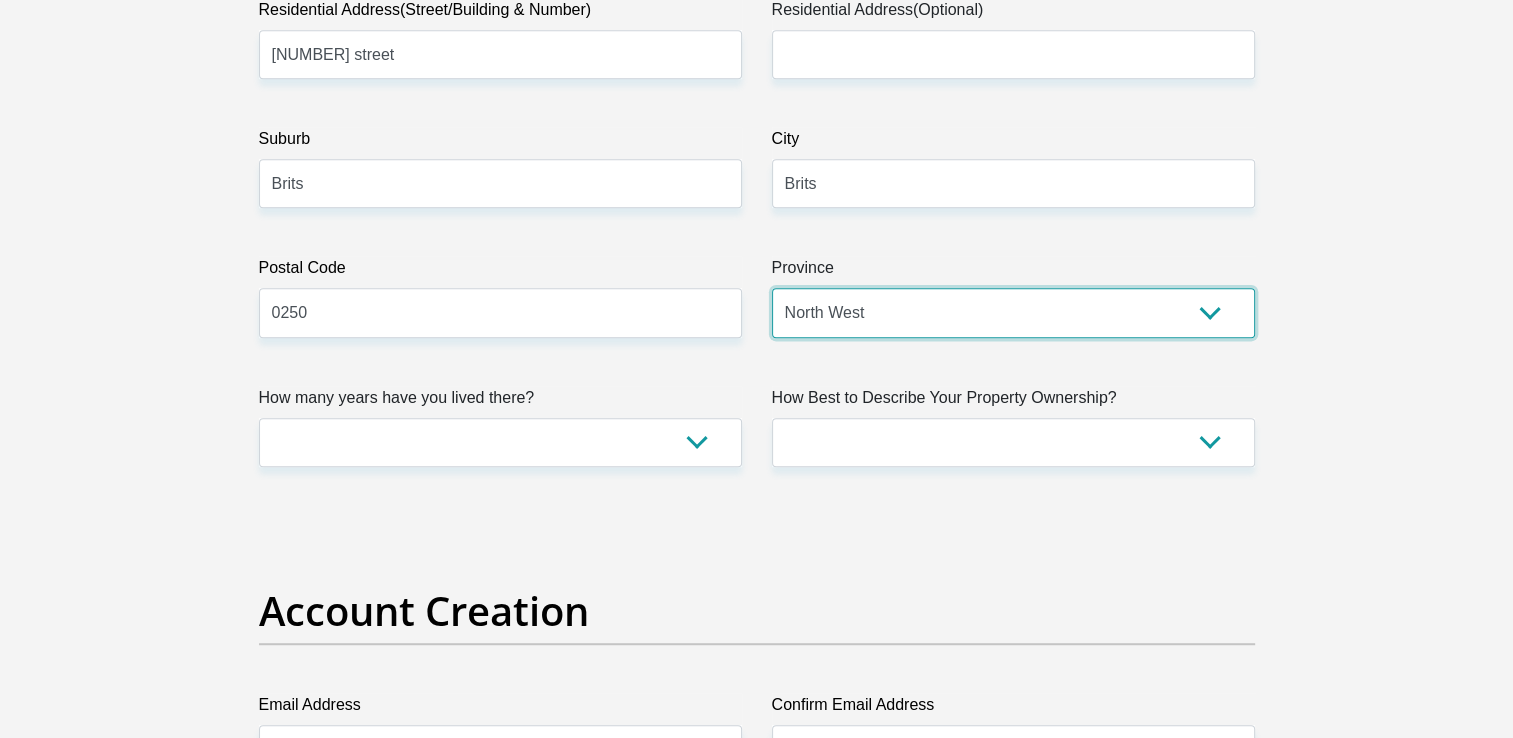 click on "Eastern Cape
Free State
Gauteng
KwaZulu-Natal
Limpopo
Mpumalanga
Northern Cape
North West
Western Cape" at bounding box center [1013, 312] 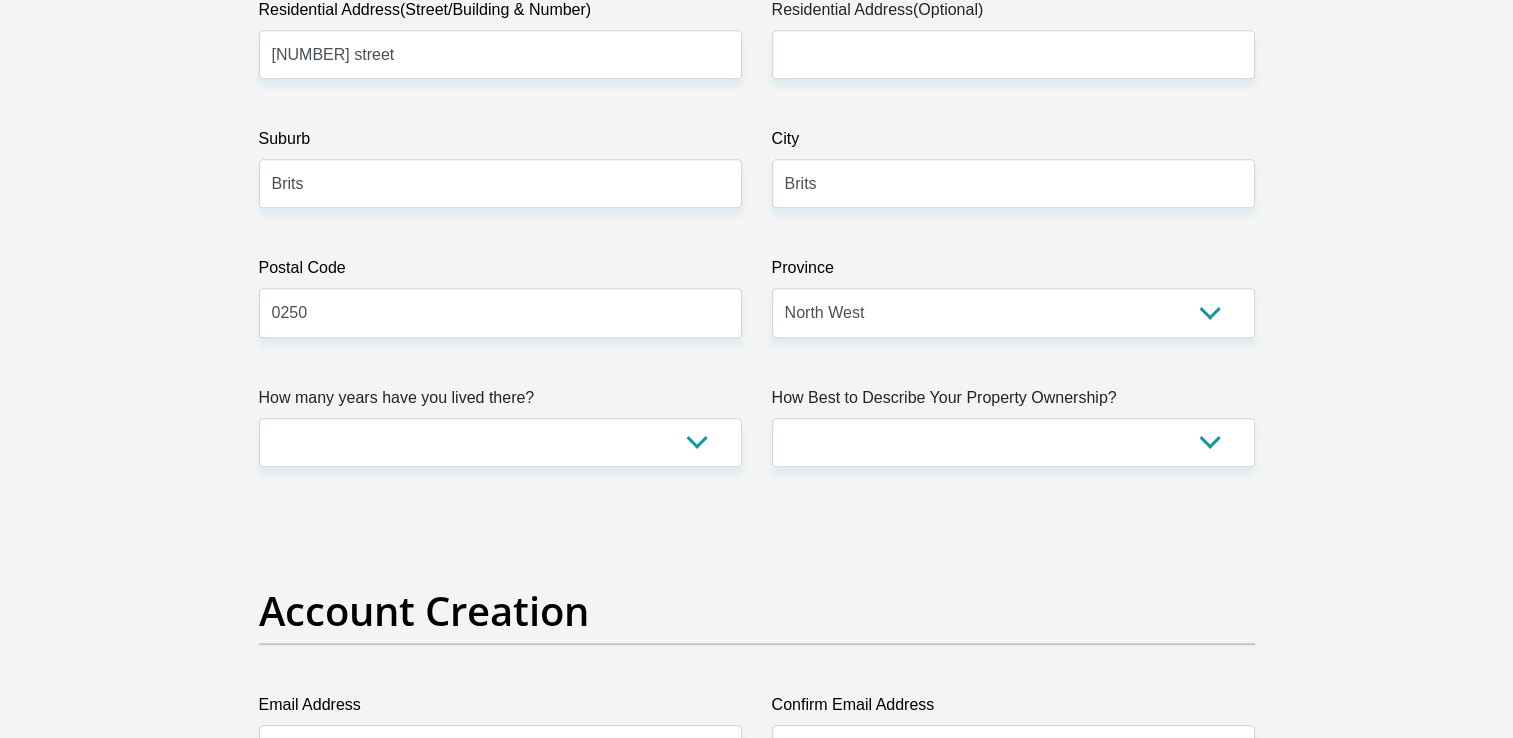 click on "How many years have you lived there?" at bounding box center (500, 402) 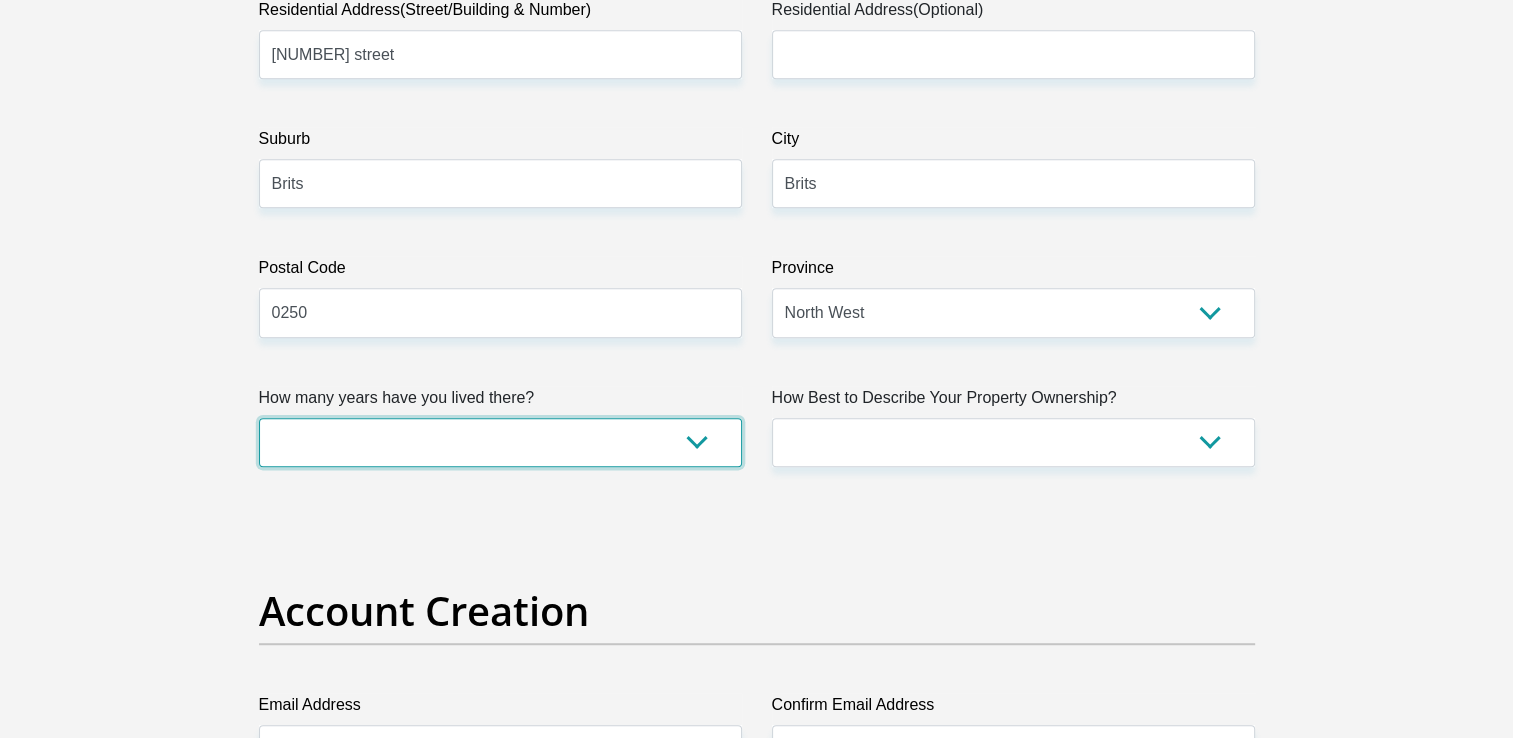 click on "less than 1 year
1-3 years
3-5 years
5+ years" at bounding box center [500, 442] 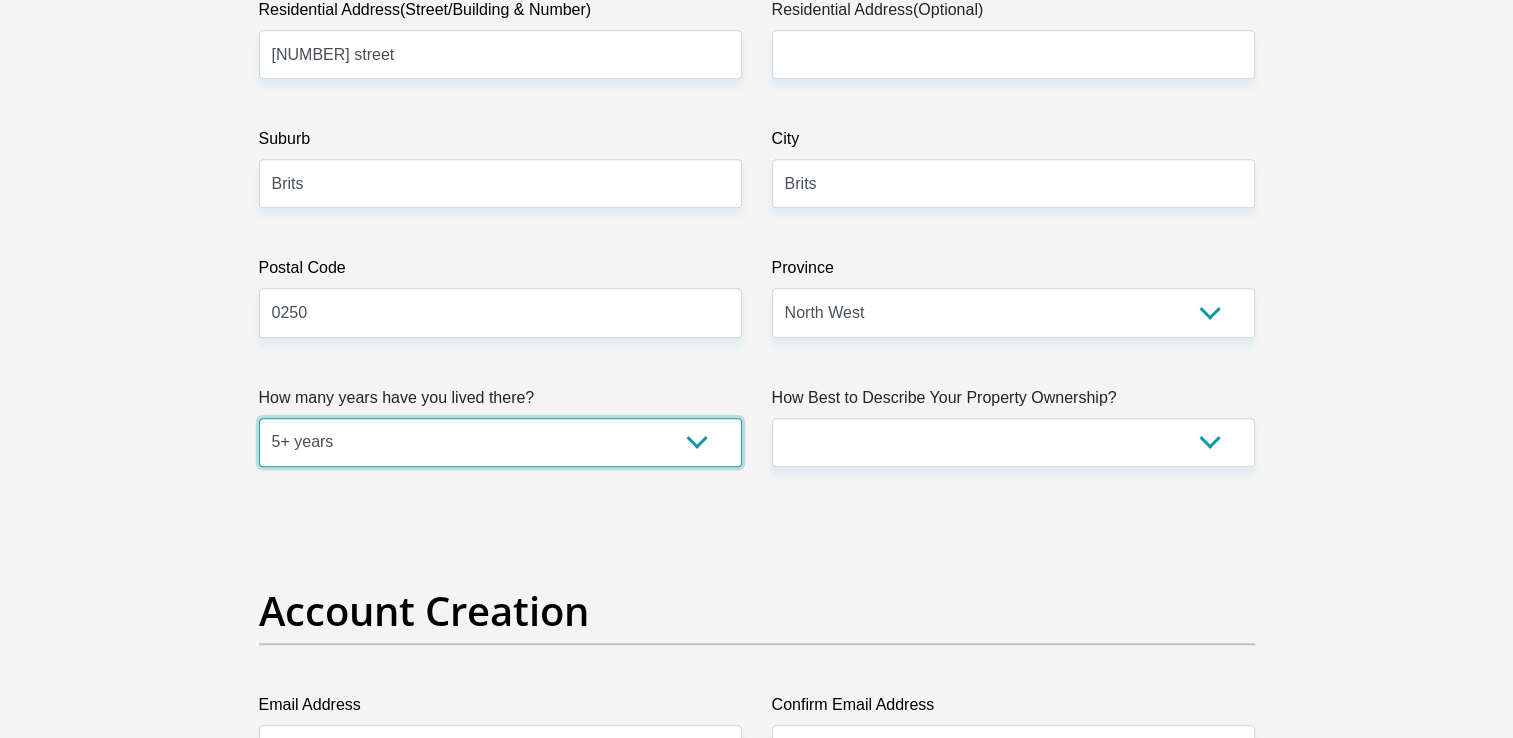 click on "less than 1 year
1-3 years
3-5 years
5+ years" at bounding box center (500, 442) 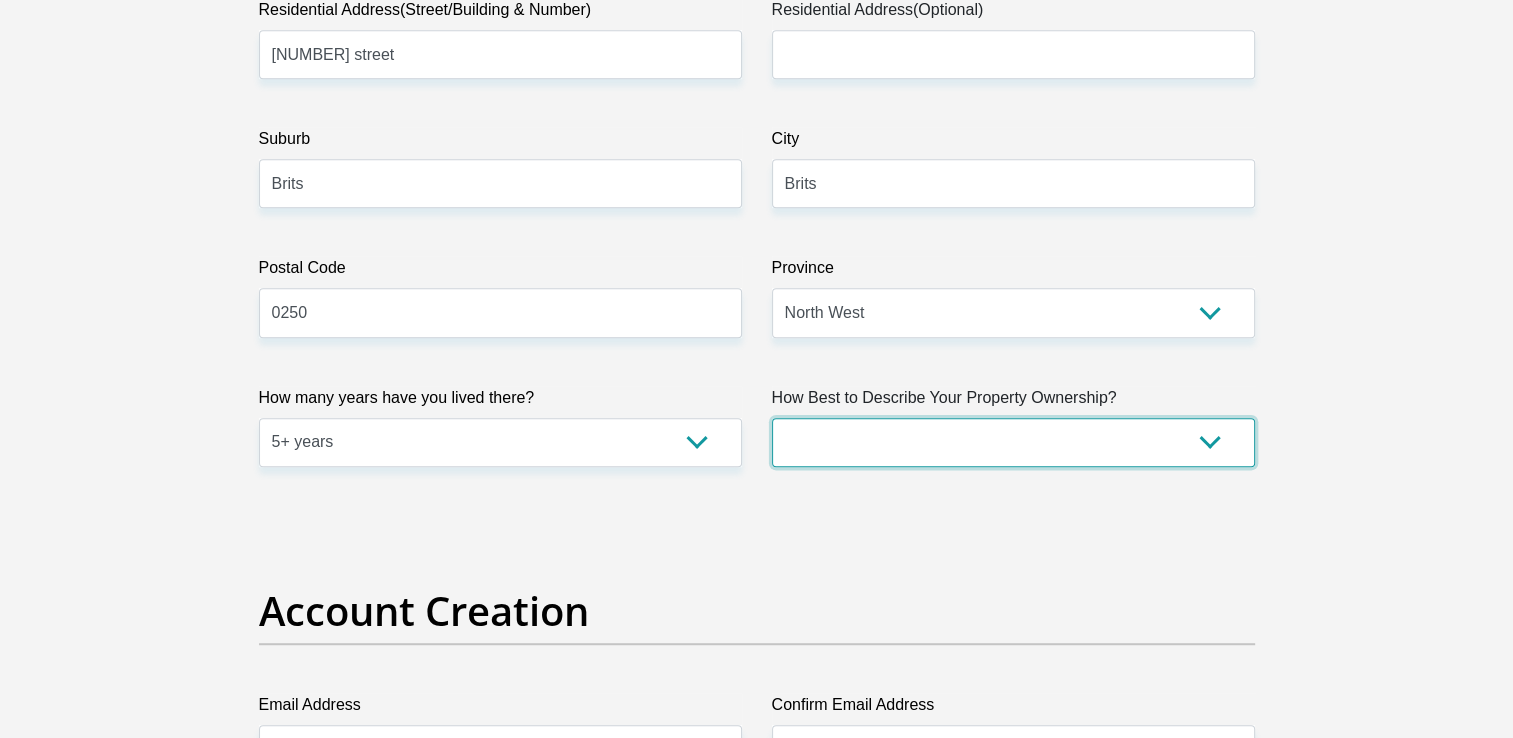 click on "Owned
Rented
Family Owned
Company Dwelling" at bounding box center [1013, 442] 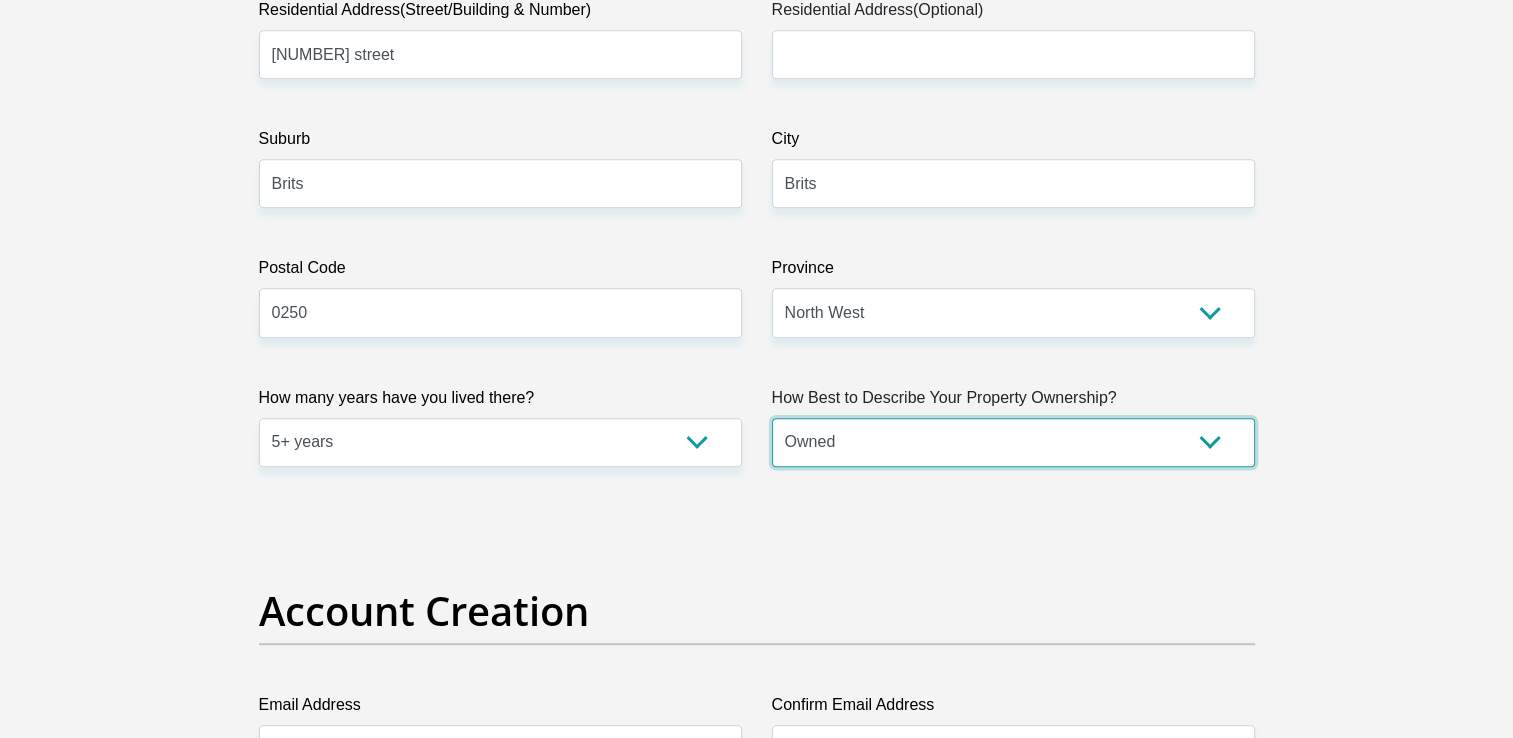 click on "Owned
Rented
Family Owned
Company Dwelling" at bounding box center (1013, 442) 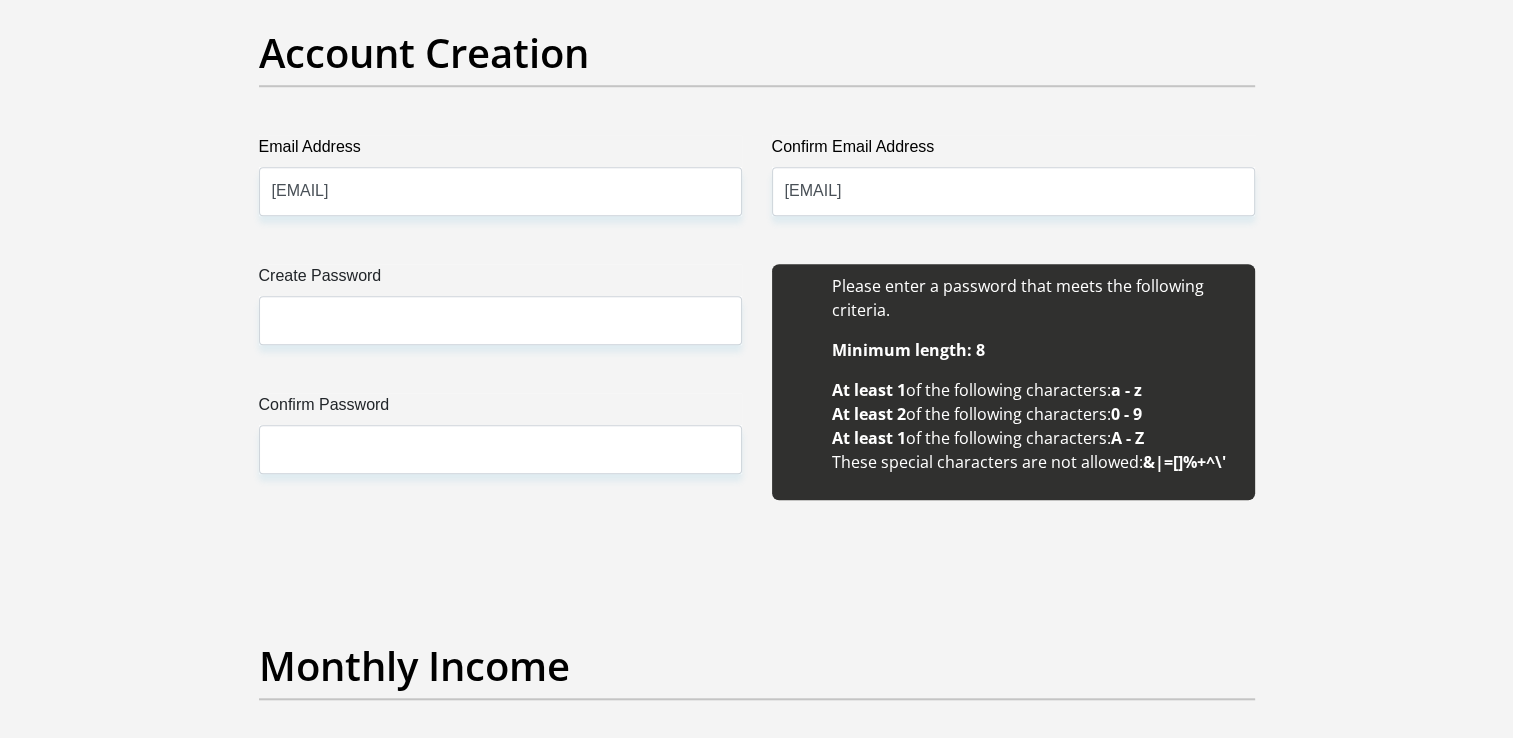 scroll, scrollTop: 1704, scrollLeft: 0, axis: vertical 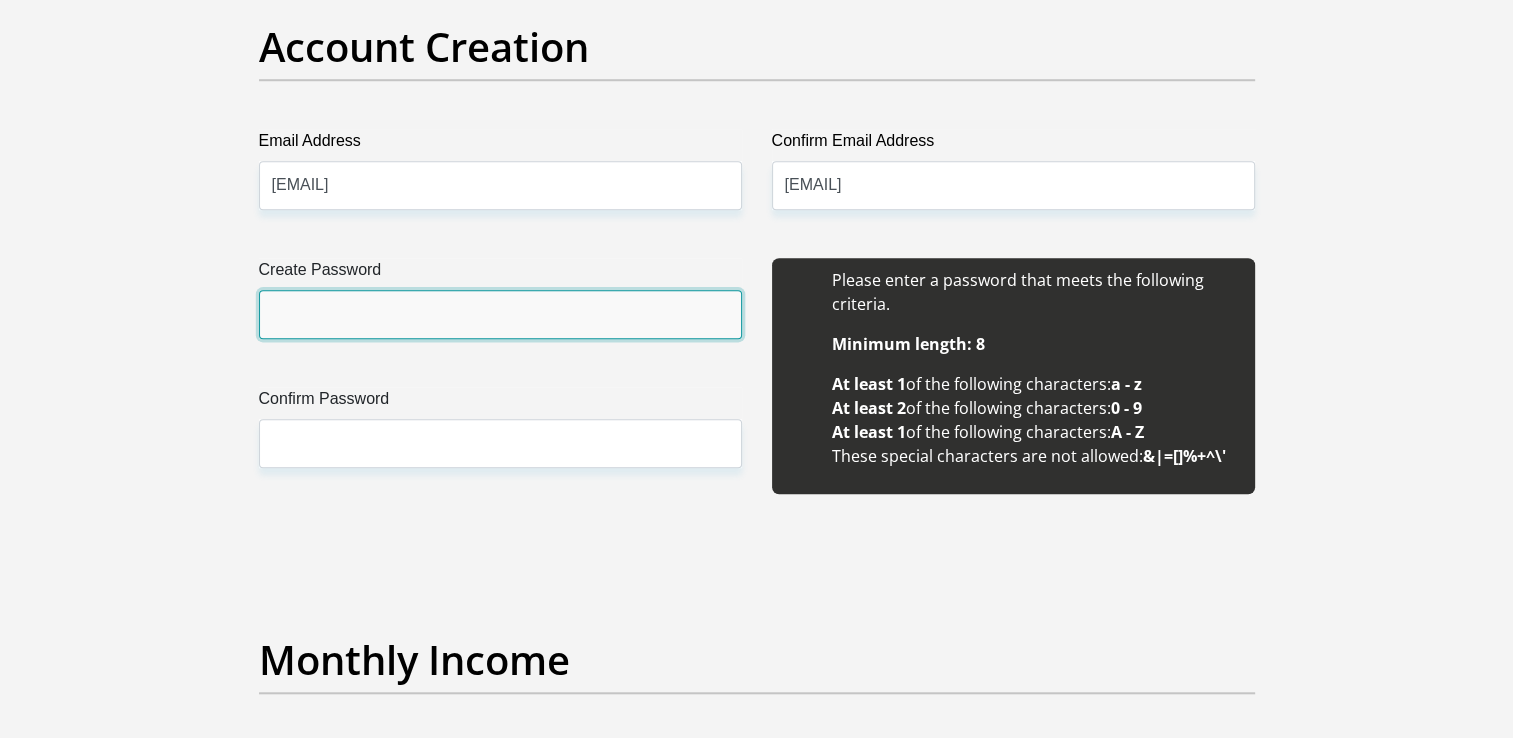 click on "Create Password" at bounding box center [500, 314] 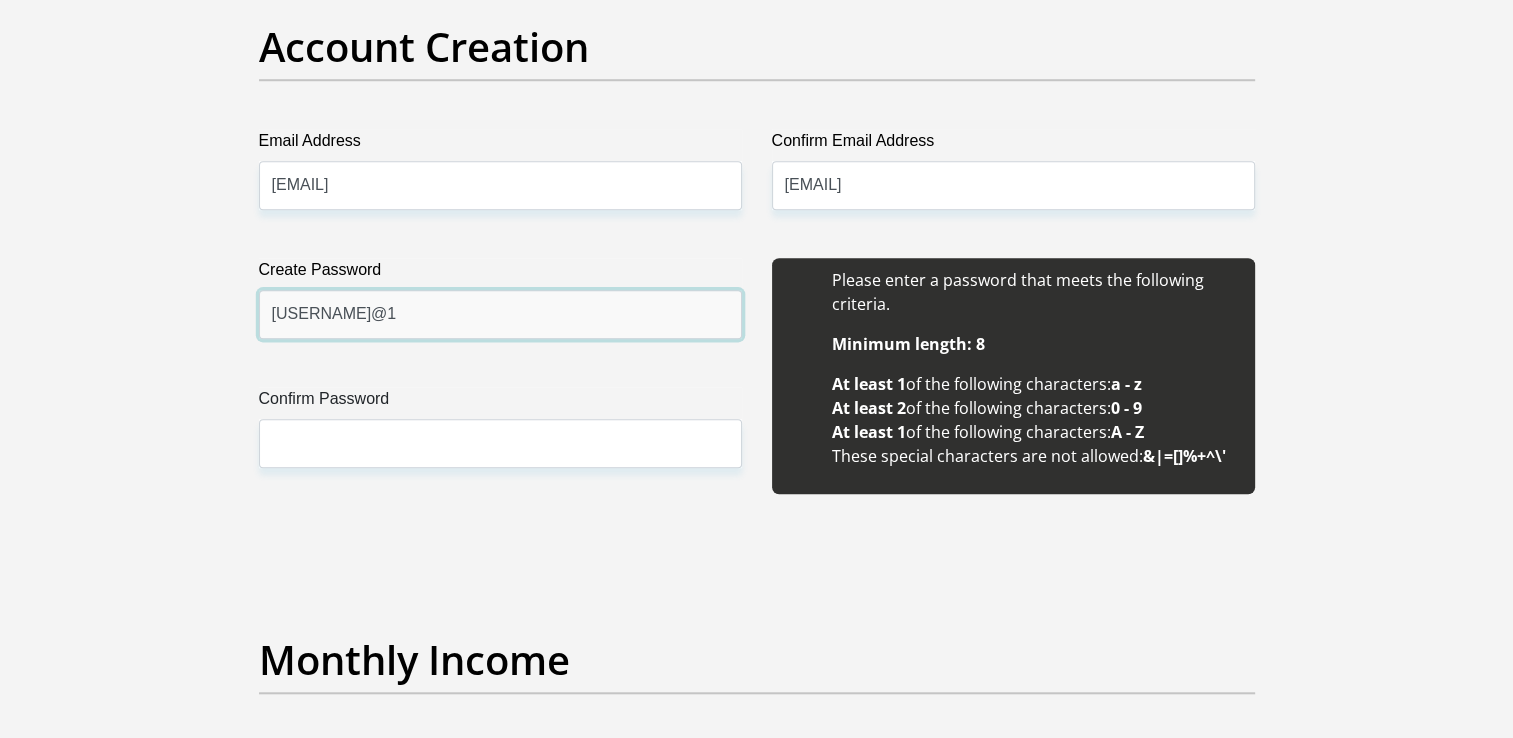 type on "Tweeling1@1" 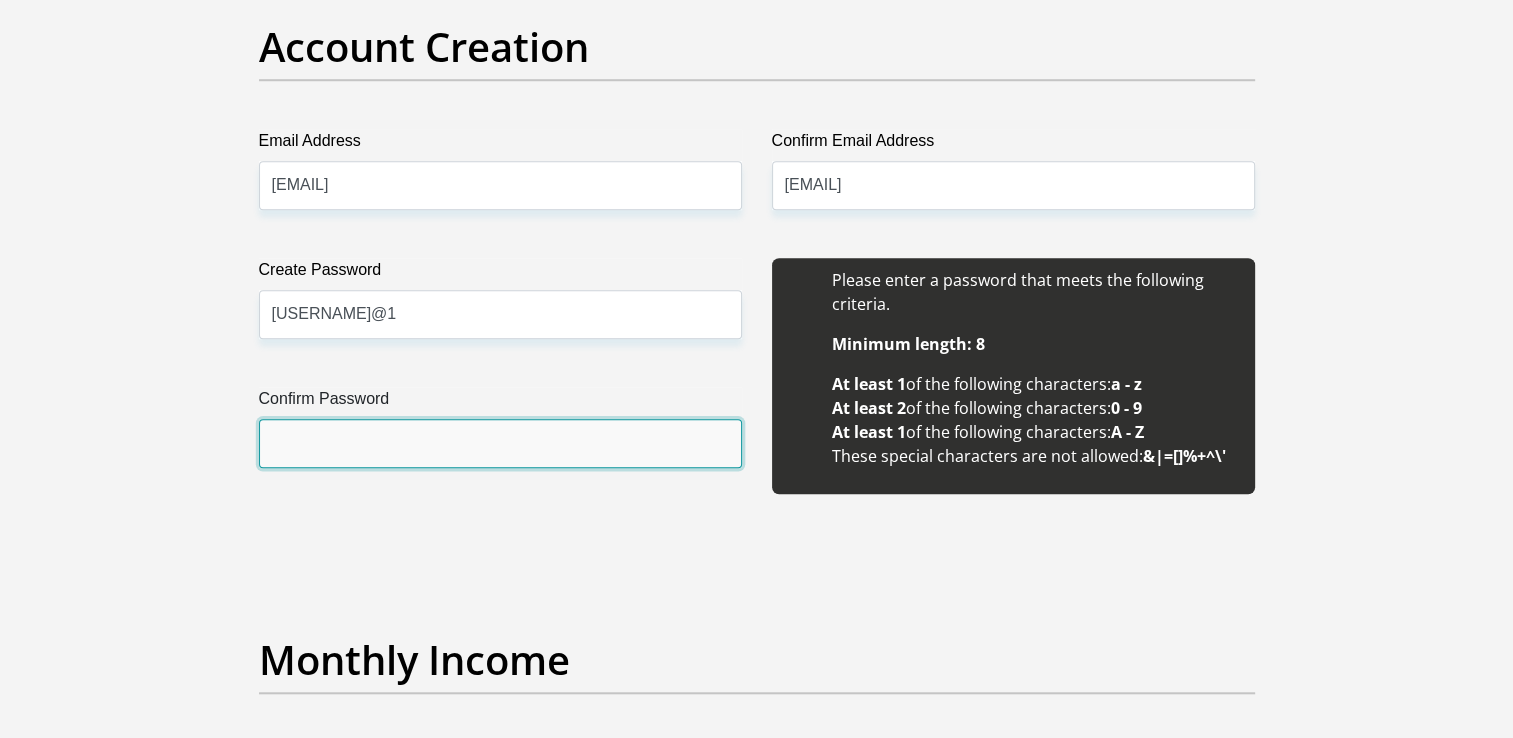 click on "Confirm Password" at bounding box center (500, 443) 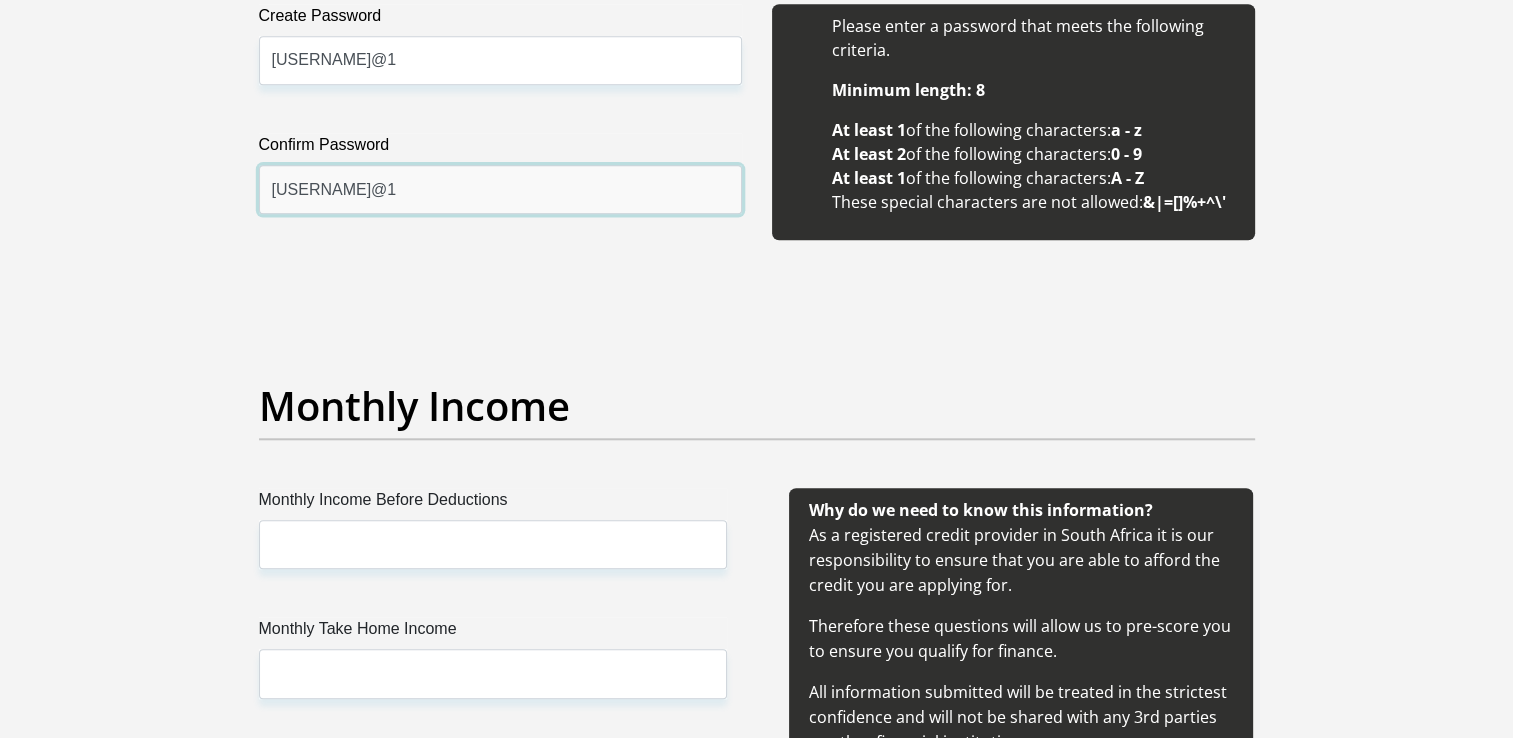 scroll, scrollTop: 1959, scrollLeft: 0, axis: vertical 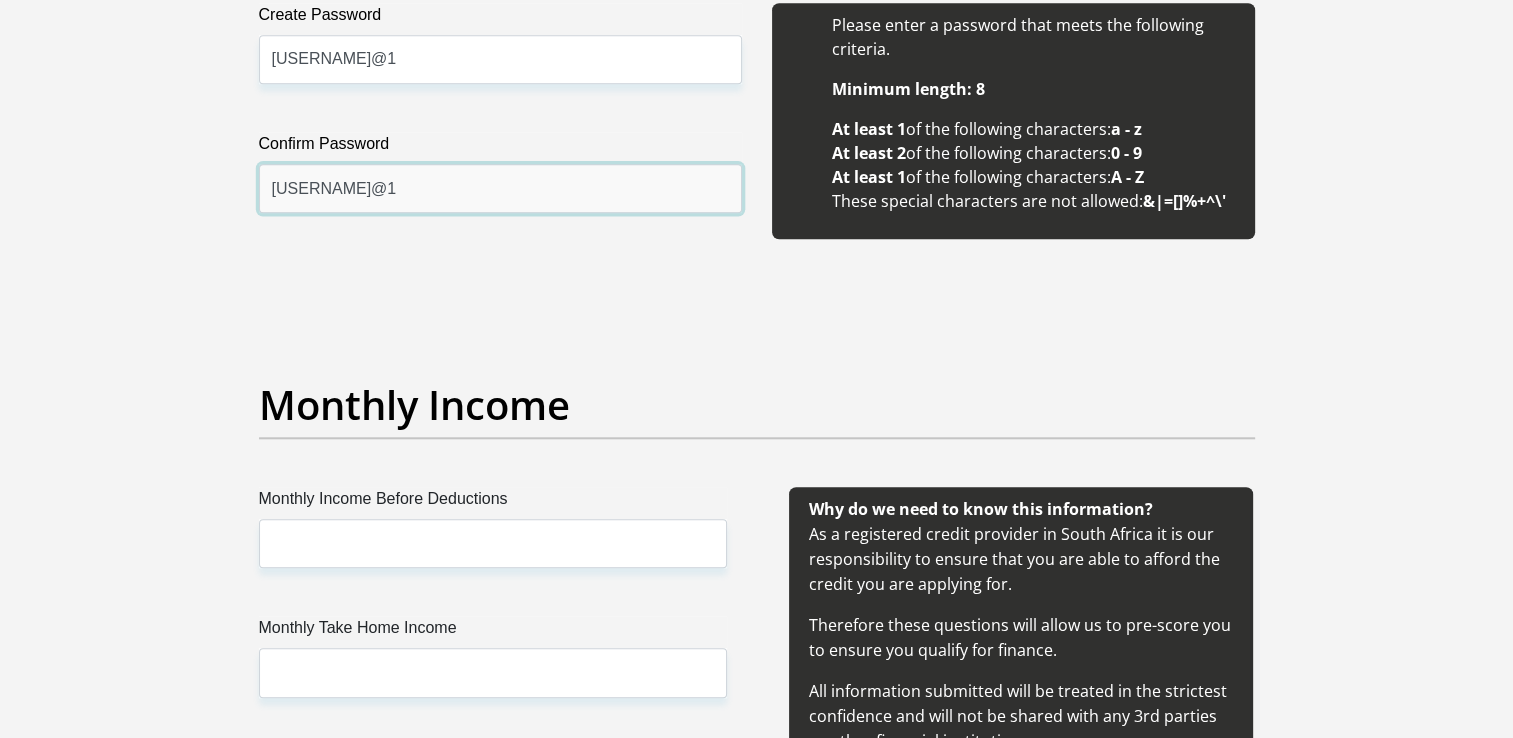 type on "Tweeling1@1" 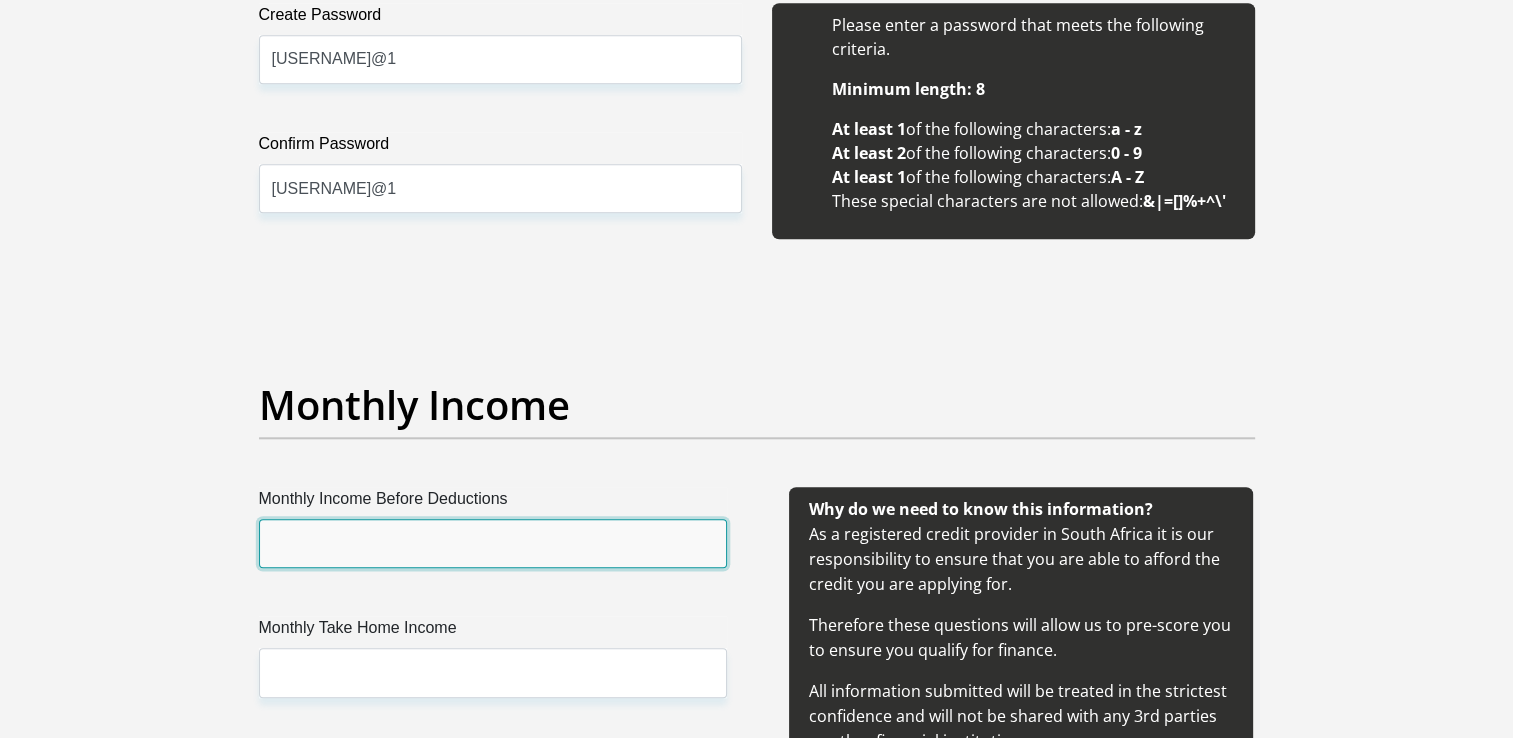 click on "Monthly Income Before Deductions" at bounding box center (493, 543) 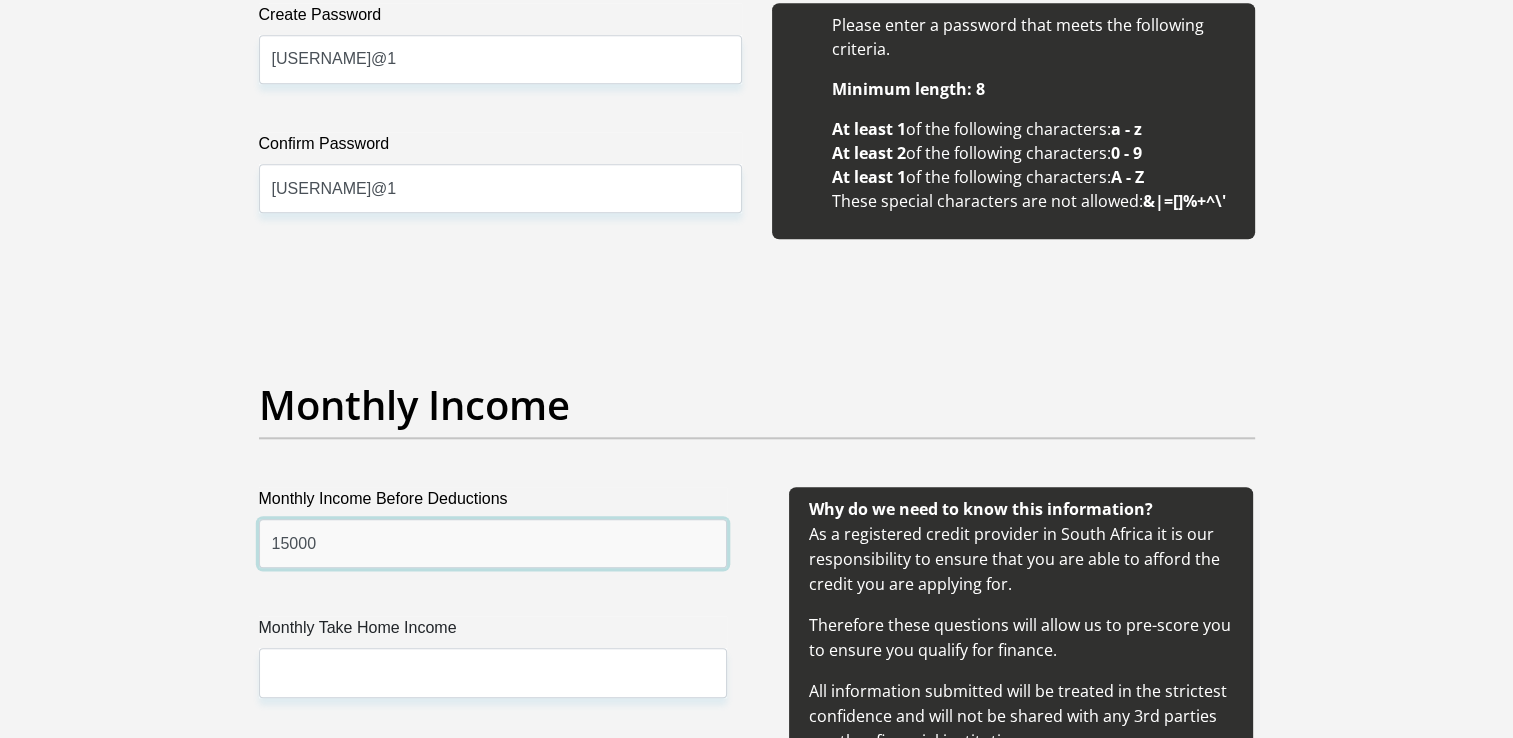 type on "15000" 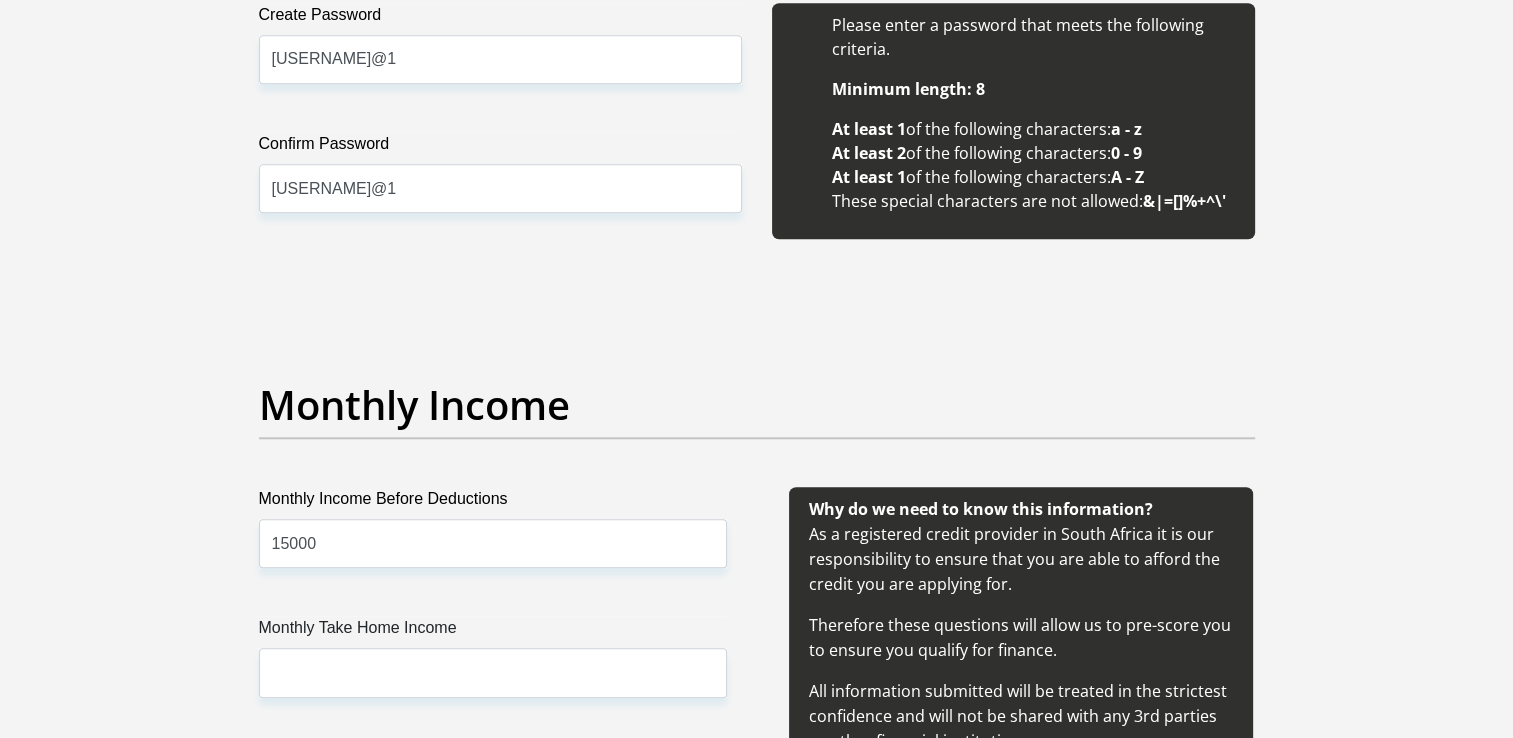 click on "Monthly Income Before Deductions
15000
Monthly Take Home Income
Other Income" at bounding box center (493, 681) 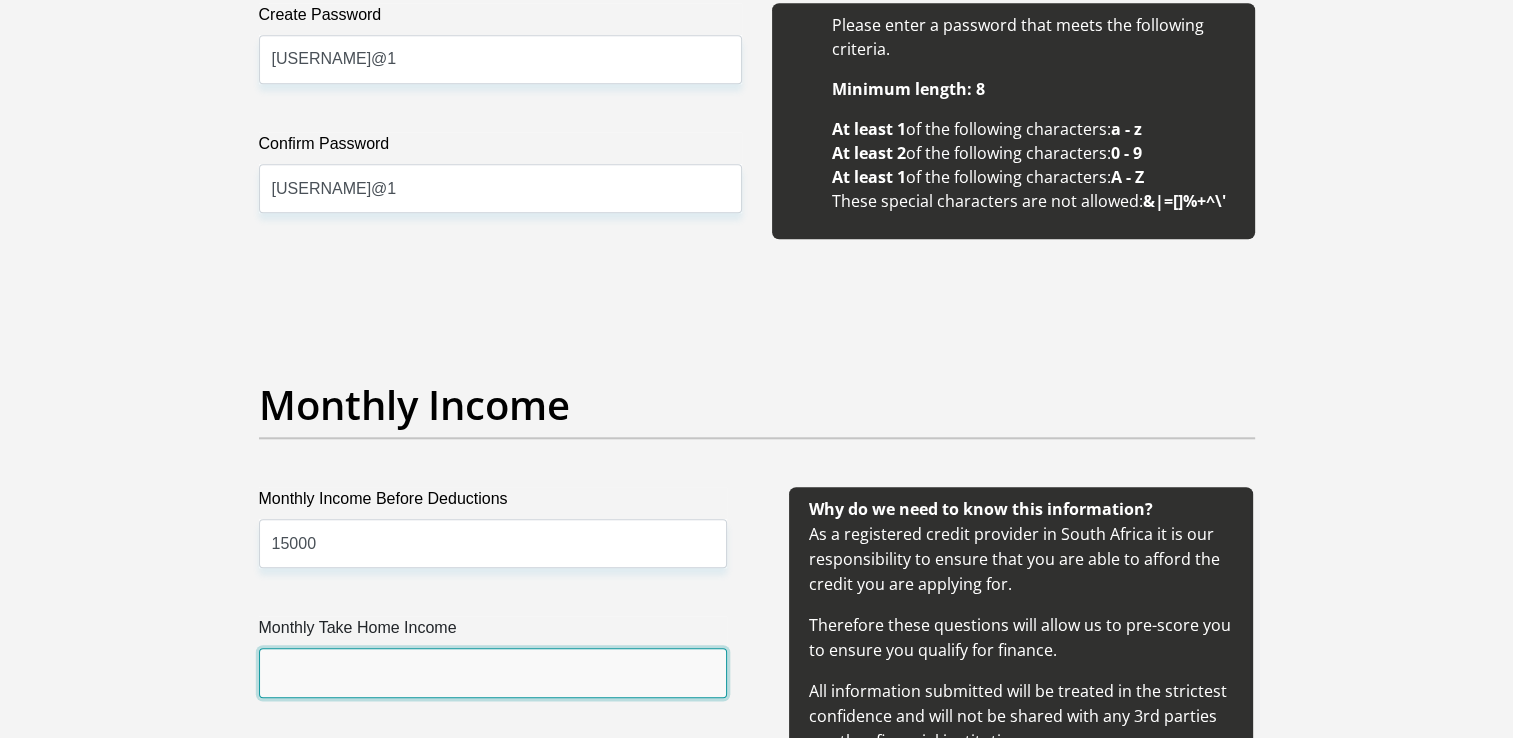 click on "Monthly Take Home Income" at bounding box center (493, 672) 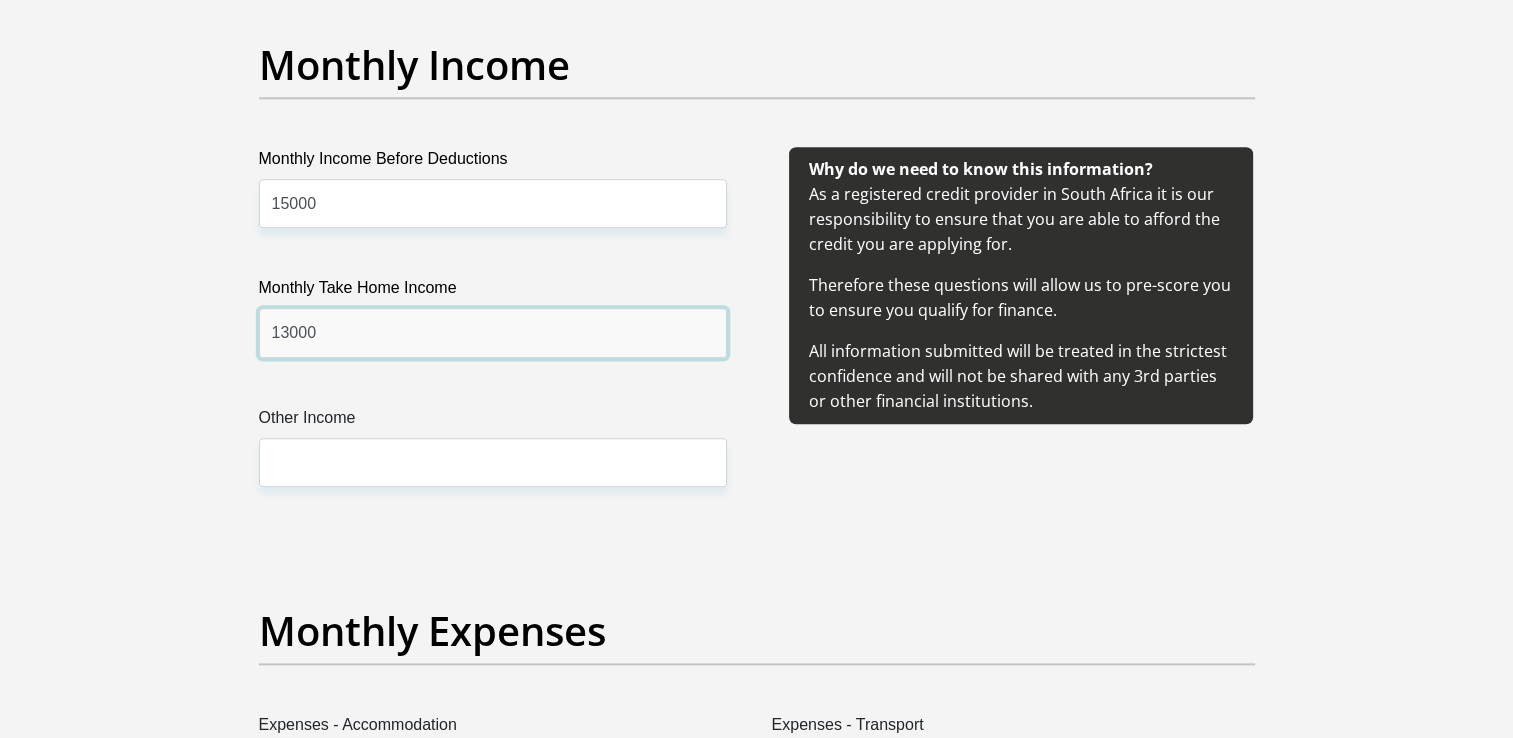 scroll, scrollTop: 2315, scrollLeft: 0, axis: vertical 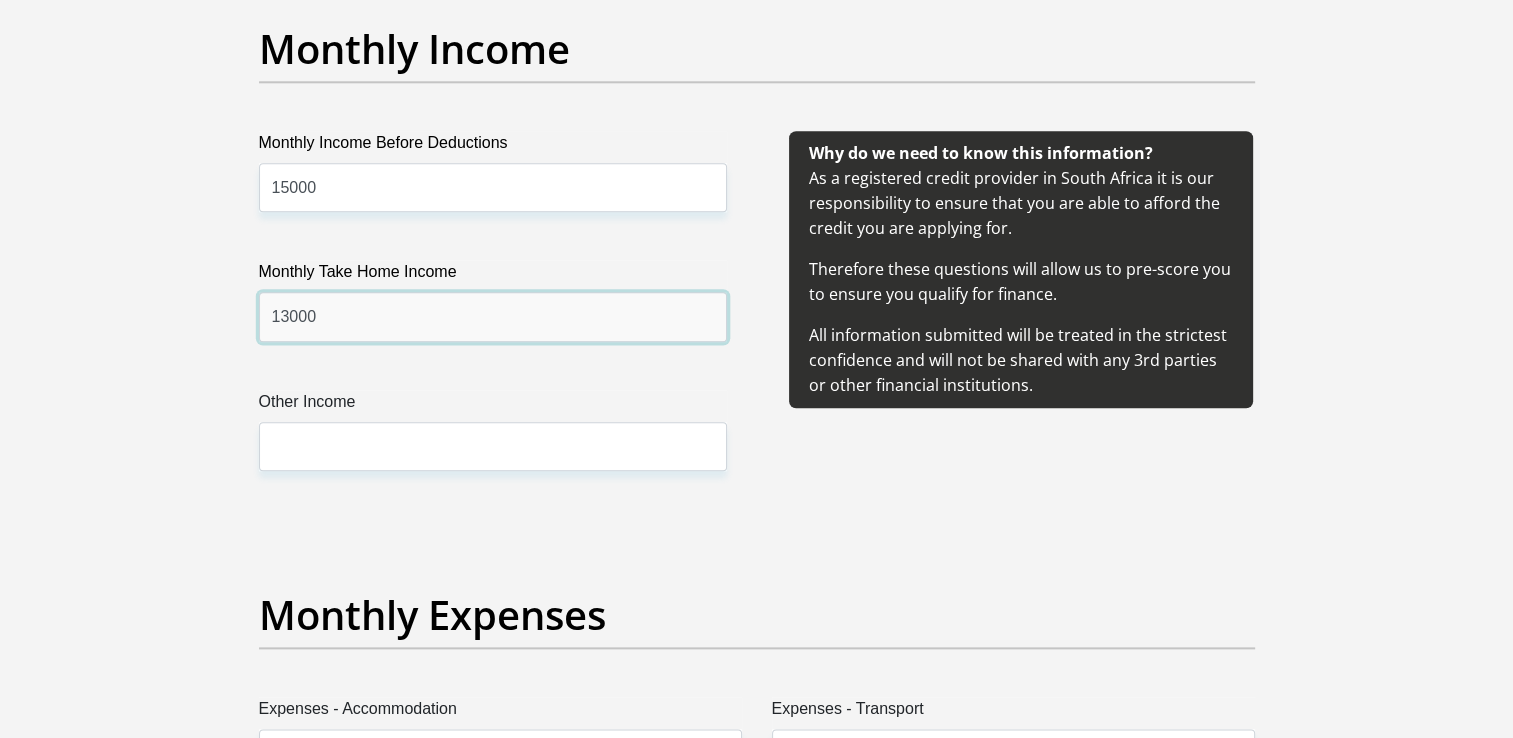 type on "13000" 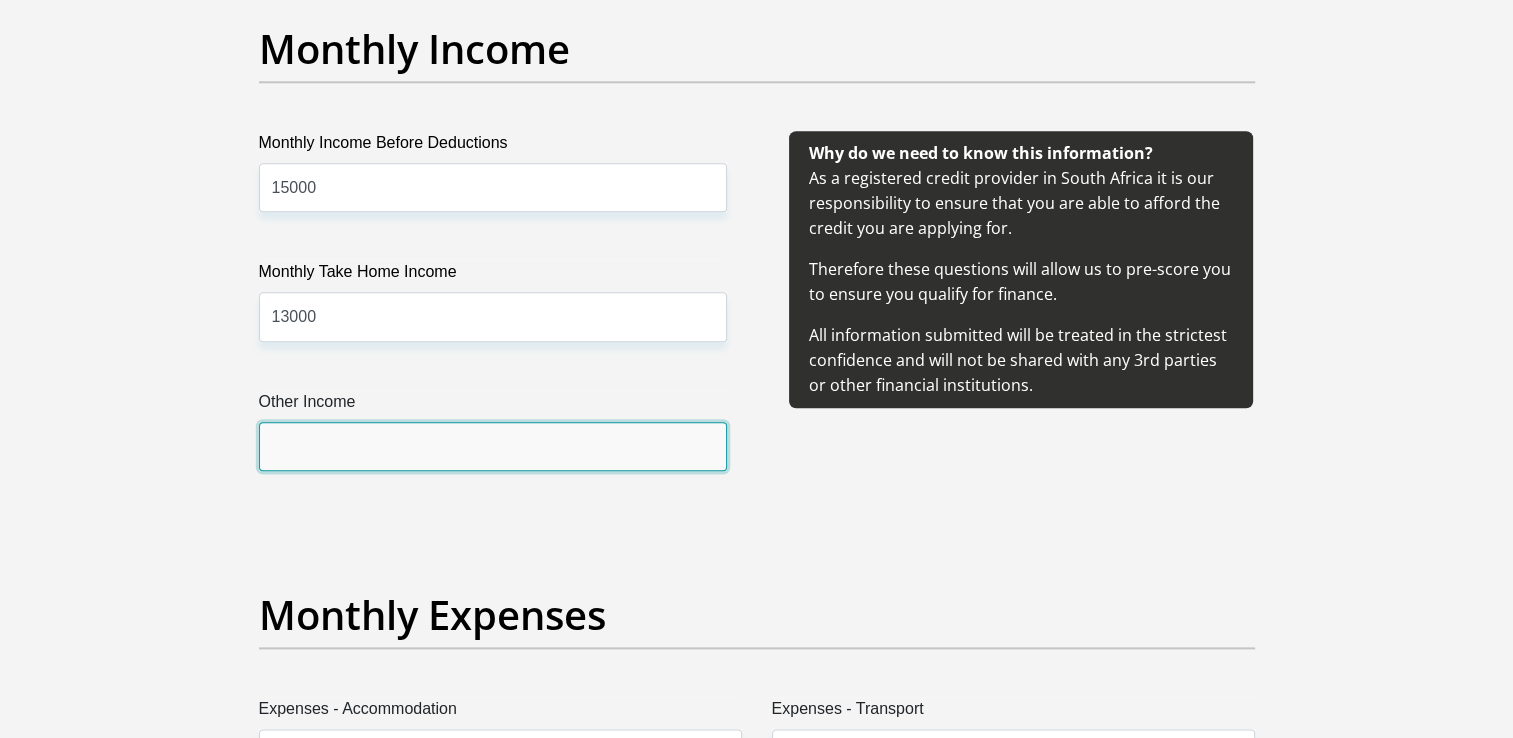 click on "Other Income" at bounding box center (493, 446) 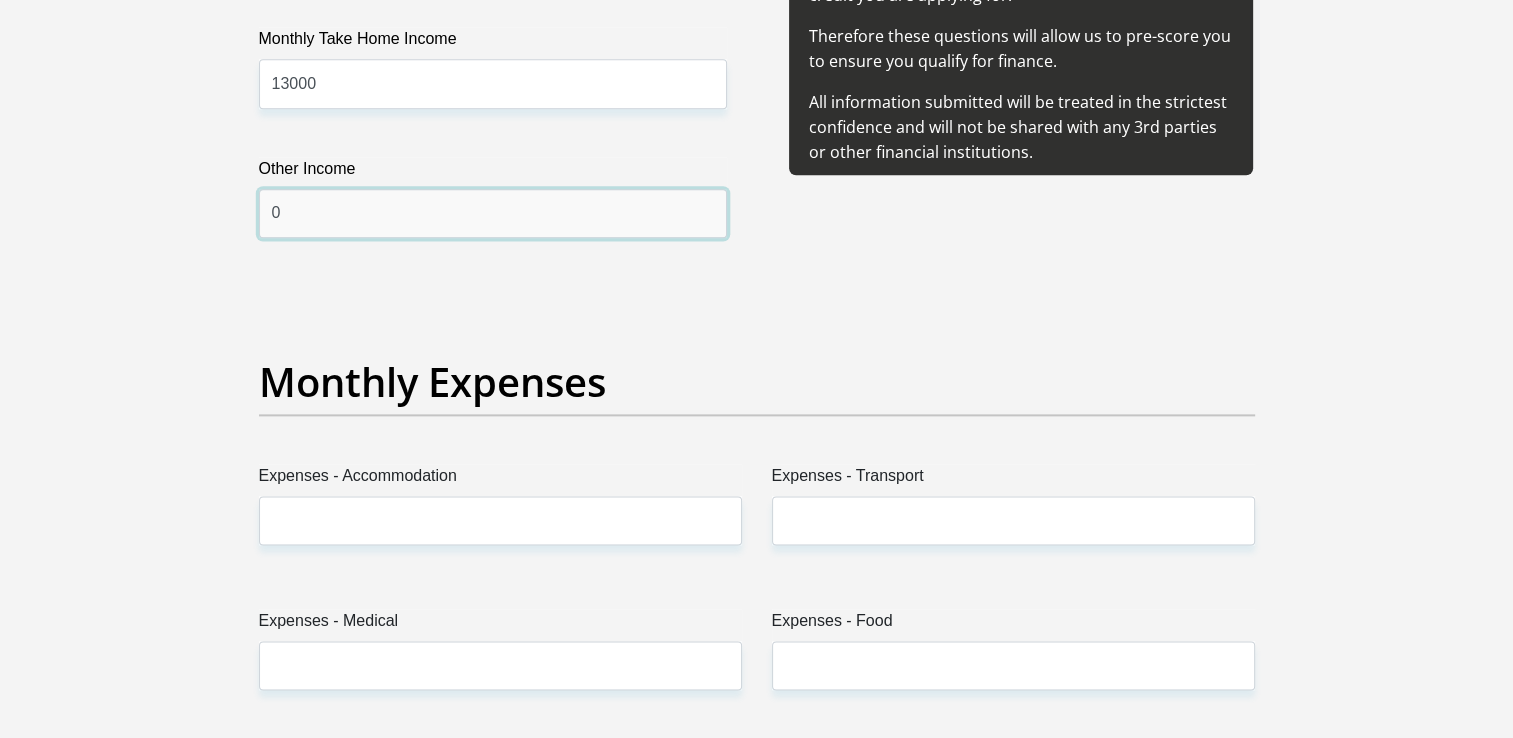 scroll, scrollTop: 2588, scrollLeft: 0, axis: vertical 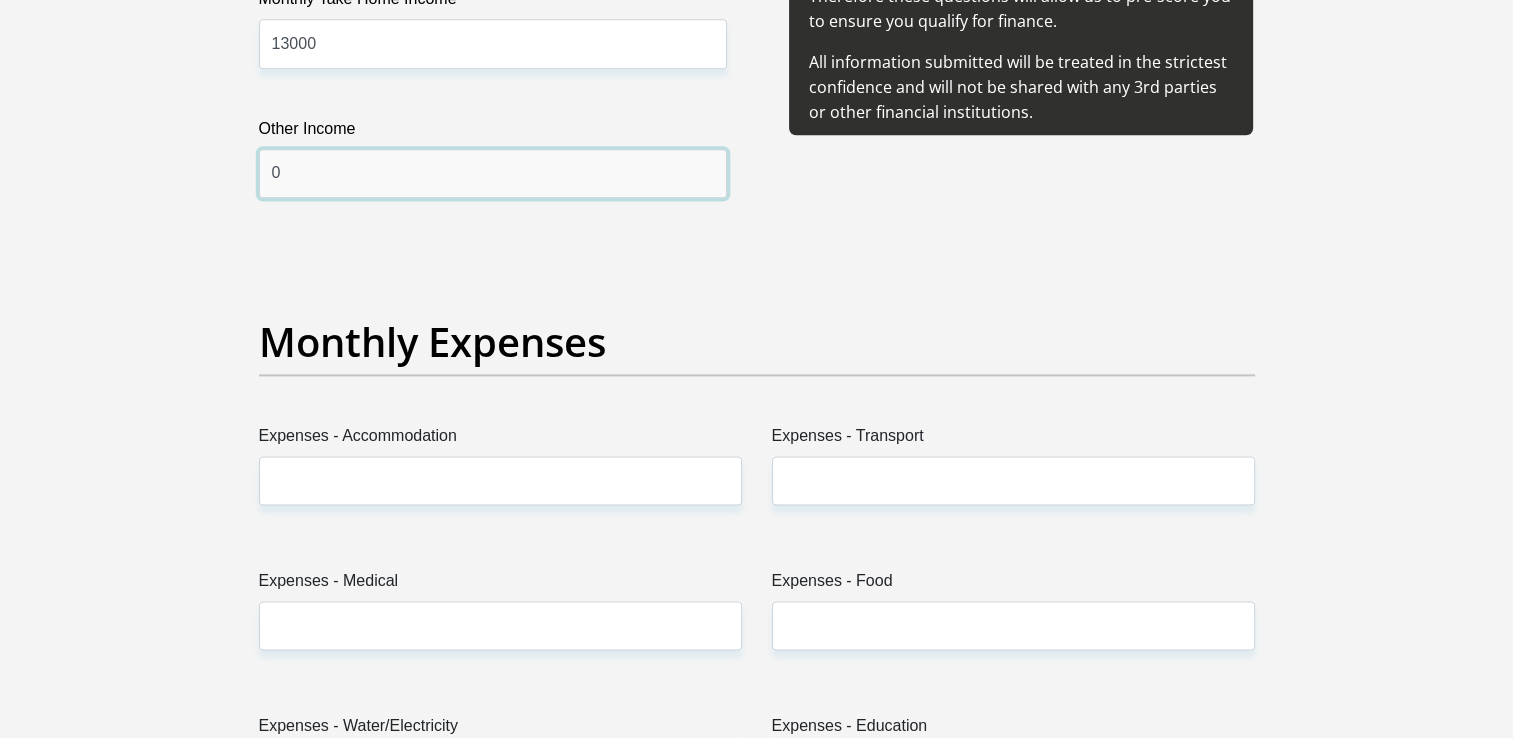 type on "0" 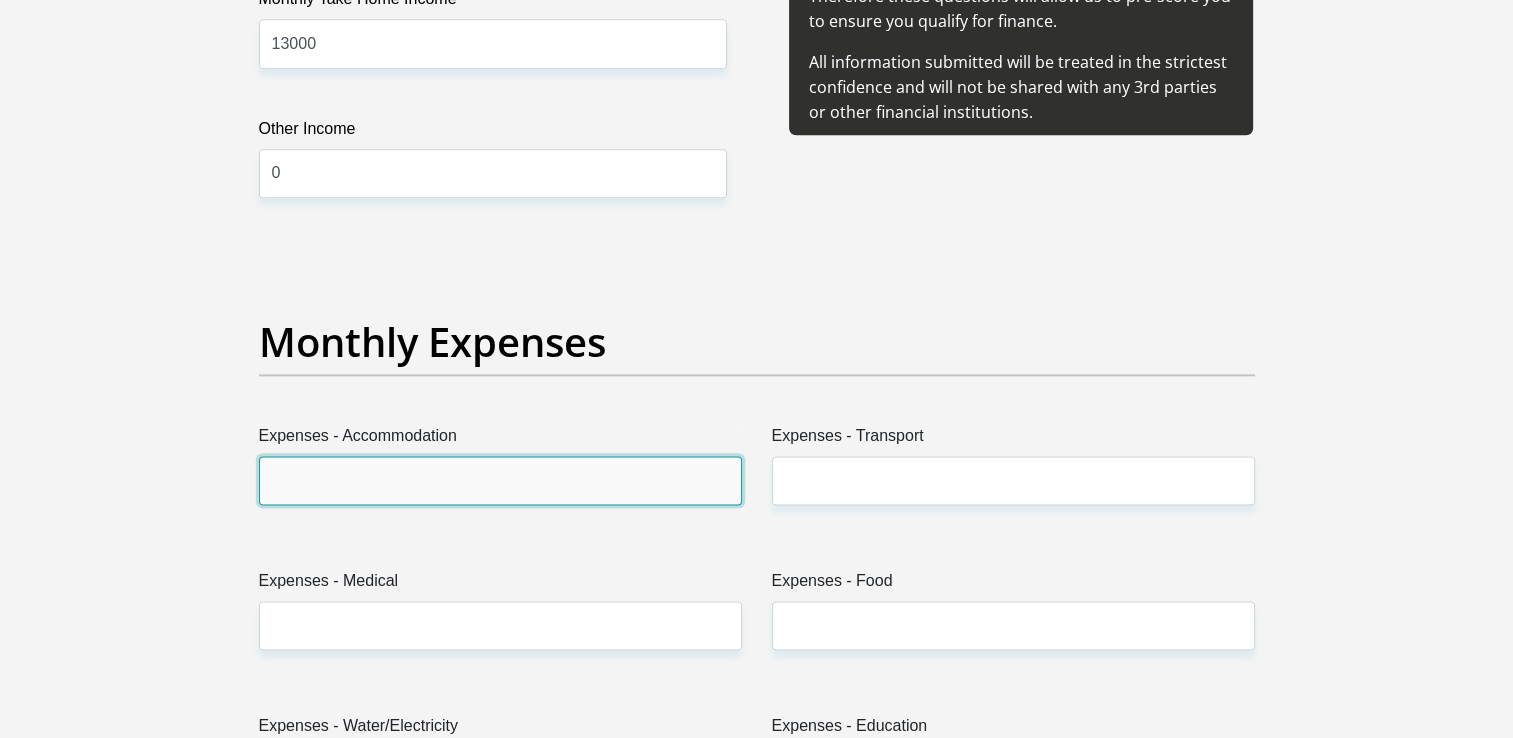 click on "Expenses - Accommodation" at bounding box center [500, 480] 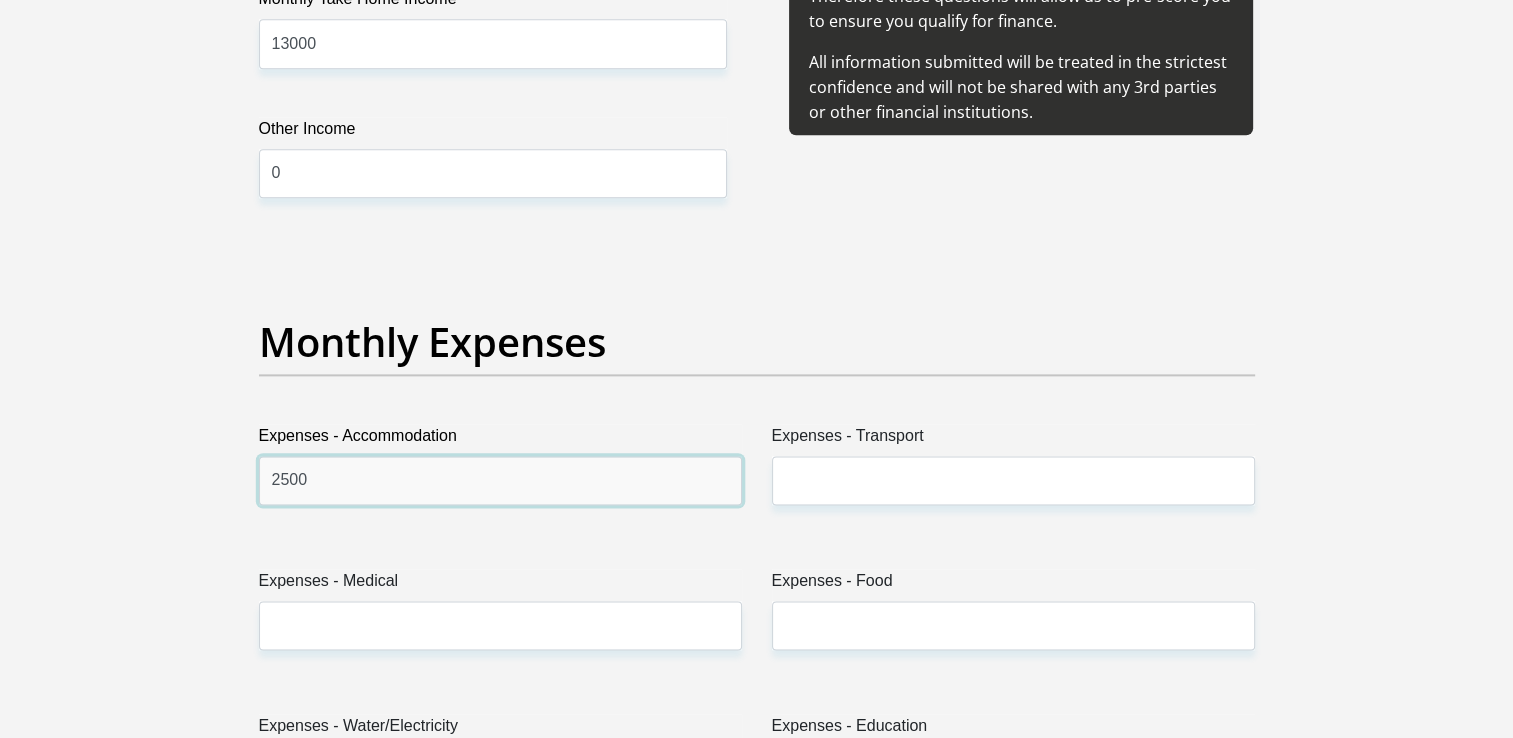 type on "2500" 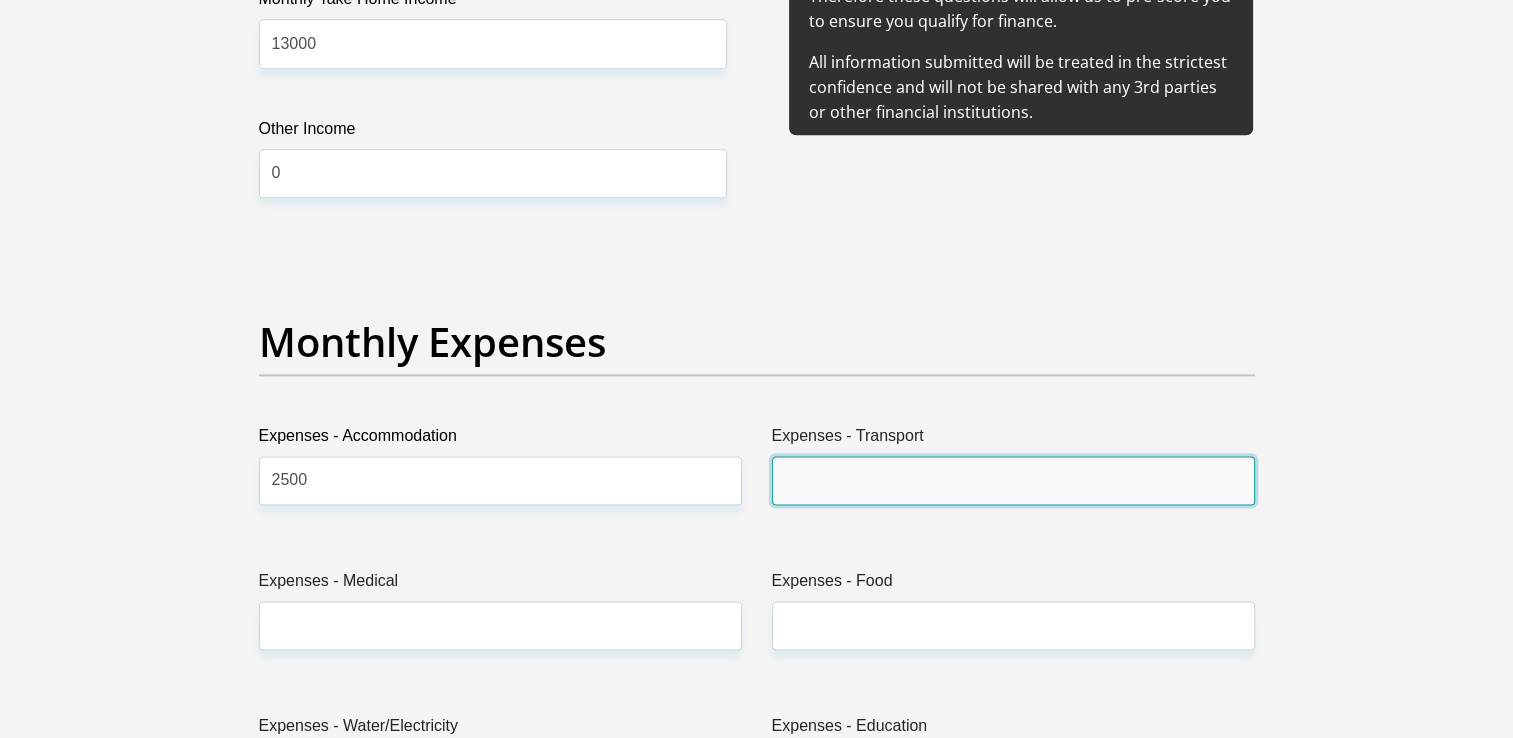 click on "Expenses - Transport" at bounding box center [1013, 480] 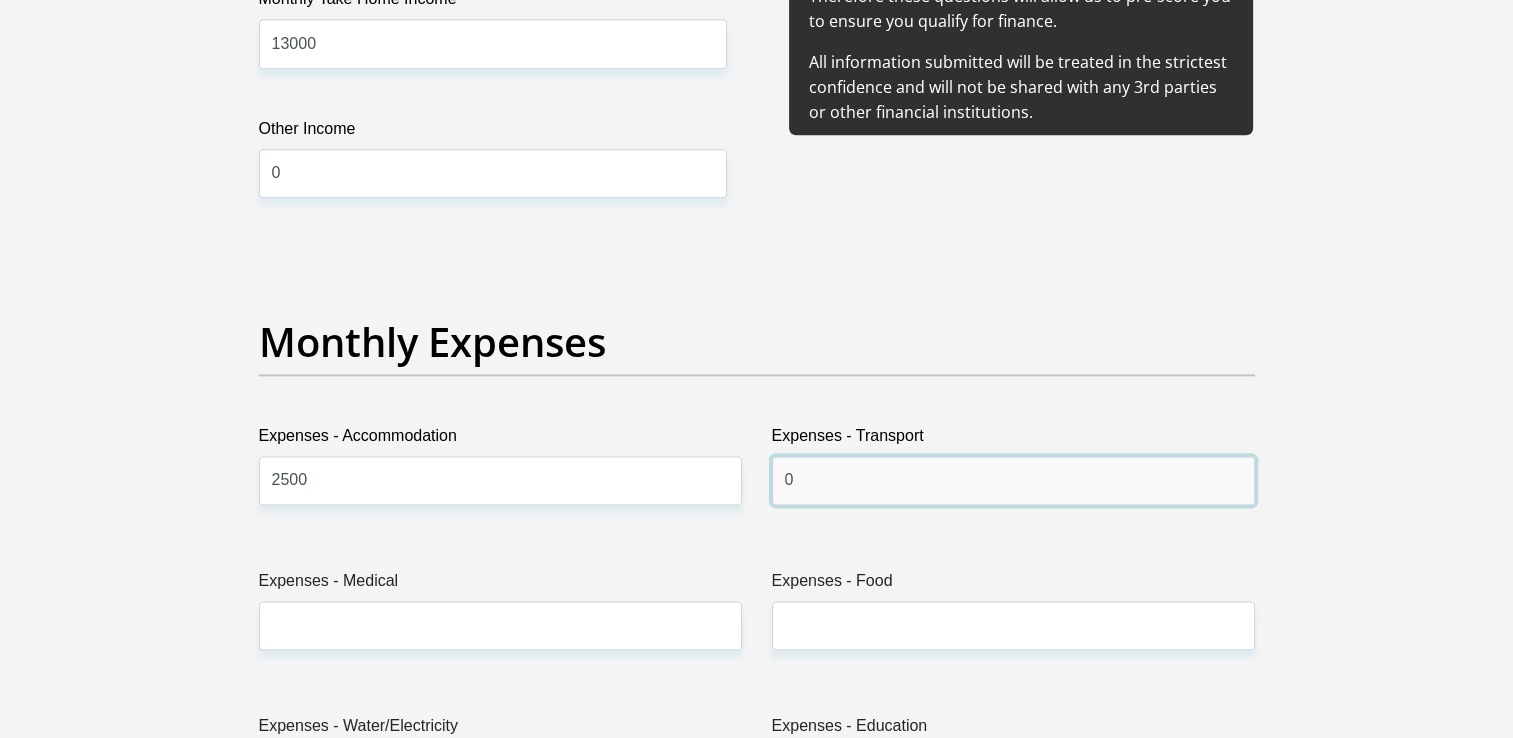 type on "0" 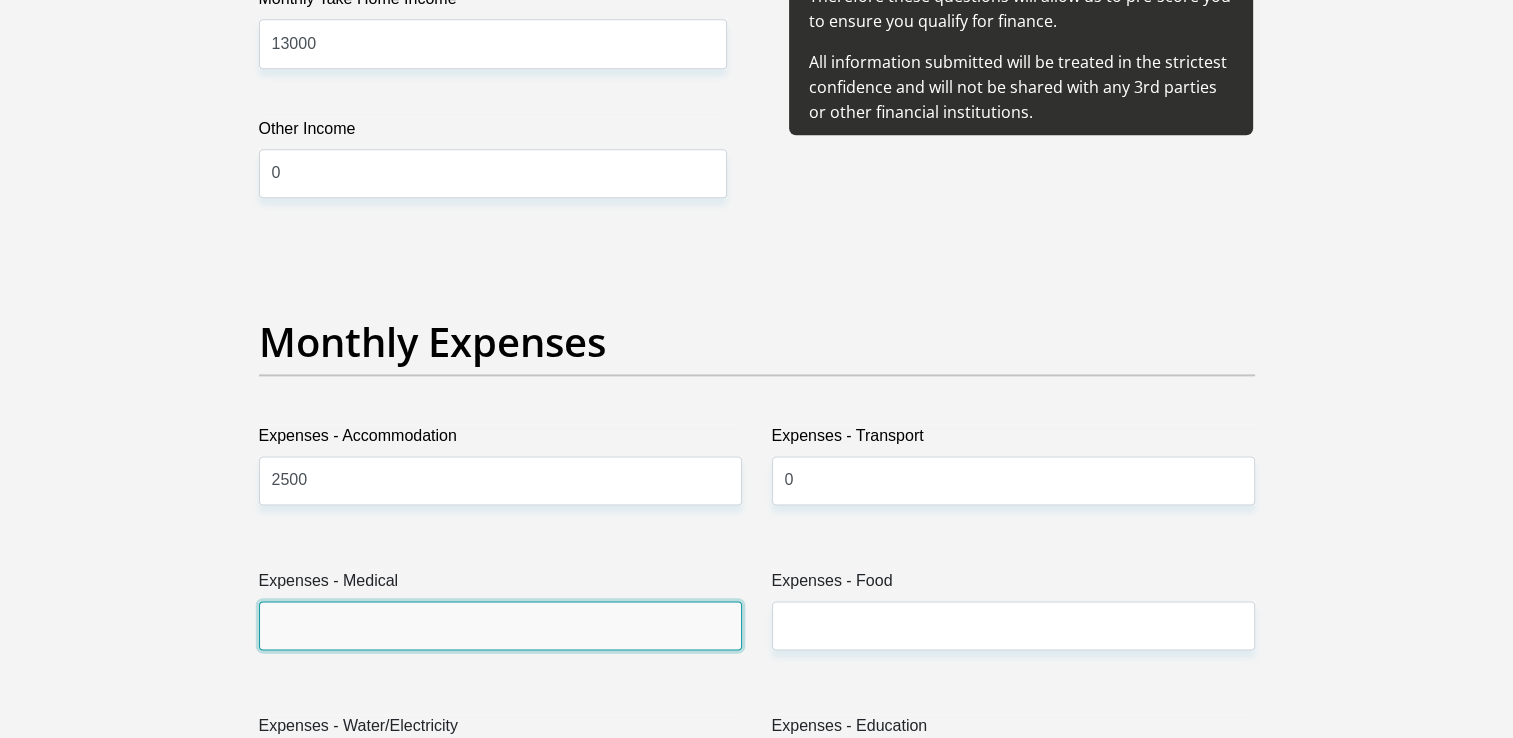 click on "Expenses - Medical" at bounding box center (500, 625) 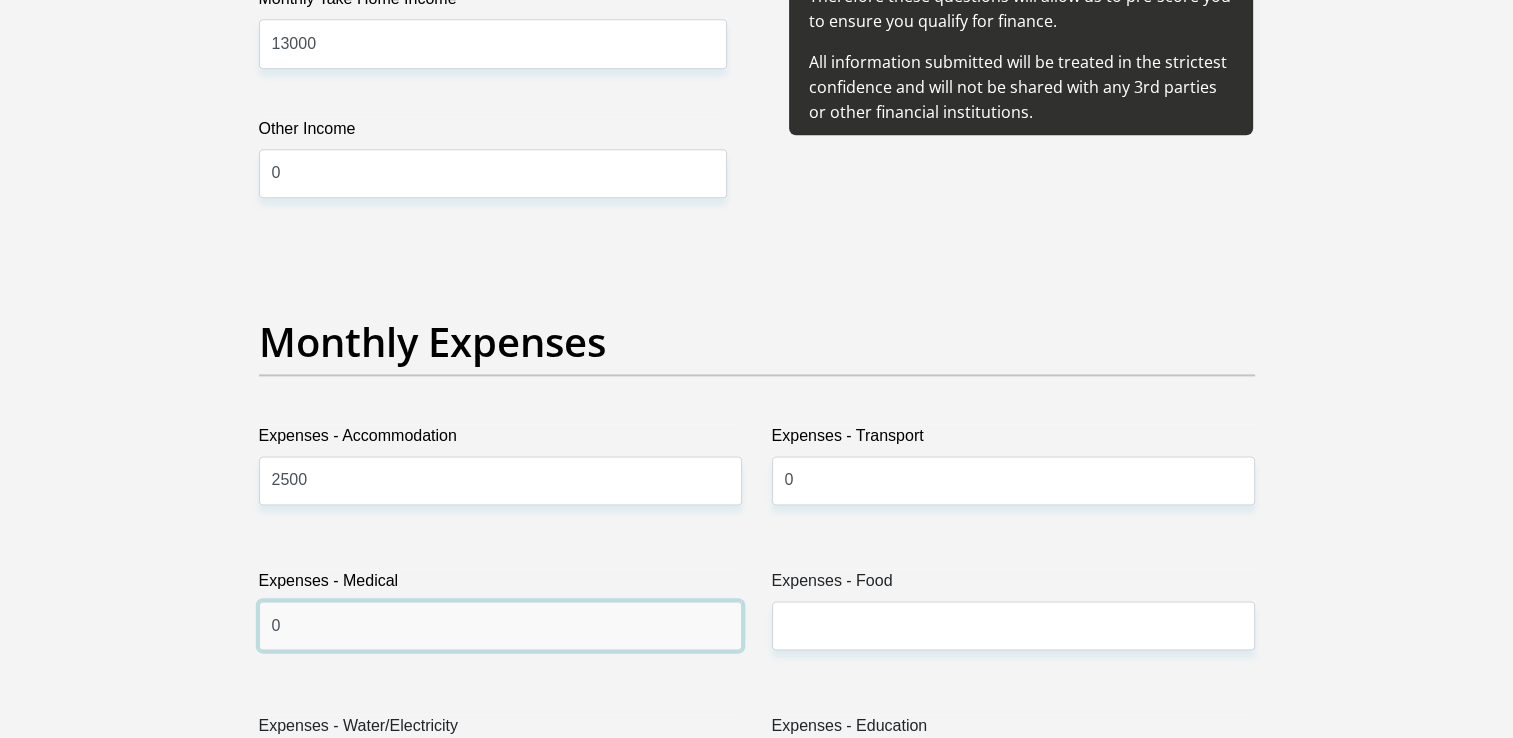 type on "0" 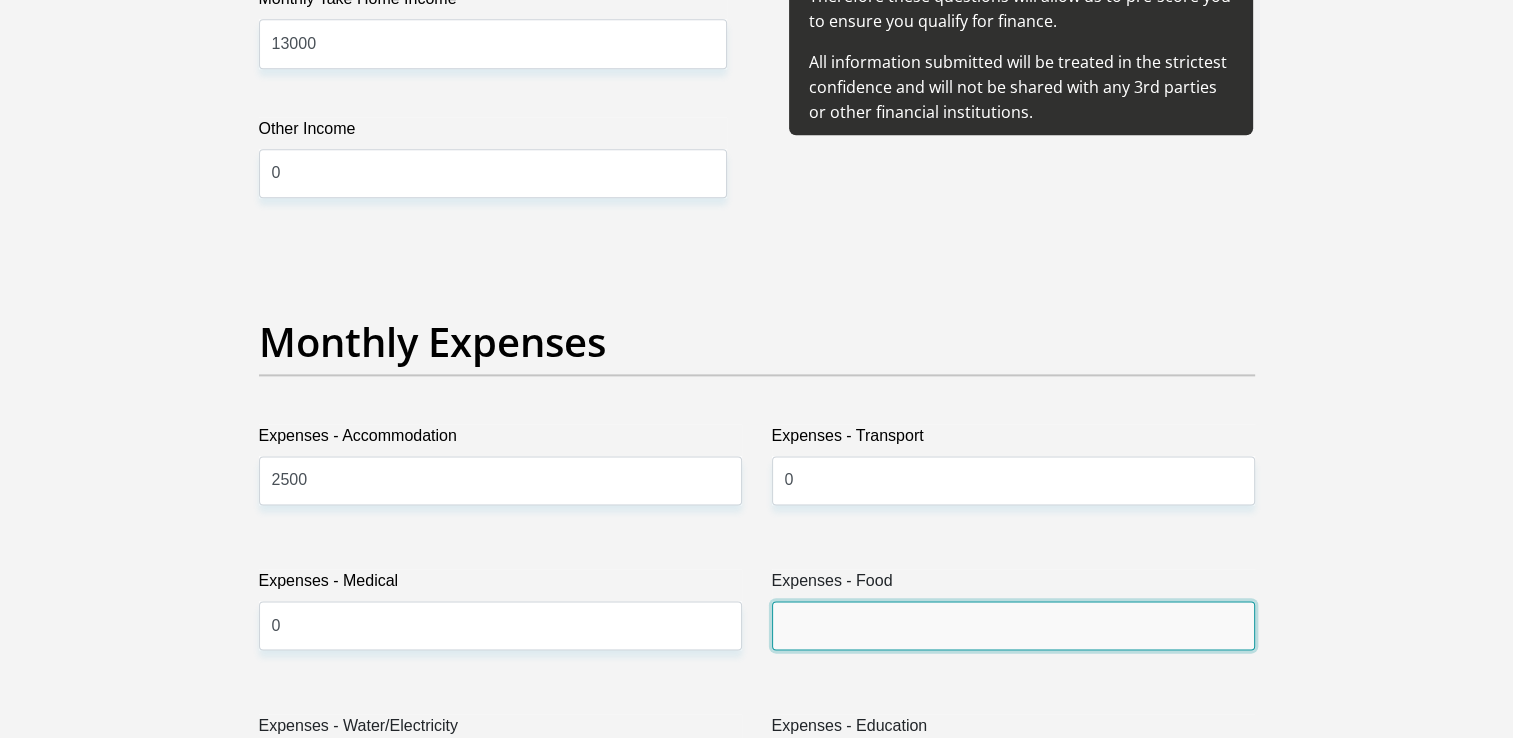 click on "Expenses - Food" at bounding box center (1013, 625) 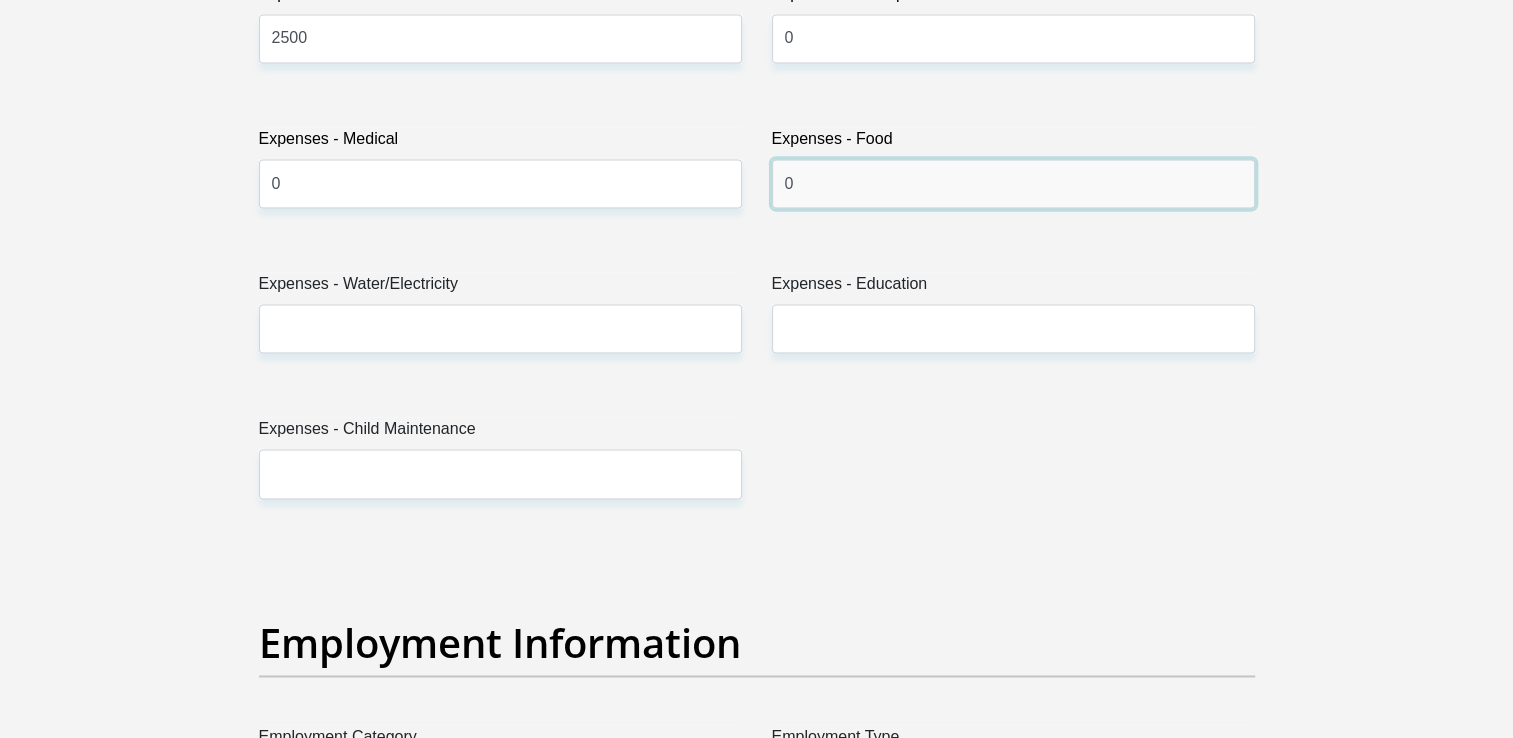 scroll, scrollTop: 3043, scrollLeft: 0, axis: vertical 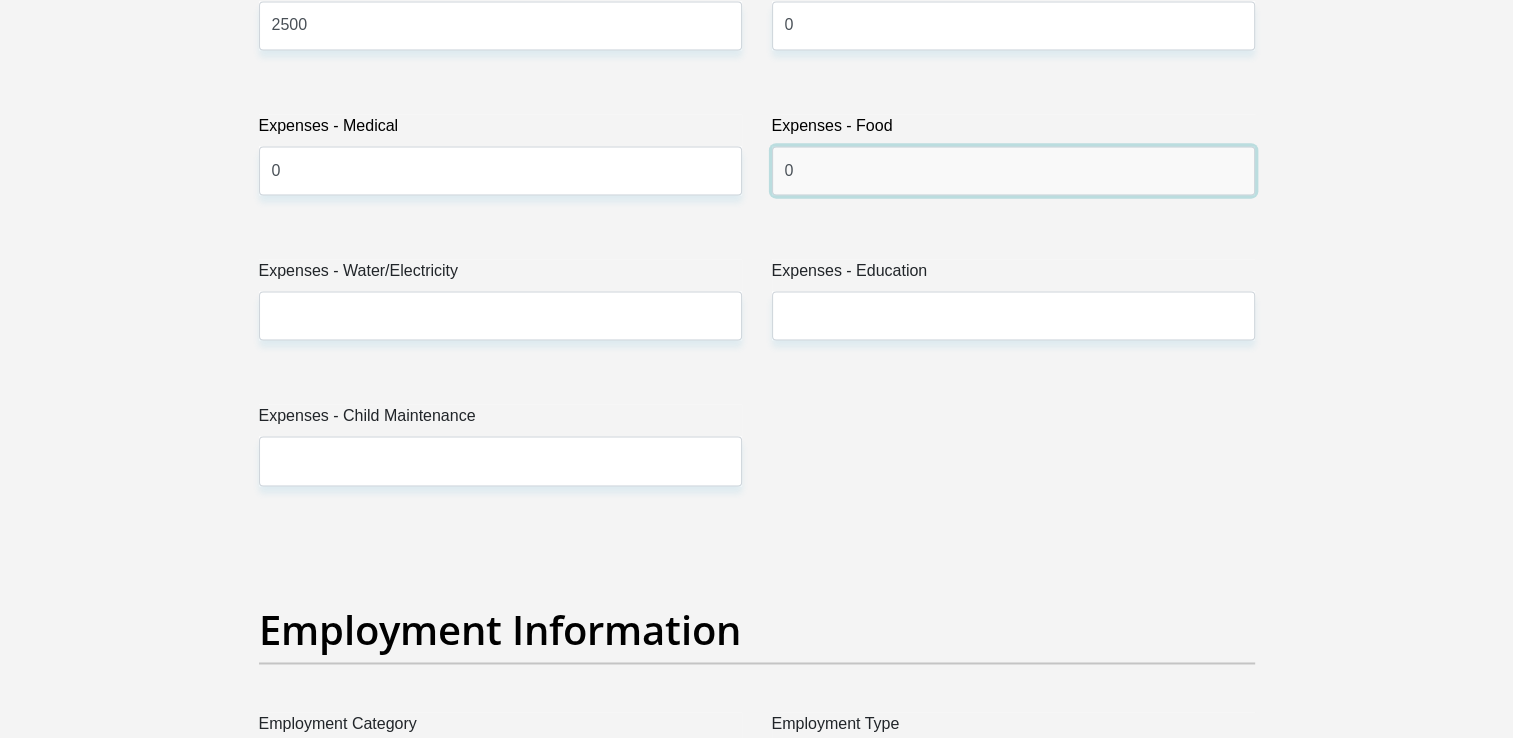 type on "0" 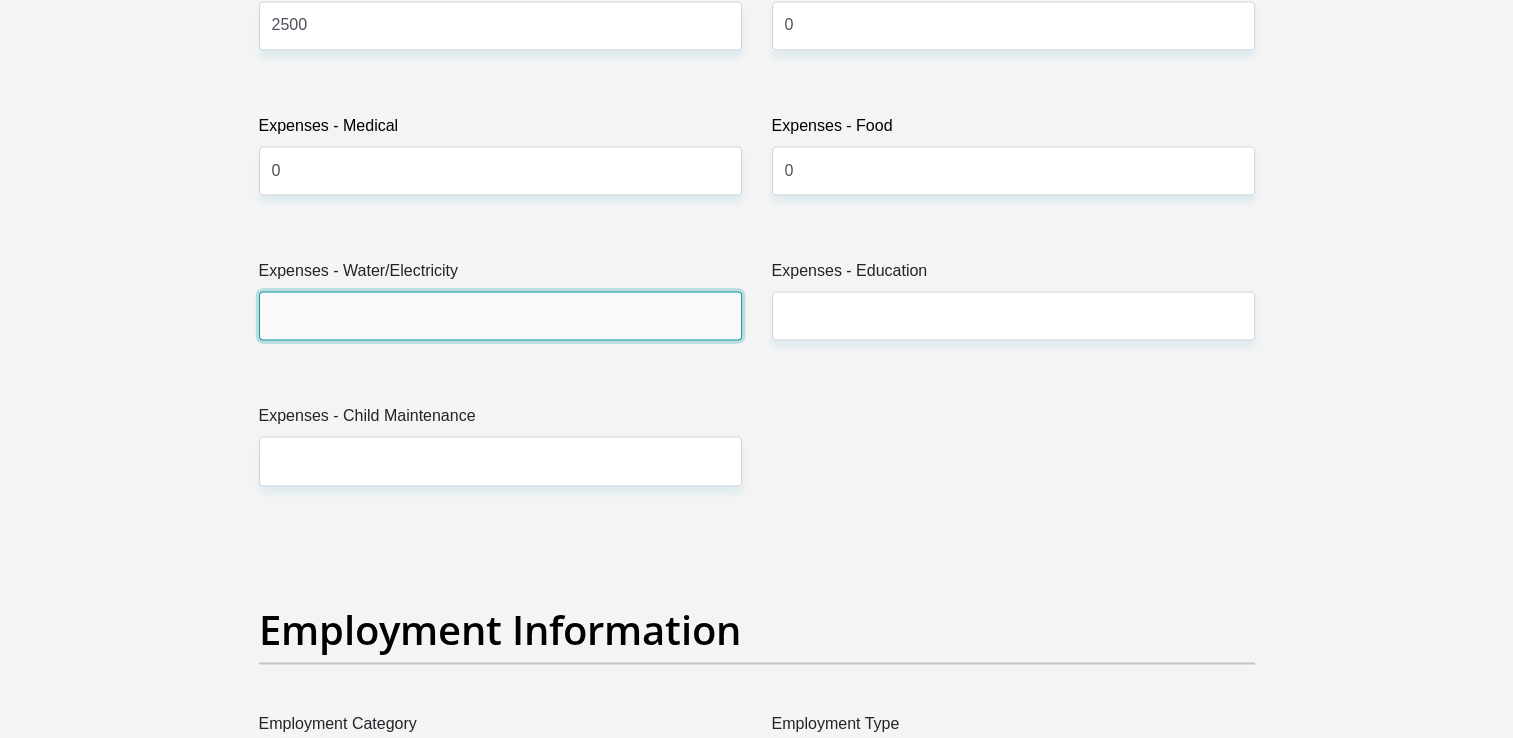 click on "Expenses - Water/Electricity" at bounding box center [500, 315] 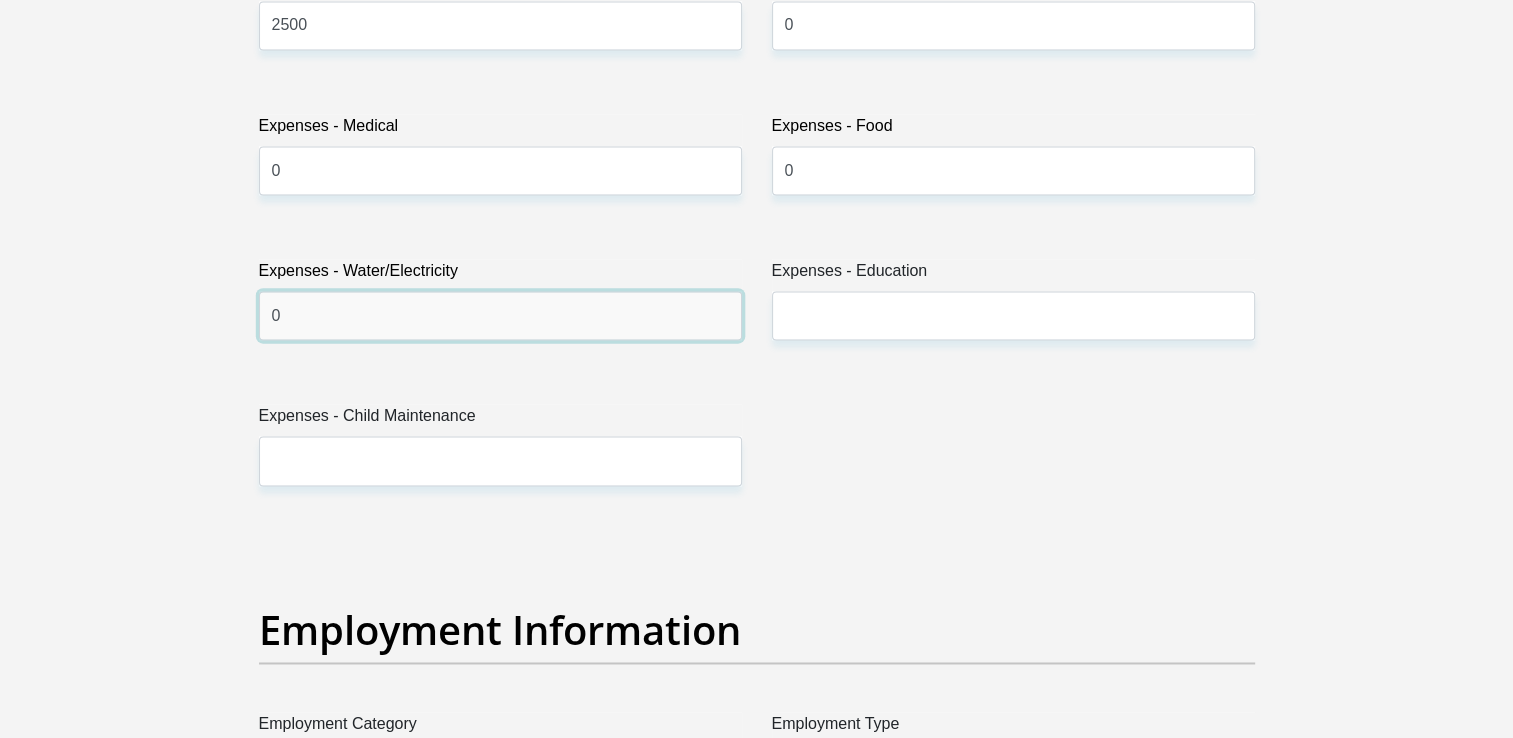 type on "0" 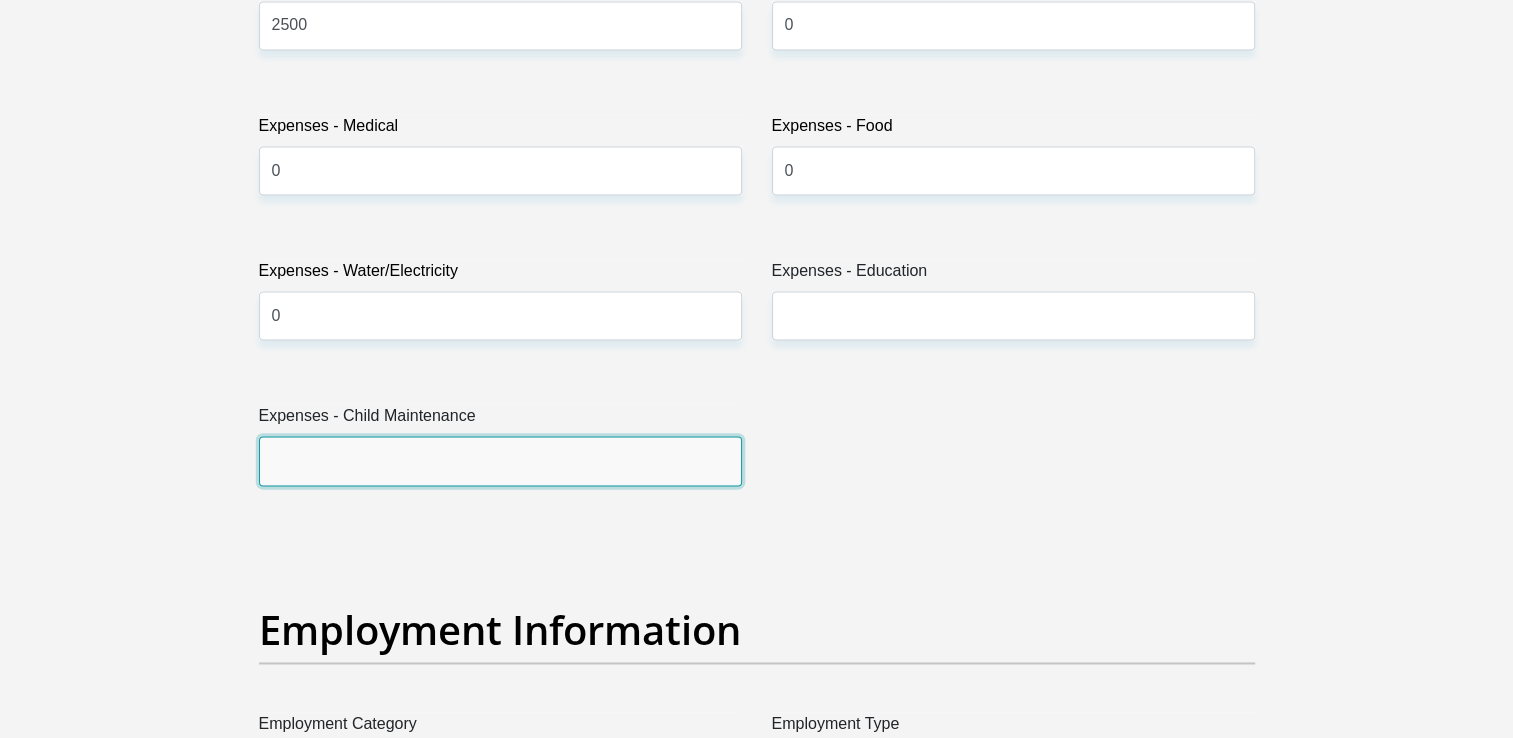 click on "Expenses - Child Maintenance" at bounding box center (500, 460) 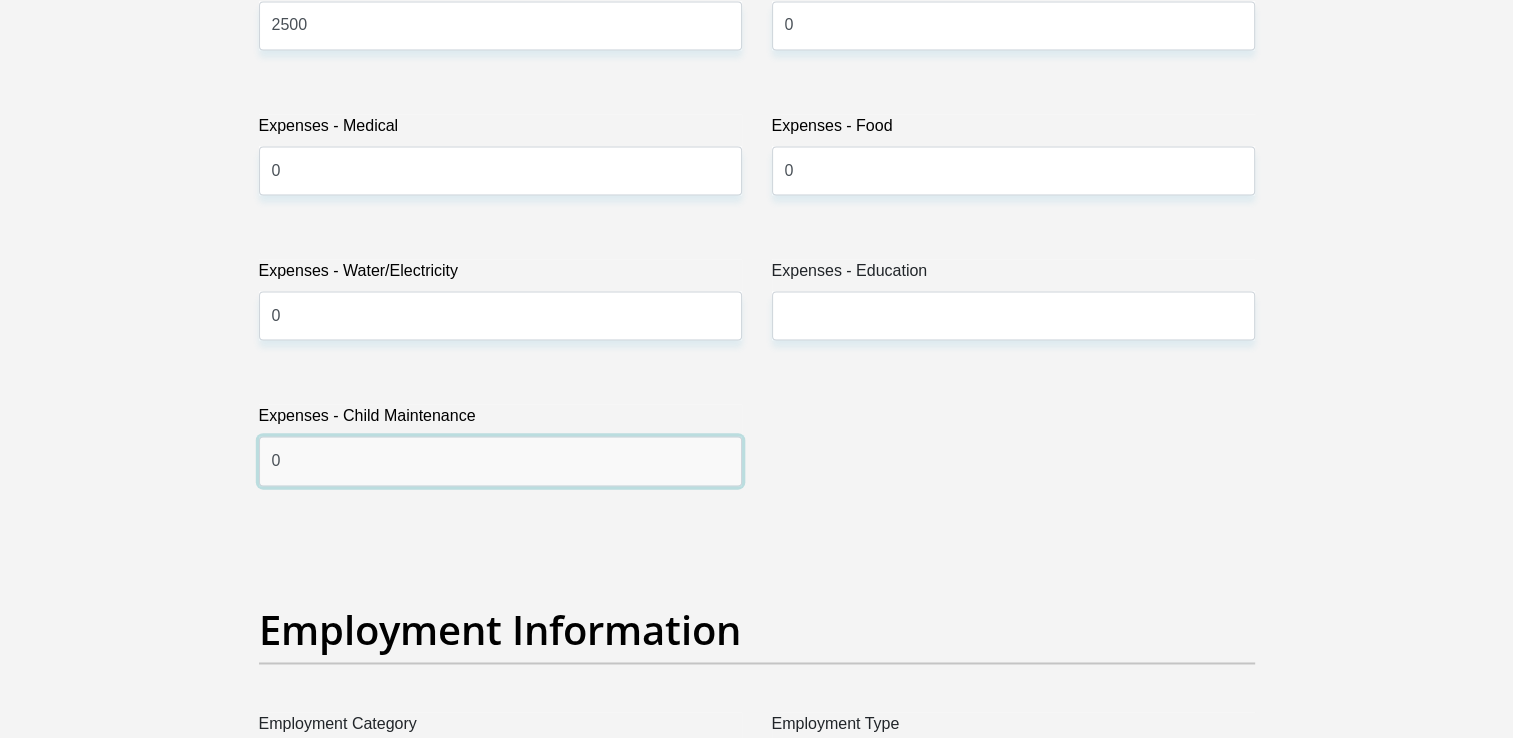 type on "0" 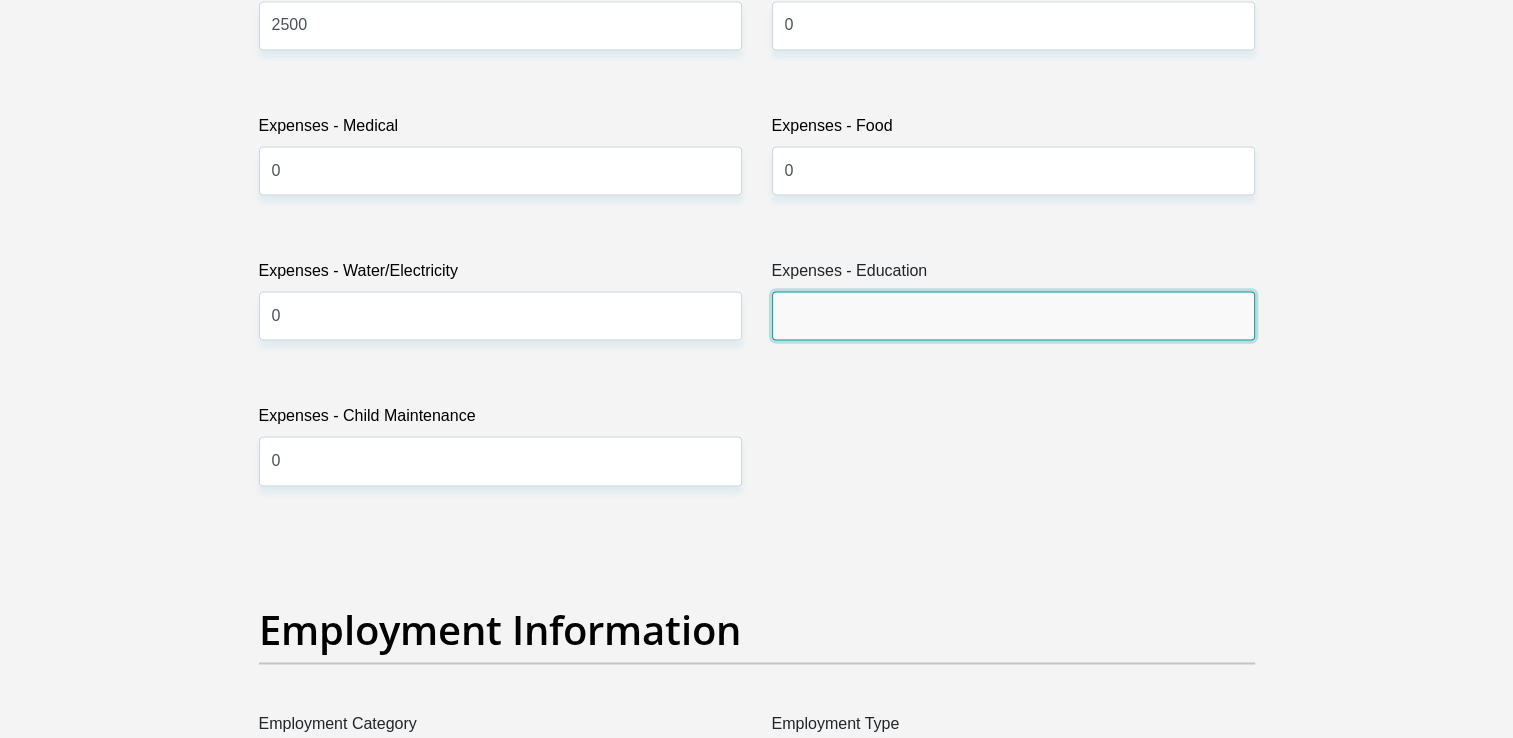 click on "Expenses - Education" at bounding box center [1013, 315] 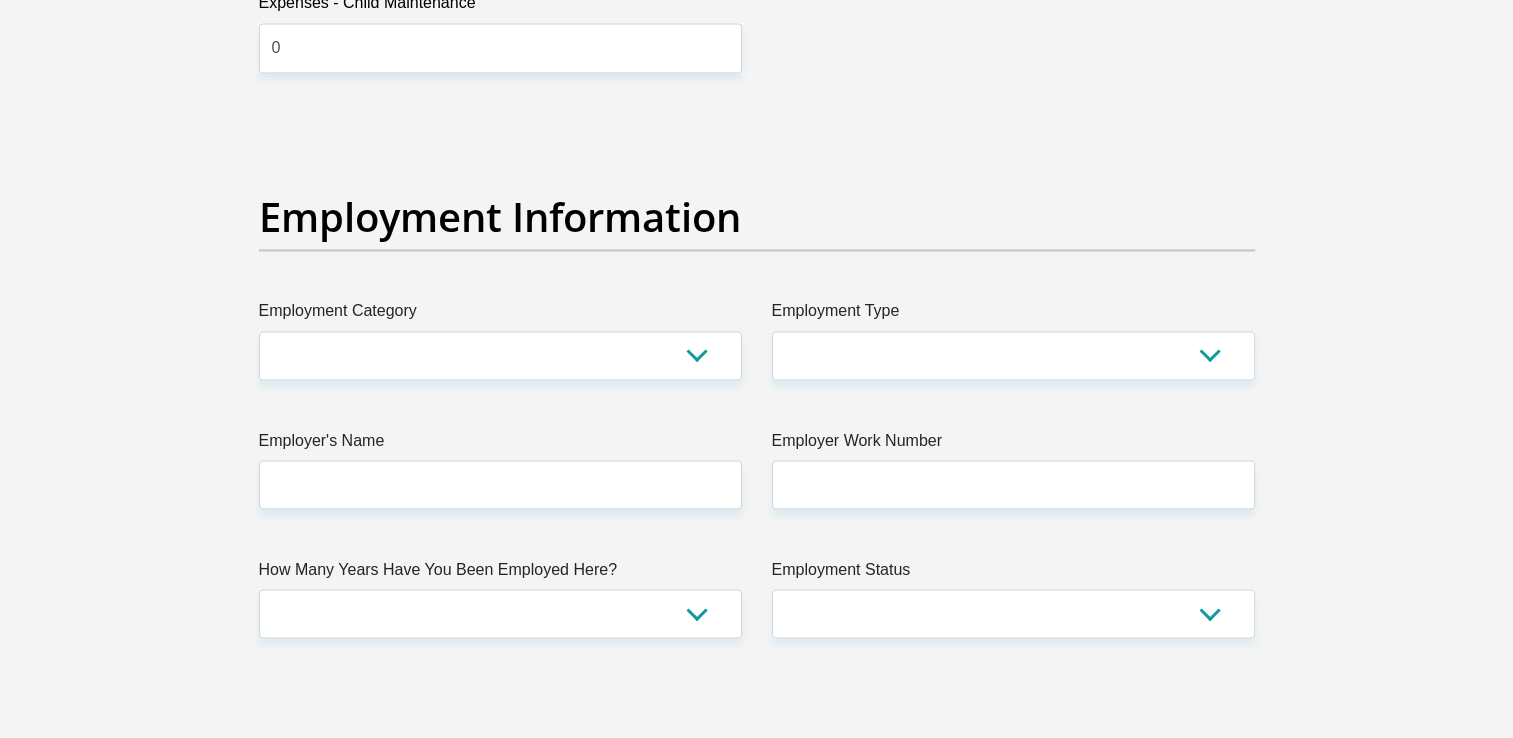 scroll, scrollTop: 3458, scrollLeft: 0, axis: vertical 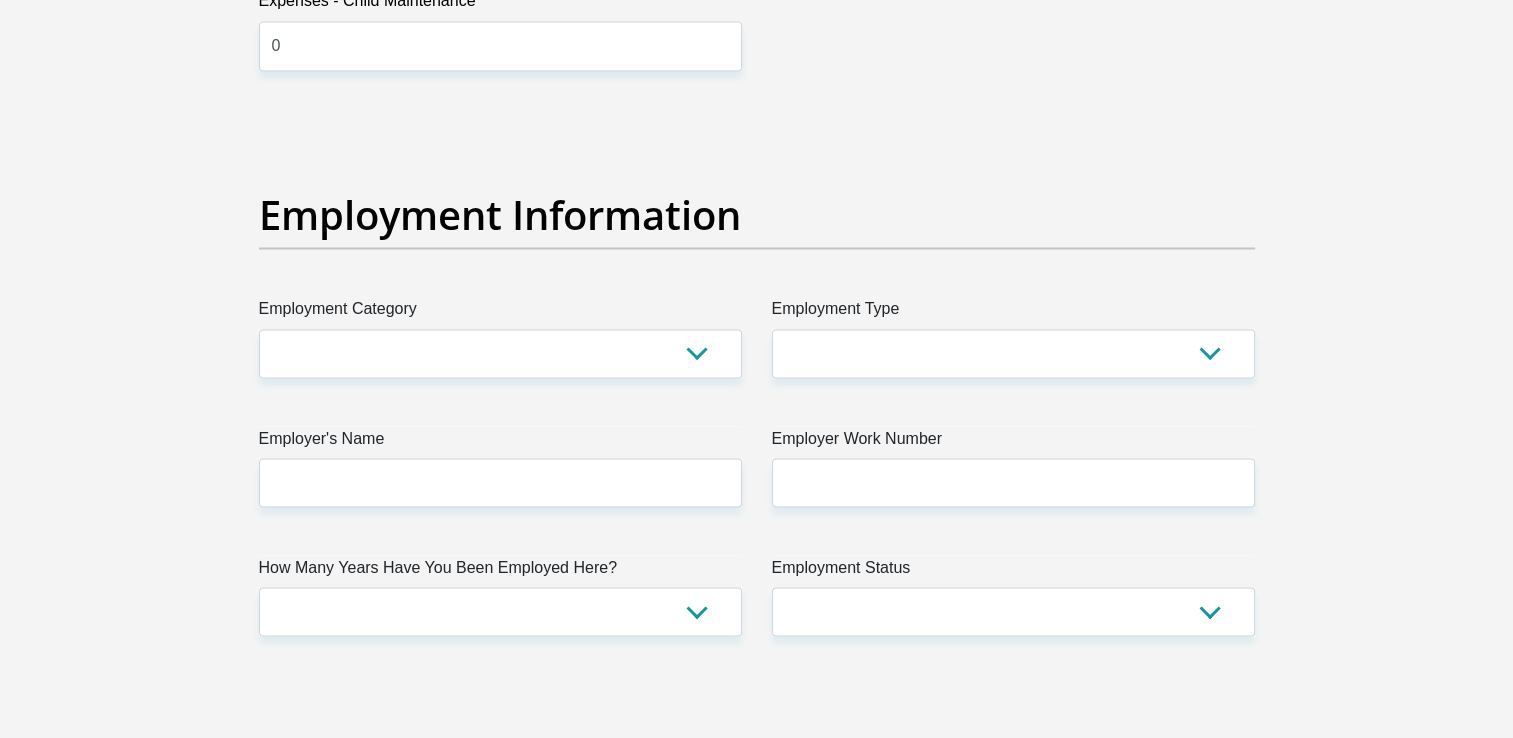 type on "0" 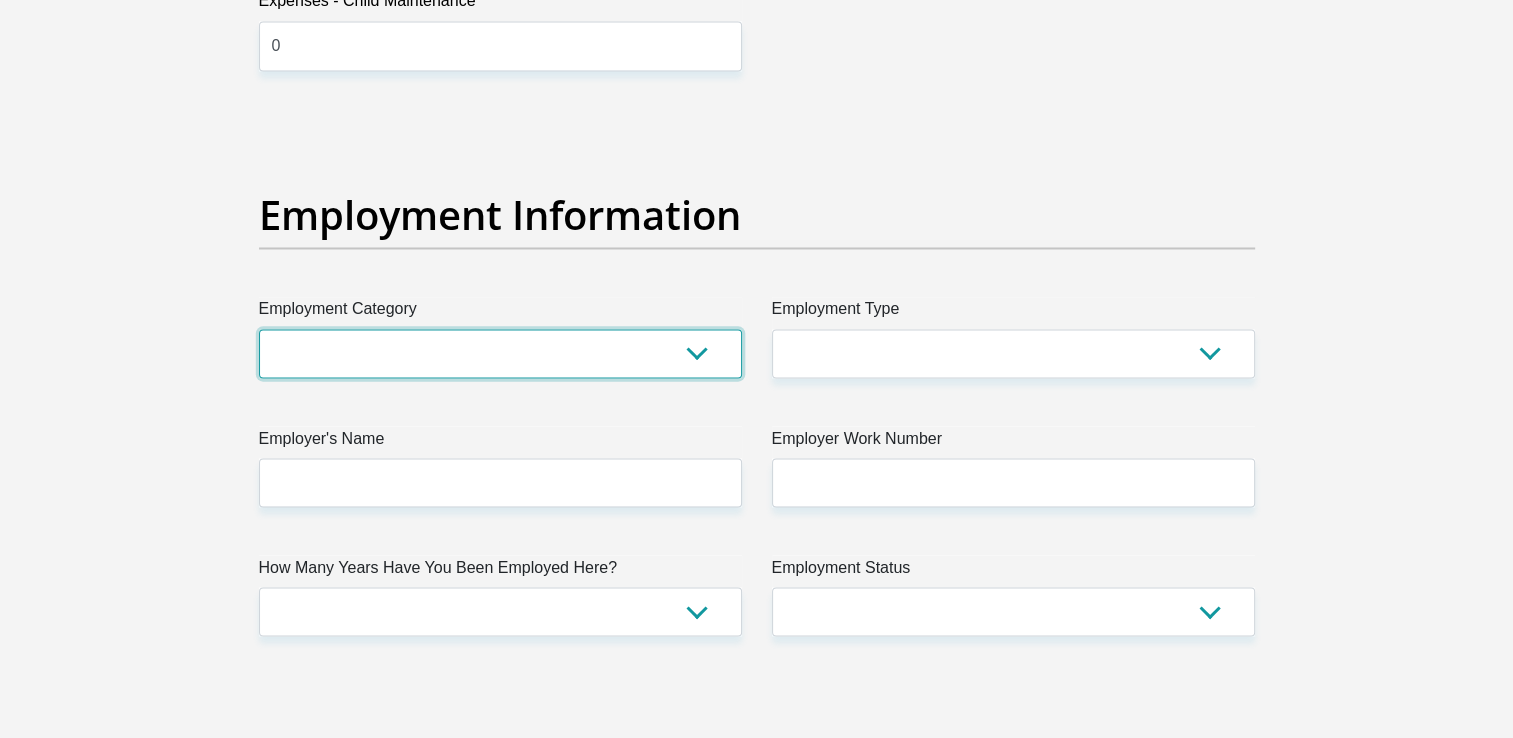click on "AGRICULTURE
ALCOHOL & TOBACCO
CONSTRUCTION MATERIALS
METALLURGY
EQUIPMENT FOR RENEWABLE ENERGY
SPECIALIZED CONTRACTORS
CAR
GAMING (INCL. INTERNET
OTHER WHOLESALE
UNLICENSED PHARMACEUTICALS
CURRENCY EXCHANGE HOUSES
OTHER FINANCIAL INSTITUTIONS & INSURANCE
REAL ESTATE AGENTS
OIL & GAS
OTHER MATERIALS (E.G. IRON ORE)
PRECIOUS STONES & PRECIOUS METALS
POLITICAL ORGANIZATIONS
RELIGIOUS ORGANIZATIONS(NOT SECTS)
ACTI. HAVING BUSINESS DEAL WITH PUBLIC ADMINISTRATION
LAUNDROMATS" at bounding box center (500, 353) 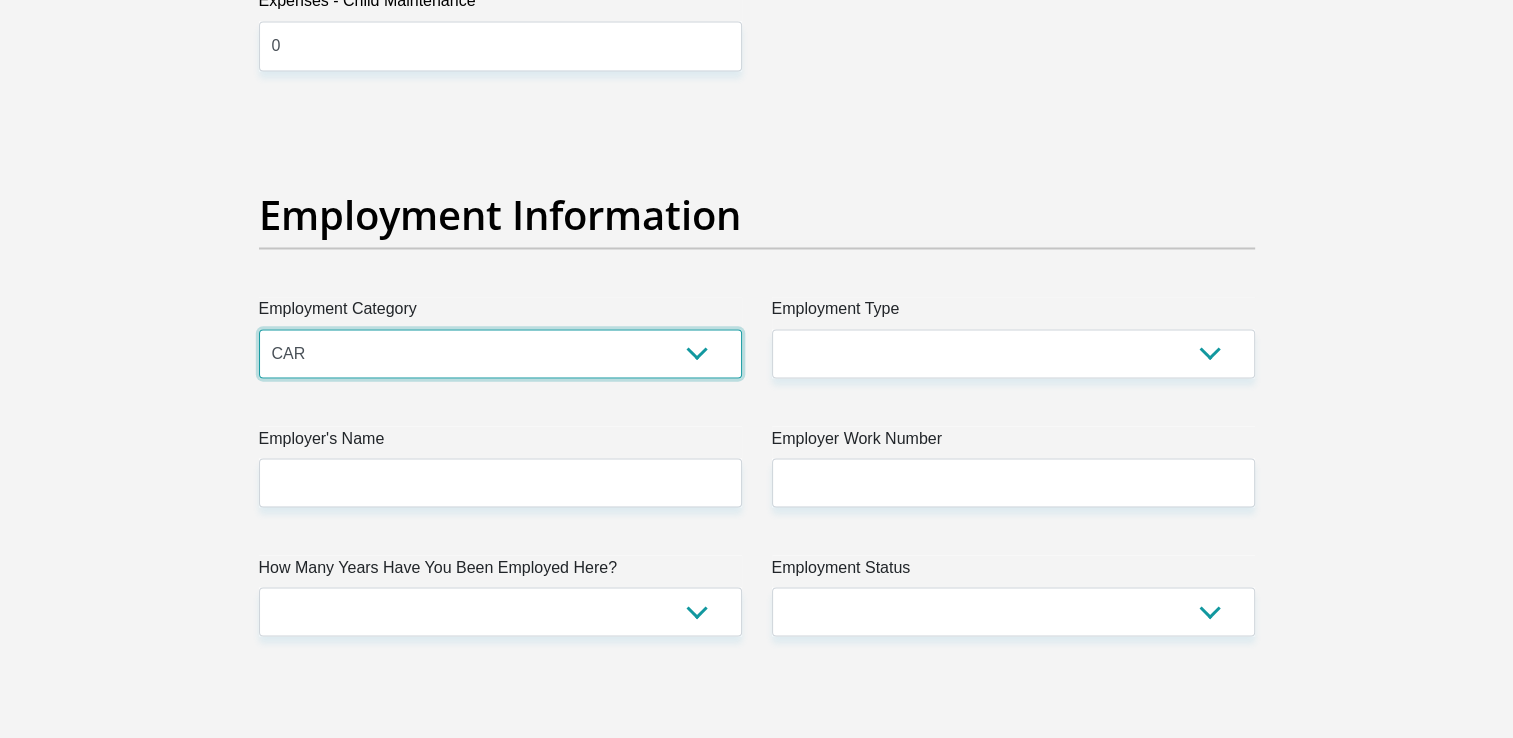 click on "AGRICULTURE
ALCOHOL & TOBACCO
CONSTRUCTION MATERIALS
METALLURGY
EQUIPMENT FOR RENEWABLE ENERGY
SPECIALIZED CONTRACTORS
CAR
GAMING (INCL. INTERNET
OTHER WHOLESALE
UNLICENSED PHARMACEUTICALS
CURRENCY EXCHANGE HOUSES
OTHER FINANCIAL INSTITUTIONS & INSURANCE
REAL ESTATE AGENTS
OIL & GAS
OTHER MATERIALS (E.G. IRON ORE)
PRECIOUS STONES & PRECIOUS METALS
POLITICAL ORGANIZATIONS
RELIGIOUS ORGANIZATIONS(NOT SECTS)
ACTI. HAVING BUSINESS DEAL WITH PUBLIC ADMINISTRATION
LAUNDROMATS" at bounding box center (500, 353) 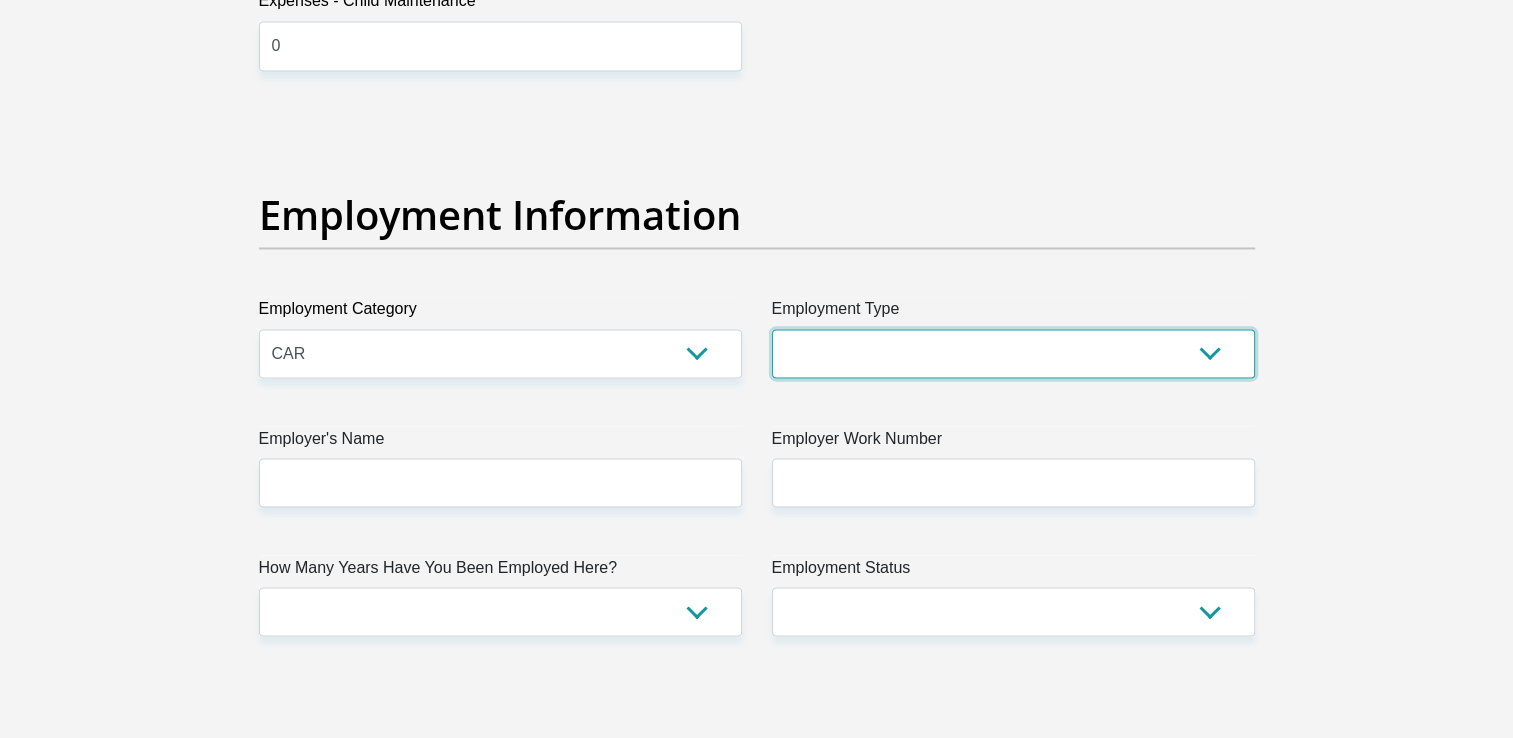 click on "College/Lecturer
Craft Seller
Creative
Driver
Executive
Farmer
Forces - Non Commissioned
Forces - Officer
Hawker
Housewife
Labourer
Licenced Professional
Manager
Miner
Non Licenced Professional
Office Staff/Clerk
Outside Worker
Pensioner
Permanent Teacher
Production/Manufacturing
Sales
Self-Employed
Semi-Professional Worker
Service Industry  Social Worker  Student" at bounding box center (1013, 353) 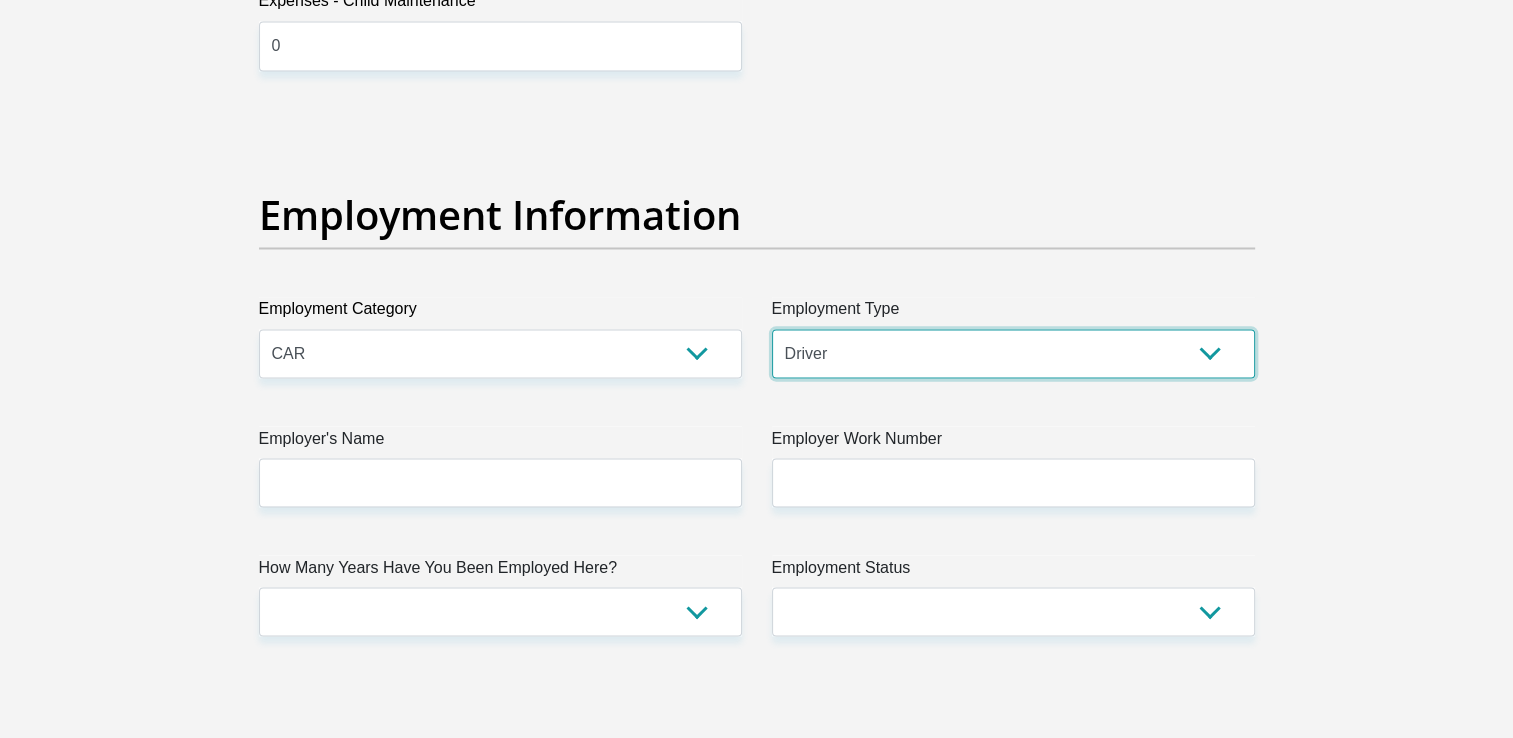 click on "College/Lecturer
Craft Seller
Creative
Driver
Executive
Farmer
Forces - Non Commissioned
Forces - Officer
Hawker
Housewife
Labourer
Licenced Professional
Manager
Miner
Non Licenced Professional
Office Staff/Clerk
Outside Worker
Pensioner
Permanent Teacher
Production/Manufacturing
Sales
Self-Employed
Semi-Professional Worker
Service Industry  Social Worker  Student" at bounding box center (1013, 353) 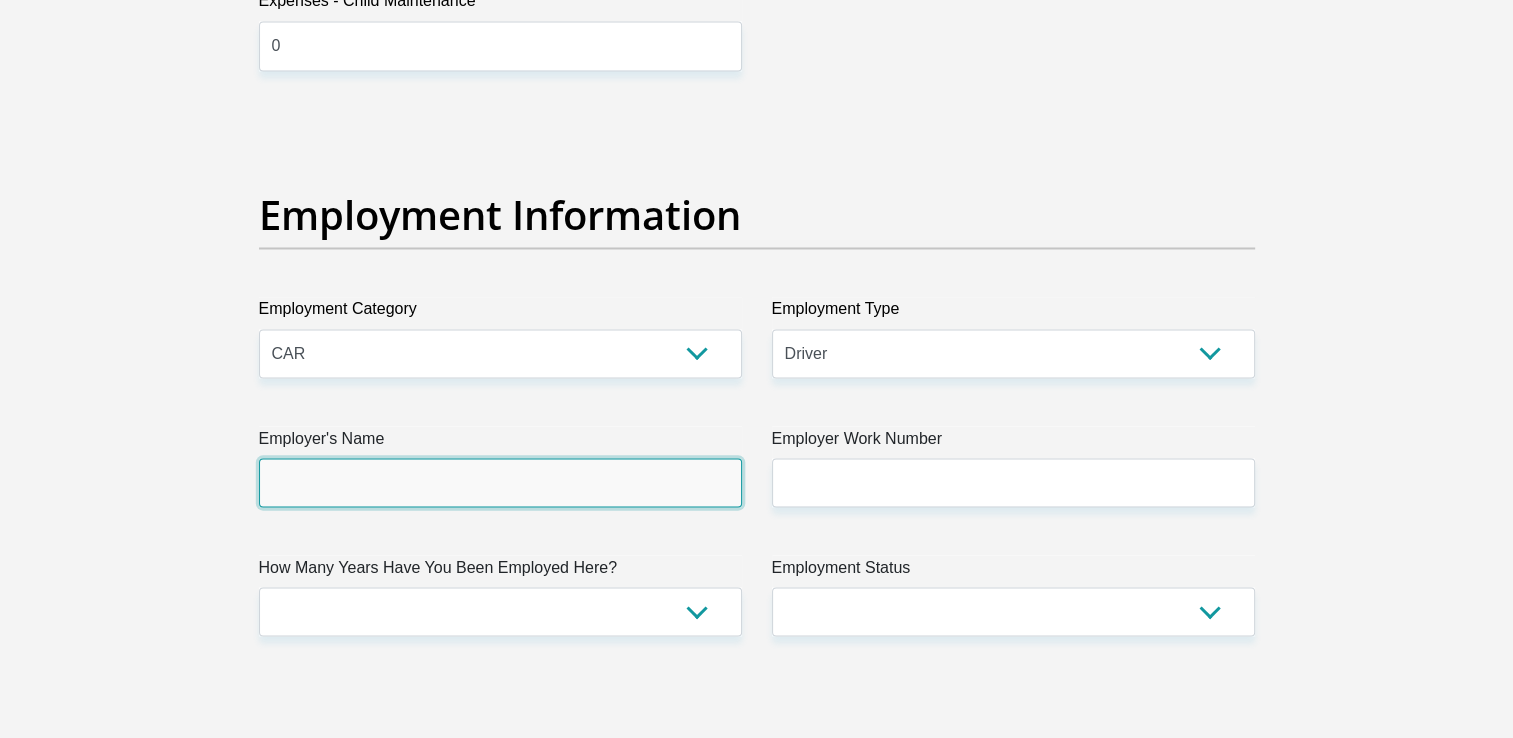 click on "Employer's Name" at bounding box center (500, 482) 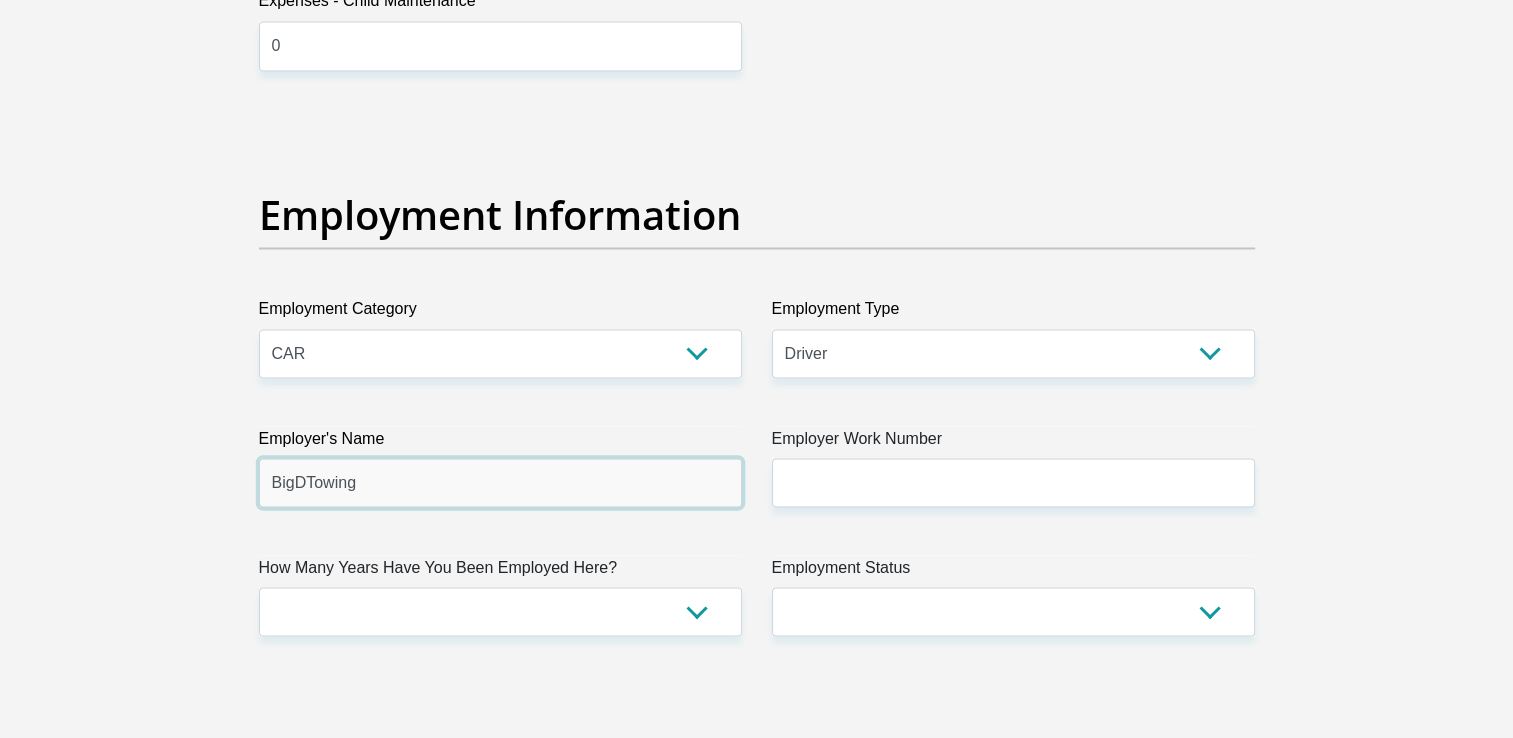type on "BigDTowing" 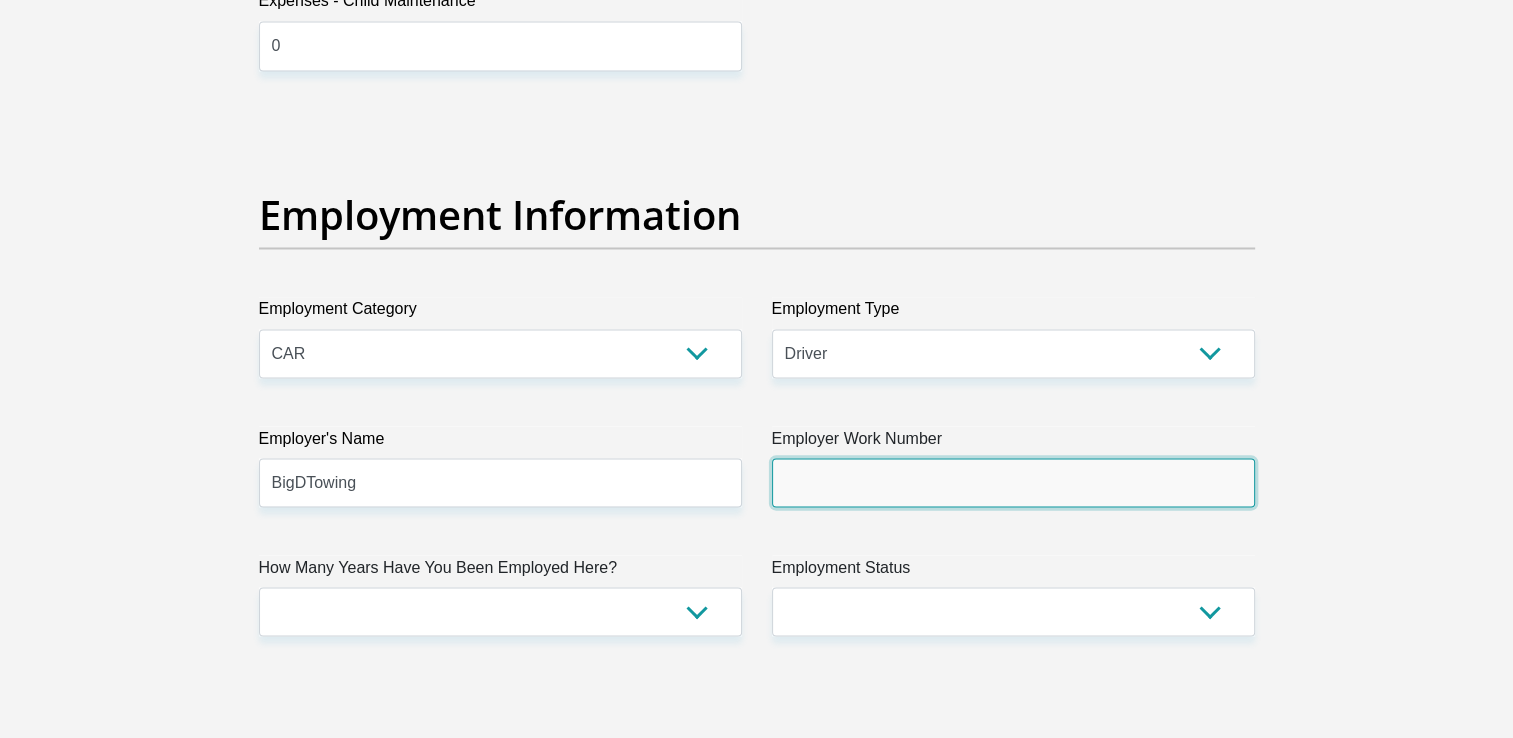 click on "Employer Work Number" at bounding box center (1013, 482) 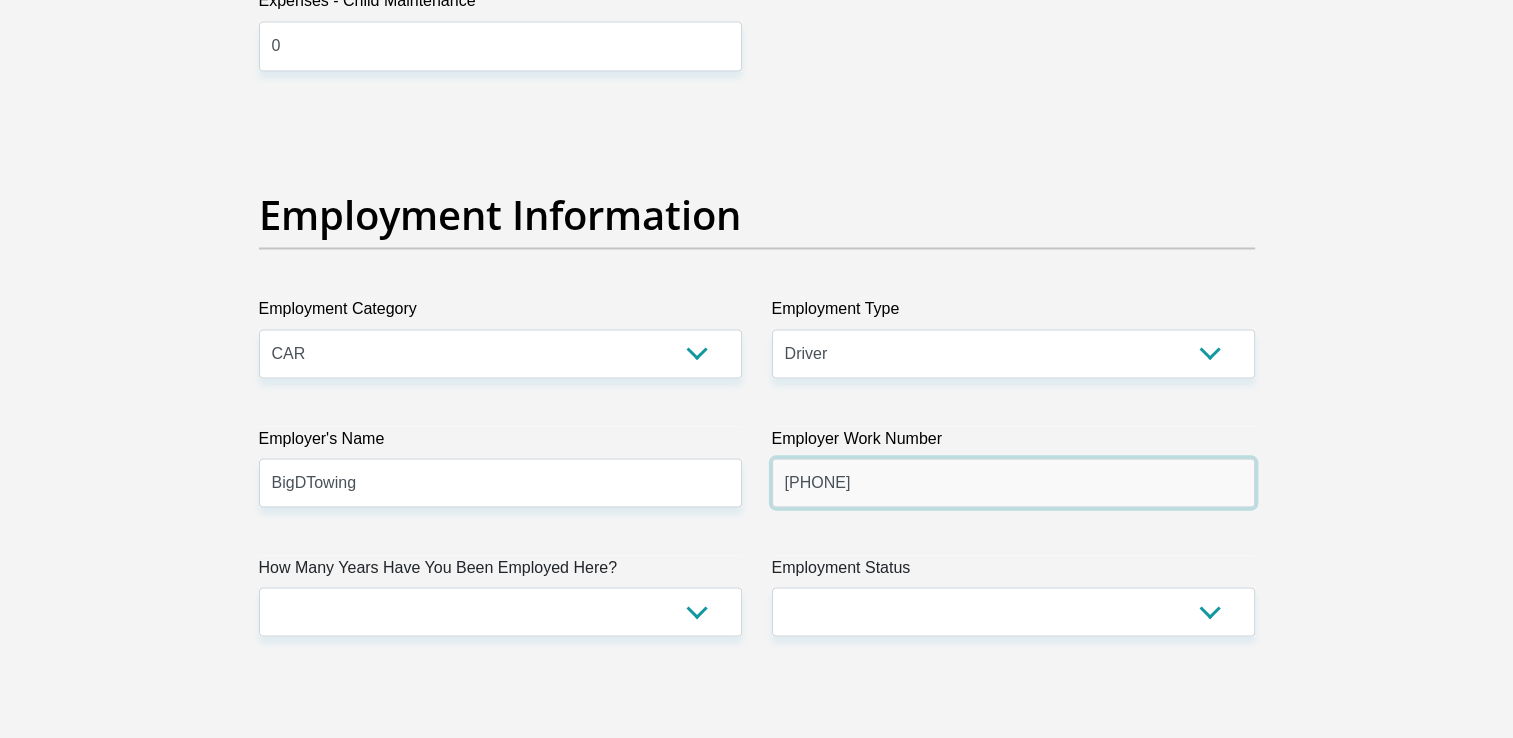 type on "0613283392" 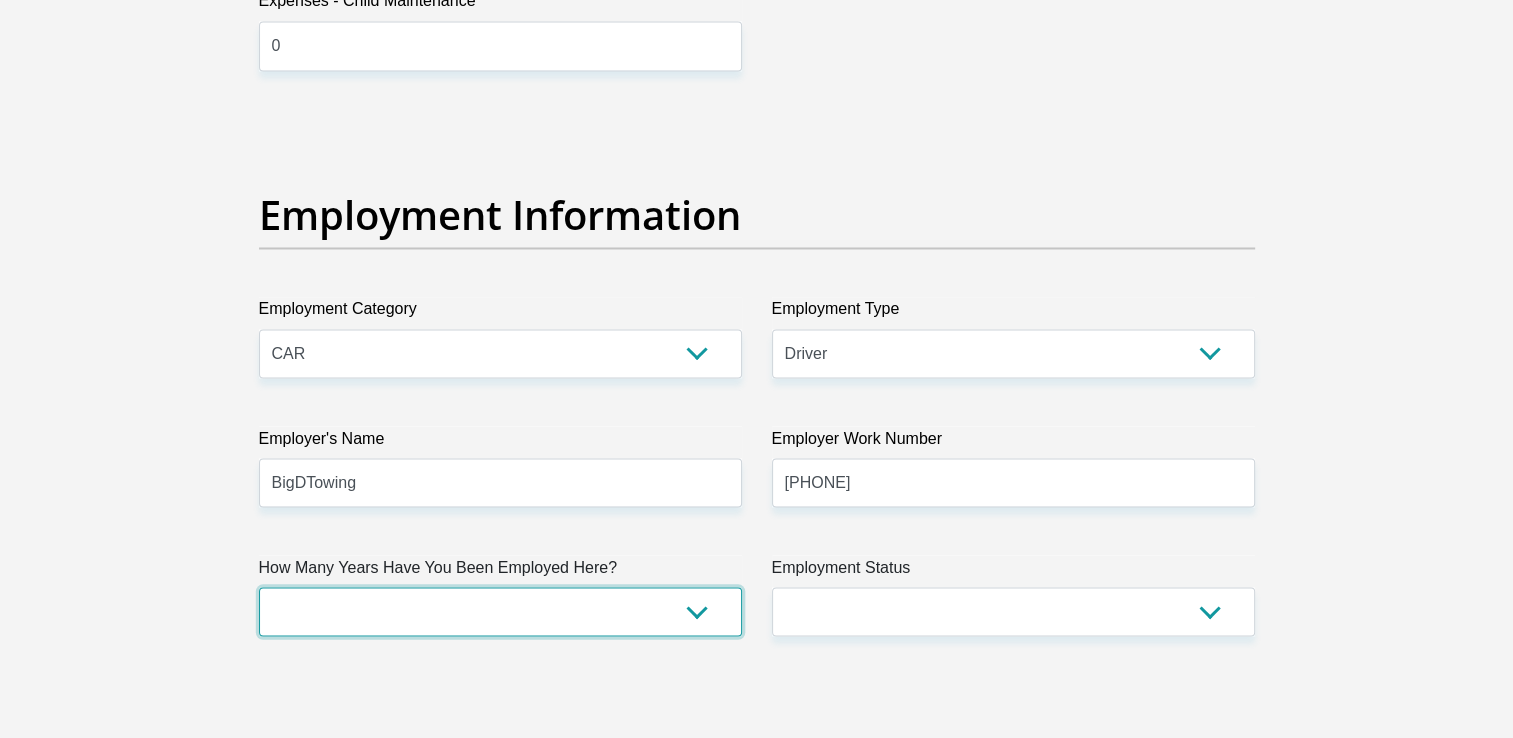 click on "less than 1 year
1-3 years
3-5 years
5+ years" at bounding box center (500, 611) 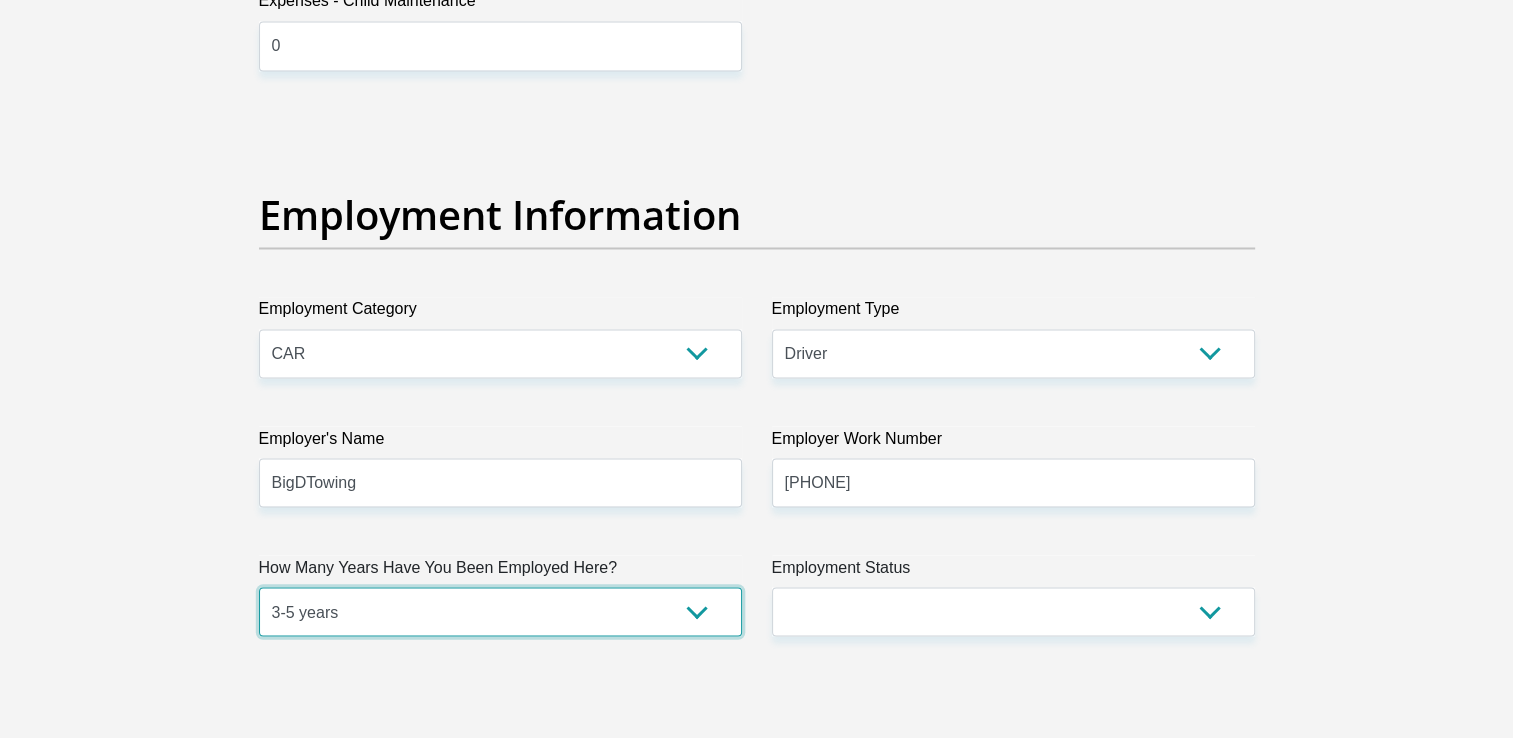 click on "less than 1 year
1-3 years
3-5 years
5+ years" at bounding box center (500, 611) 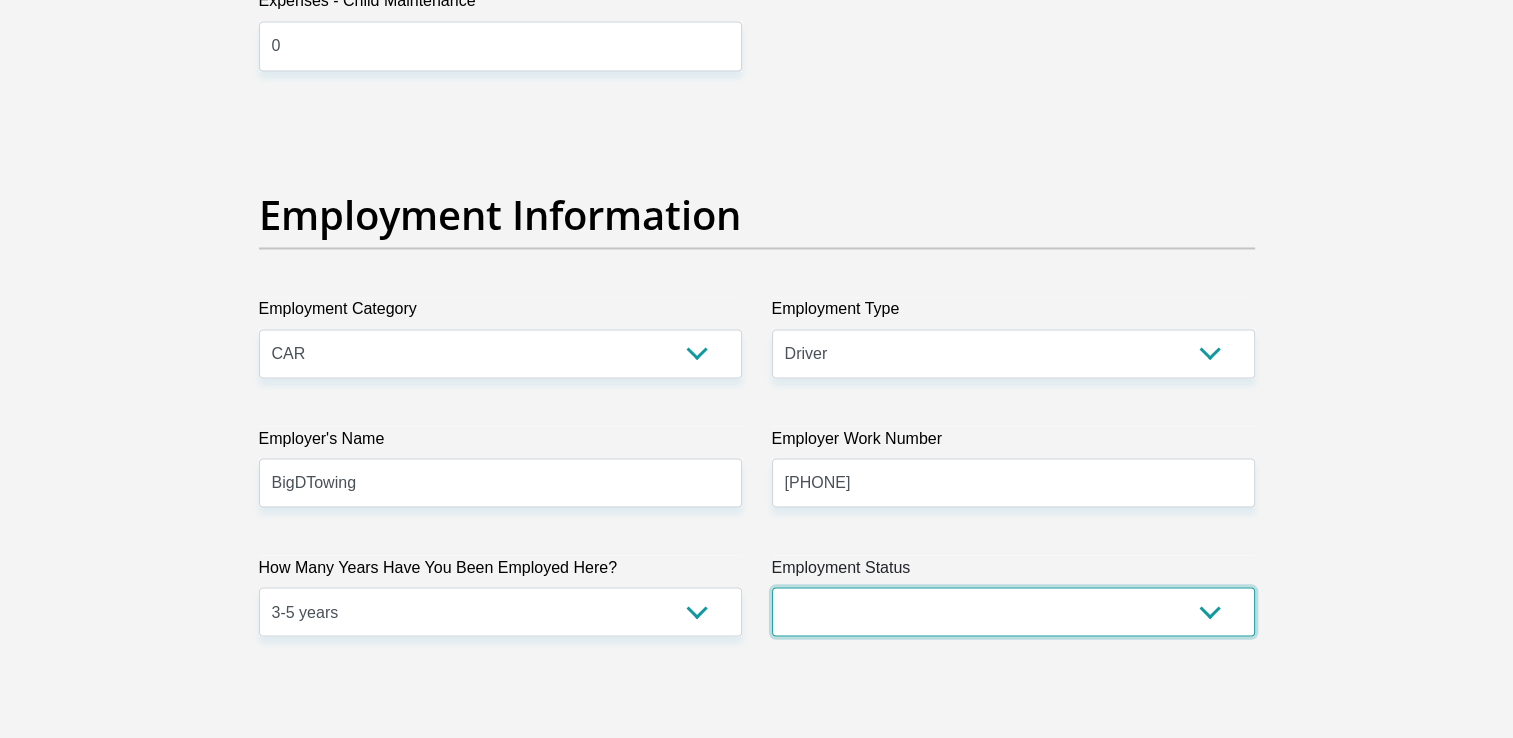 click on "Permanent/Full-time
Part-time/Casual
Contract Worker
Self-Employed
Housewife
Retired
Student
Medically Boarded
Disability
Unemployed" at bounding box center (1013, 611) 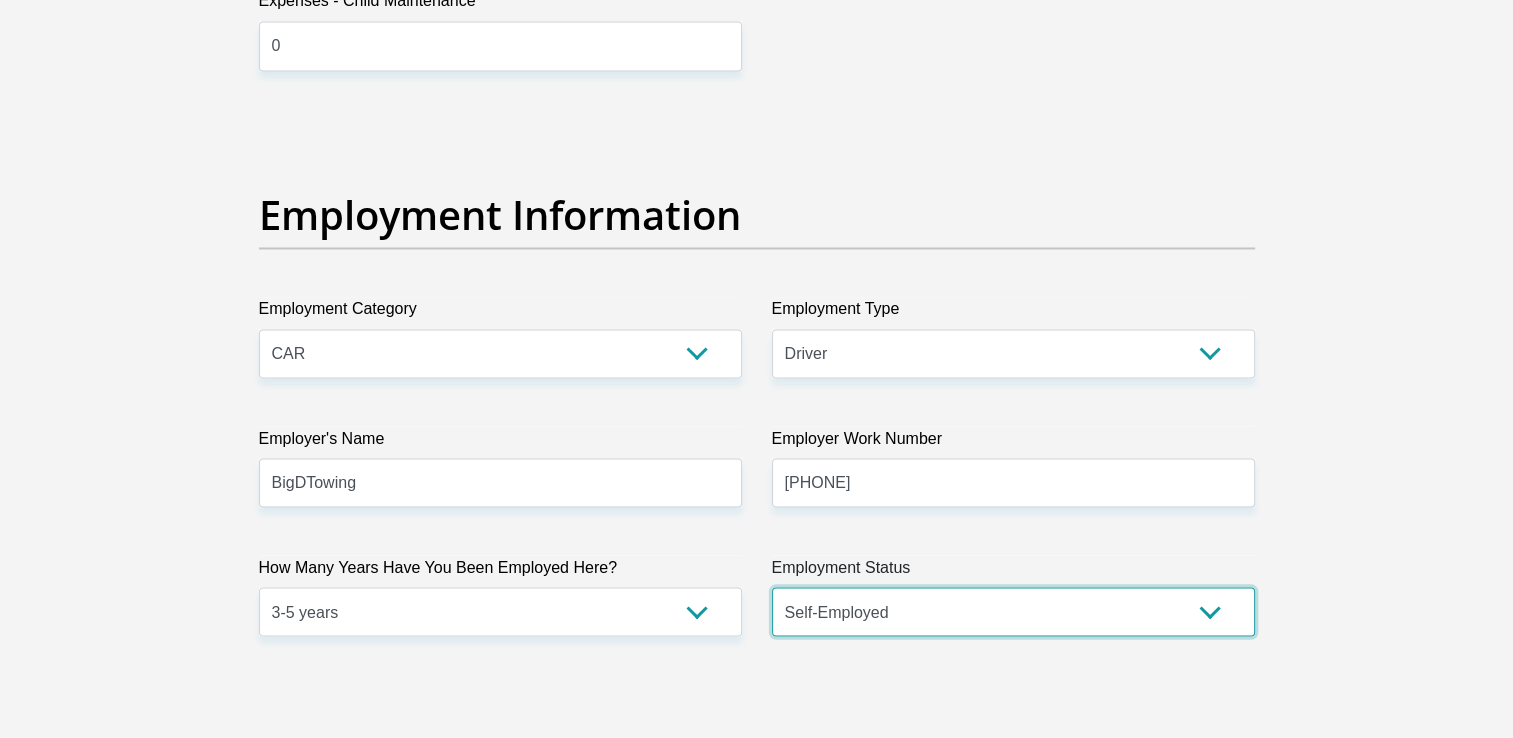 click on "Permanent/Full-time
Part-time/Casual
Contract Worker
Self-Employed
Housewife
Retired
Student
Medically Boarded
Disability
Unemployed" at bounding box center [1013, 611] 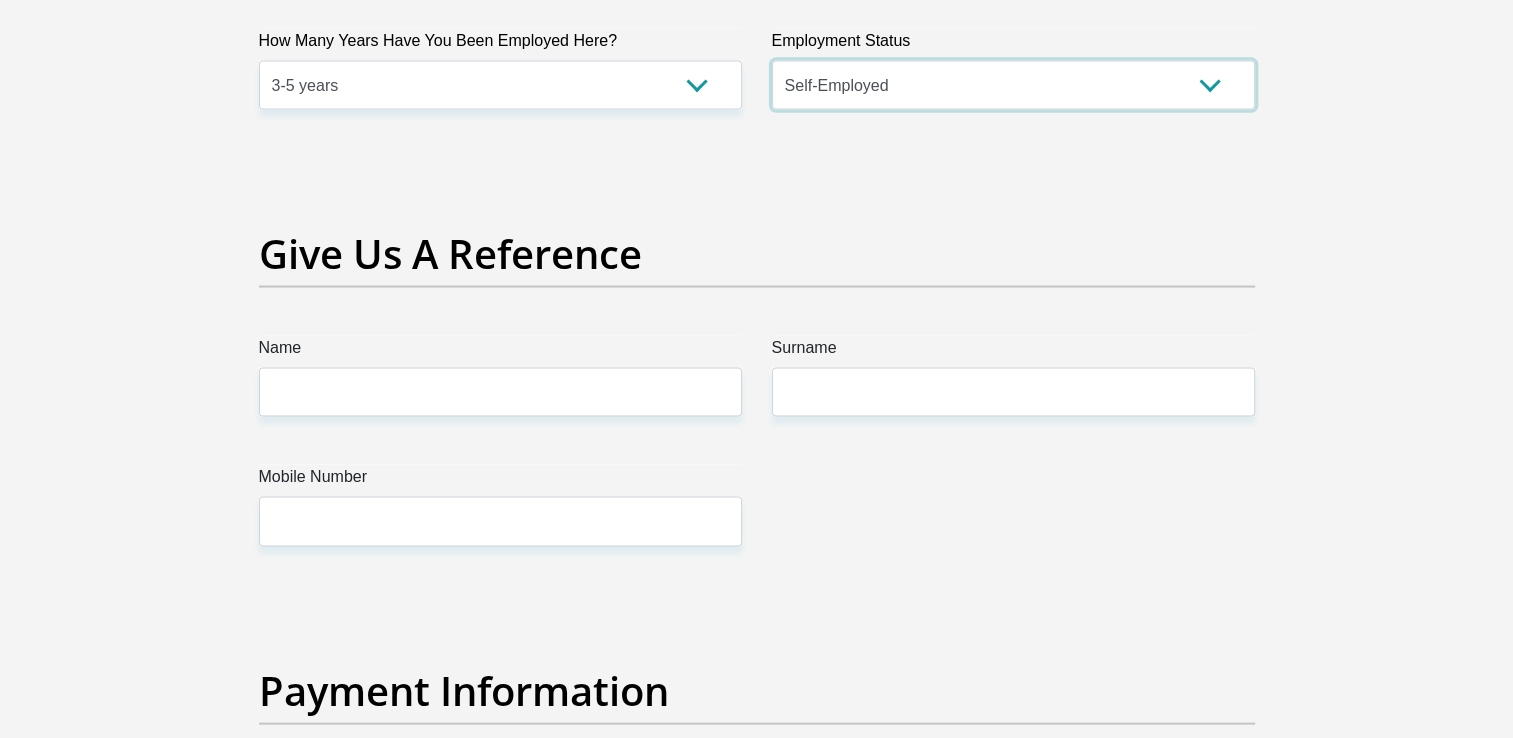 scroll, scrollTop: 3986, scrollLeft: 0, axis: vertical 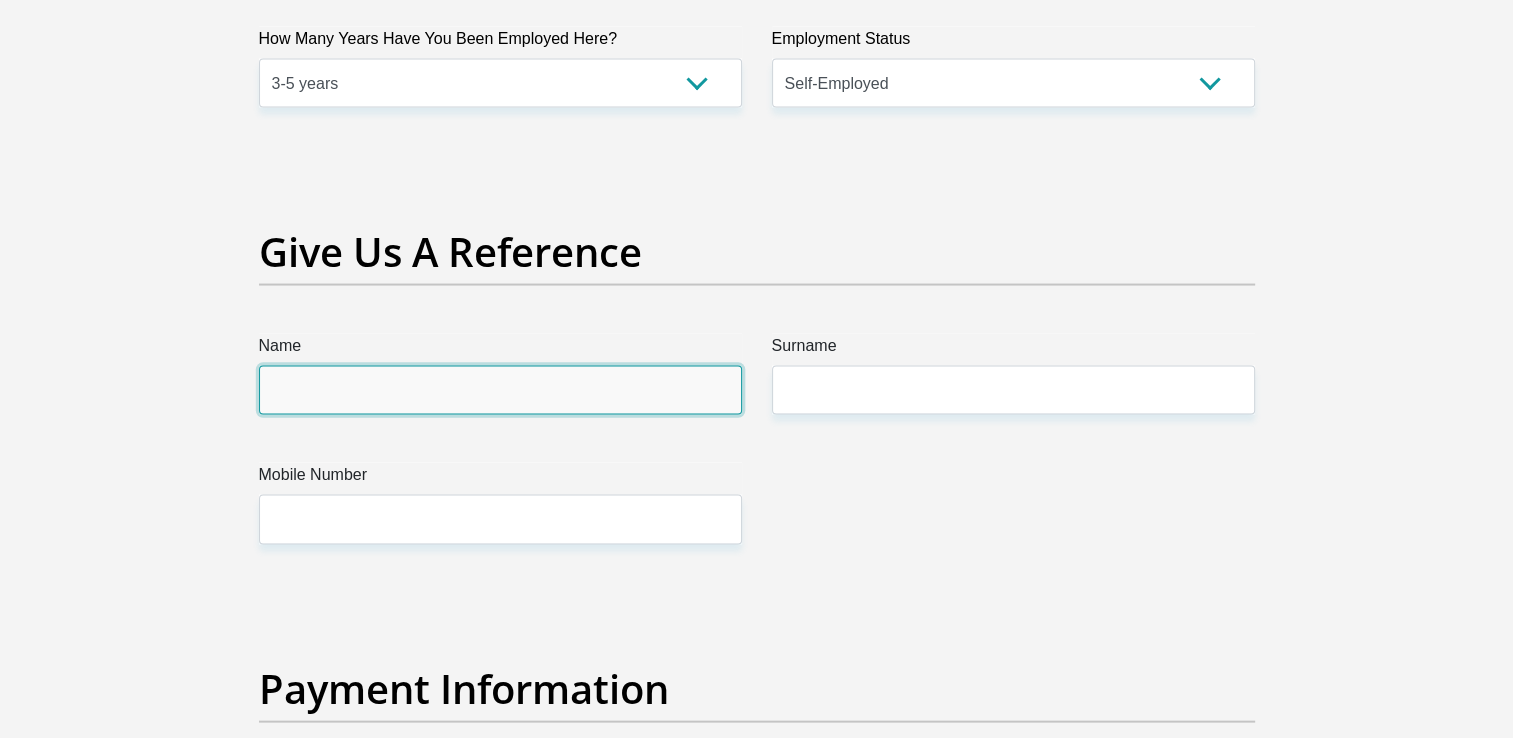 click on "Name" at bounding box center (500, 390) 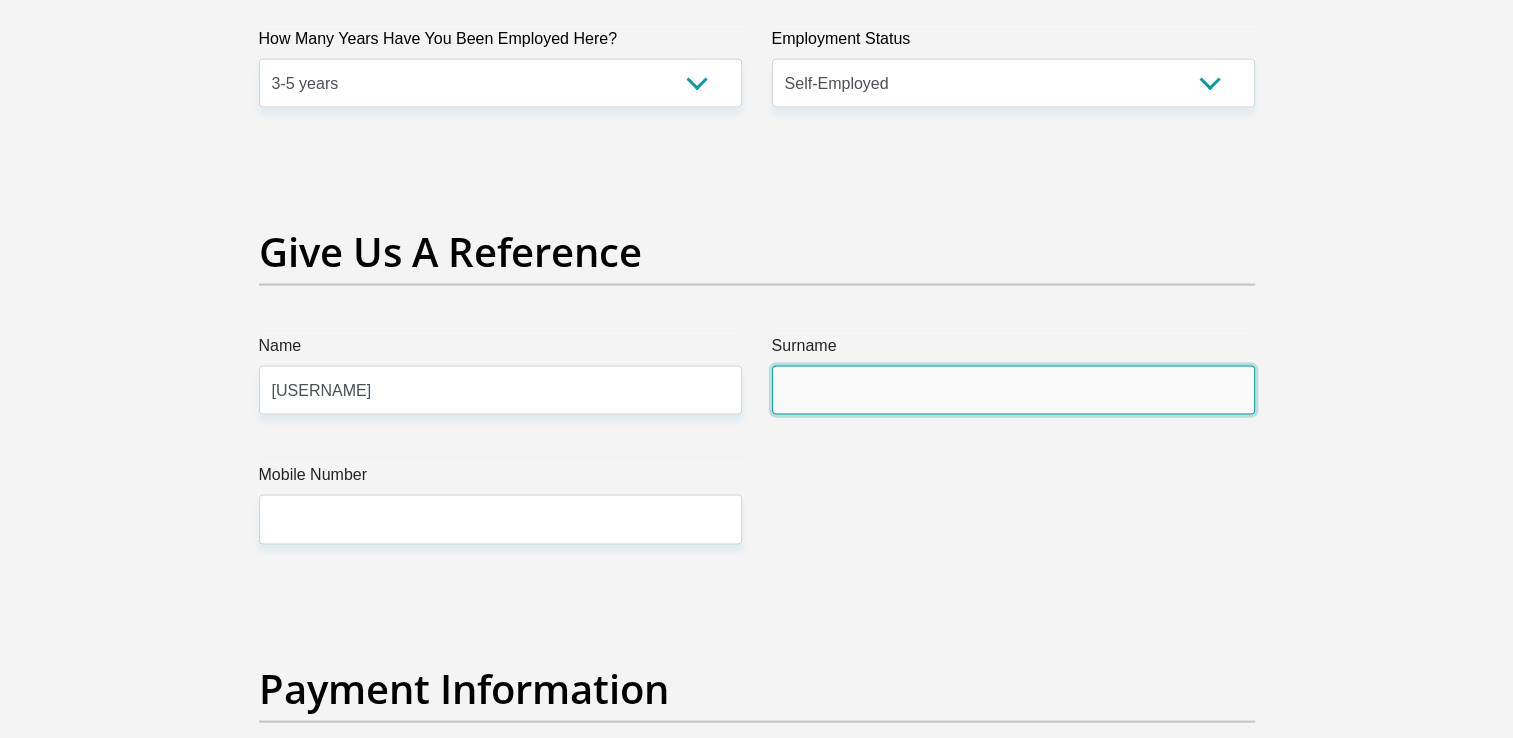 type on "combrinck" 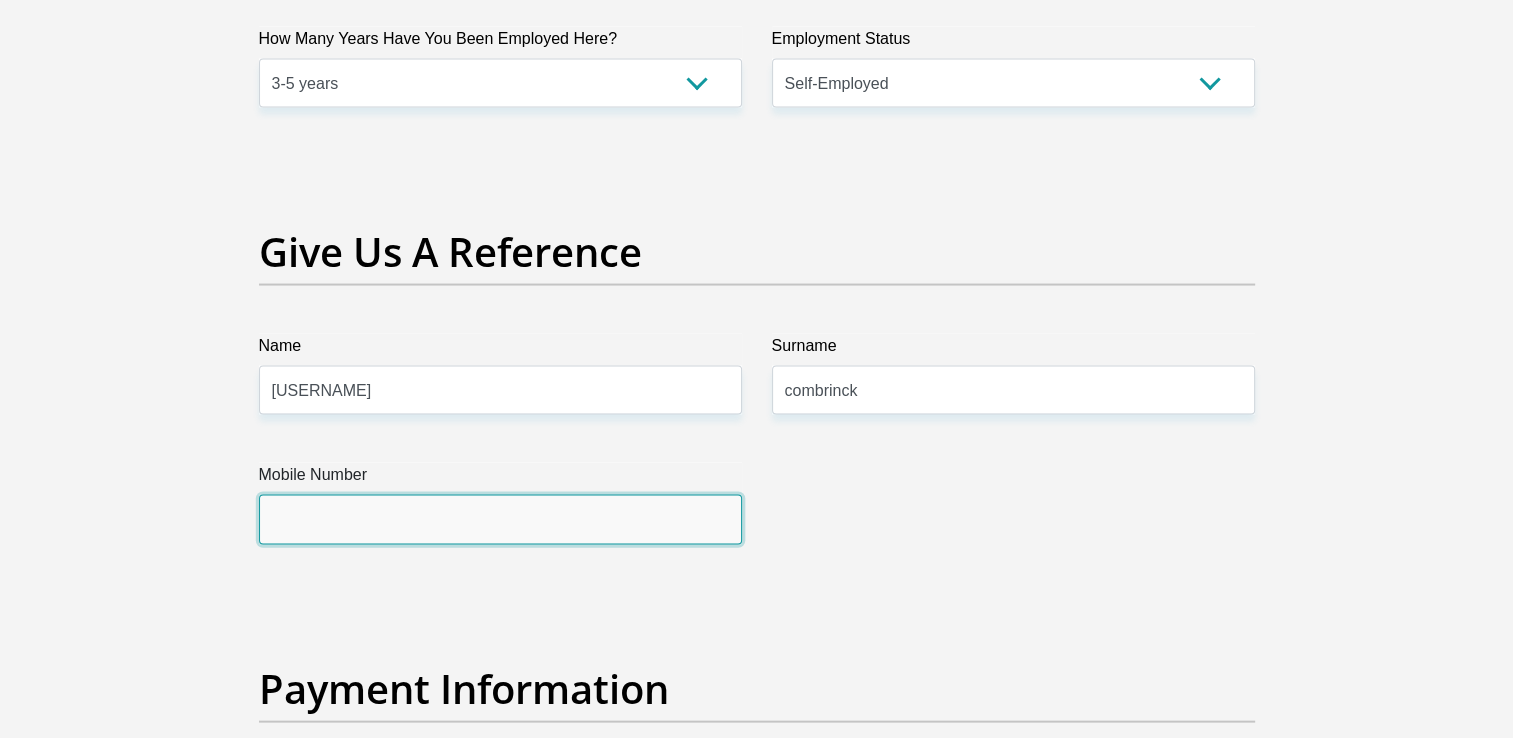 click on "Mobile Number" at bounding box center (500, 519) 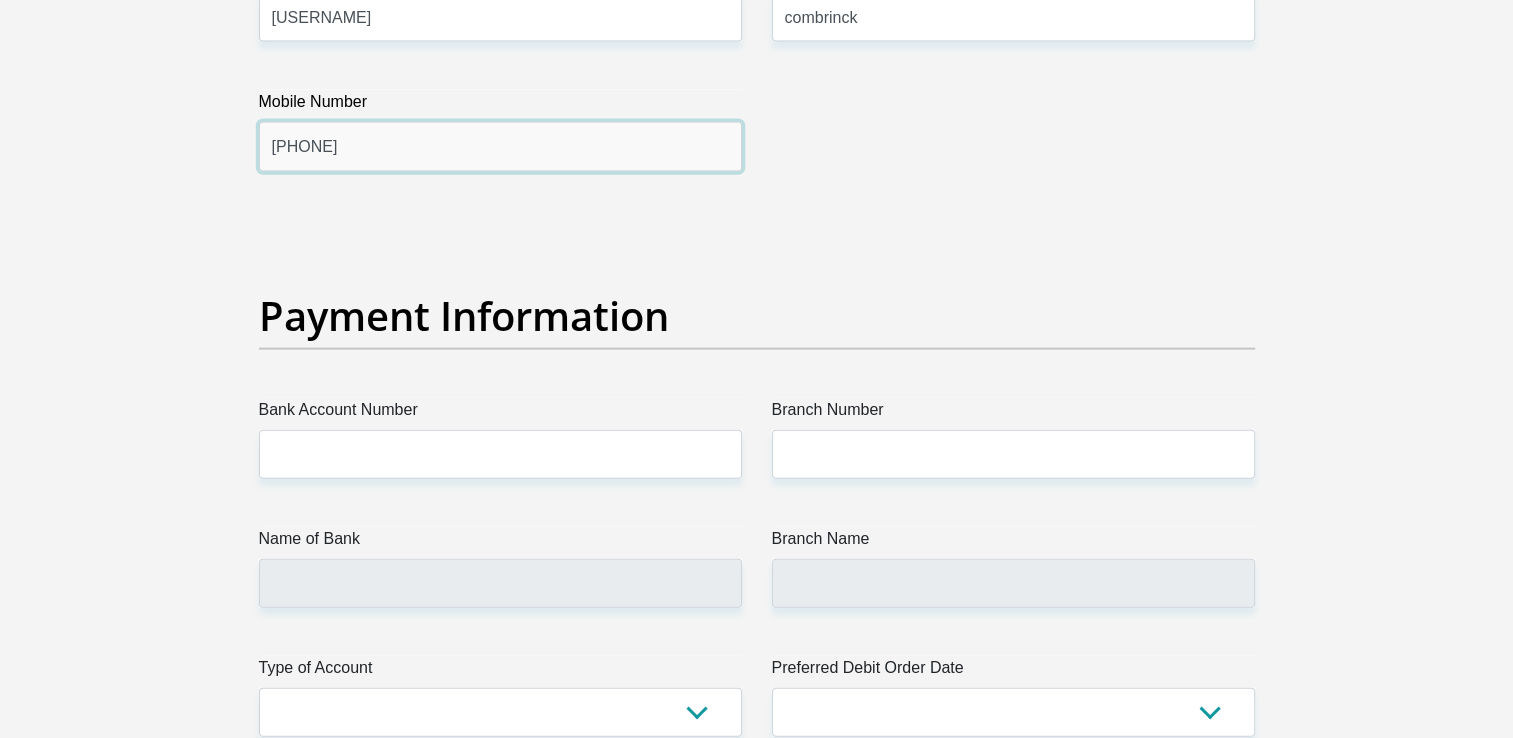 scroll, scrollTop: 4463, scrollLeft: 0, axis: vertical 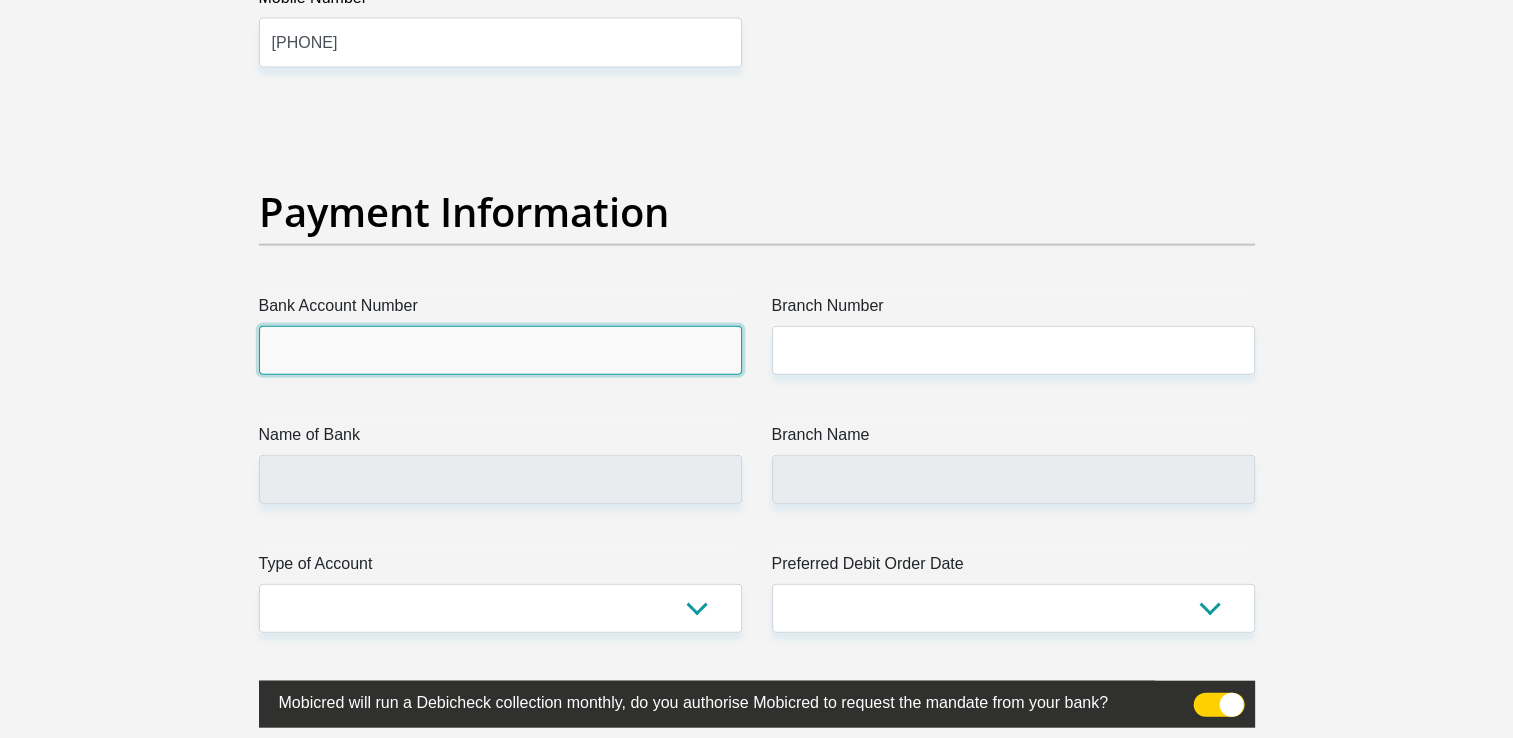 click on "Bank Account Number" at bounding box center [500, 350] 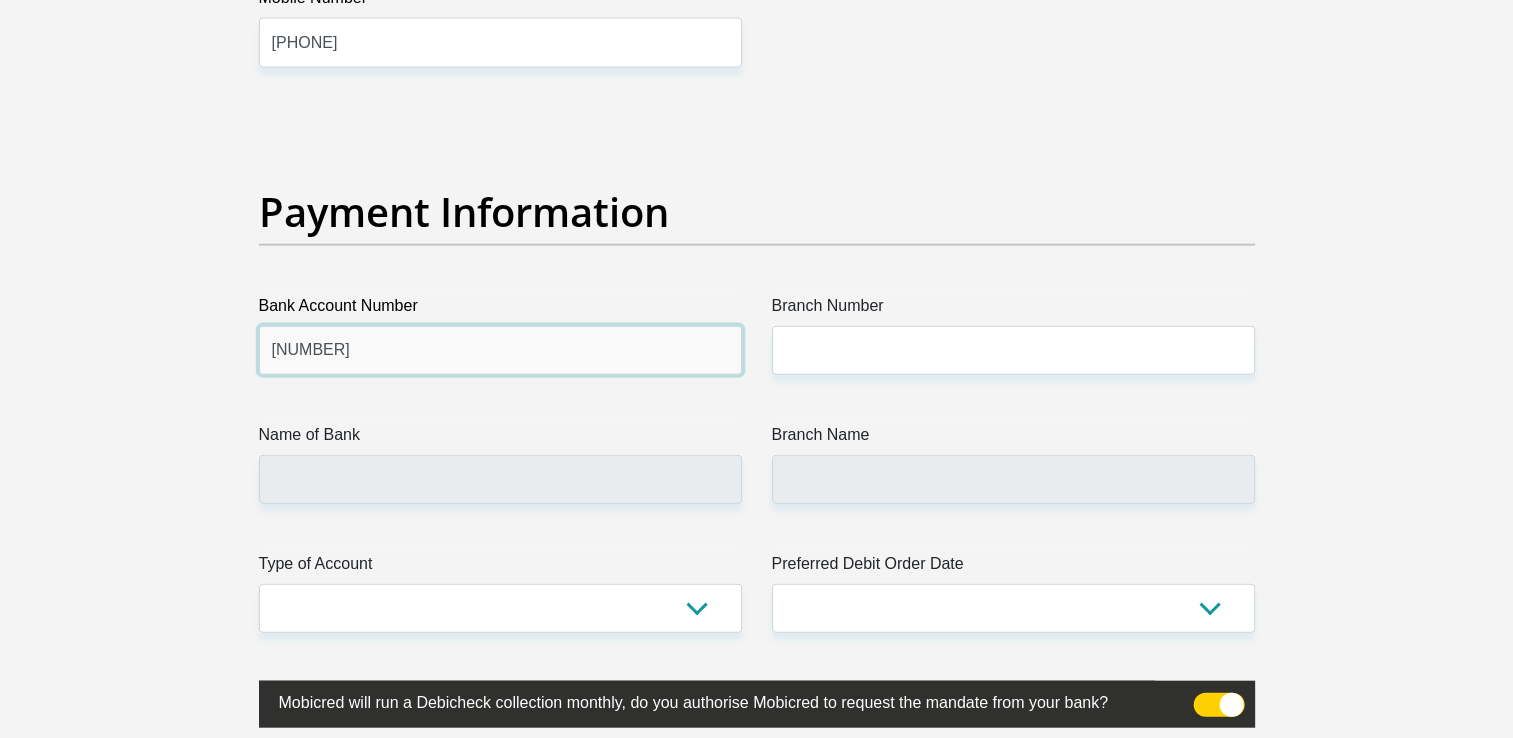 type on "1645907773" 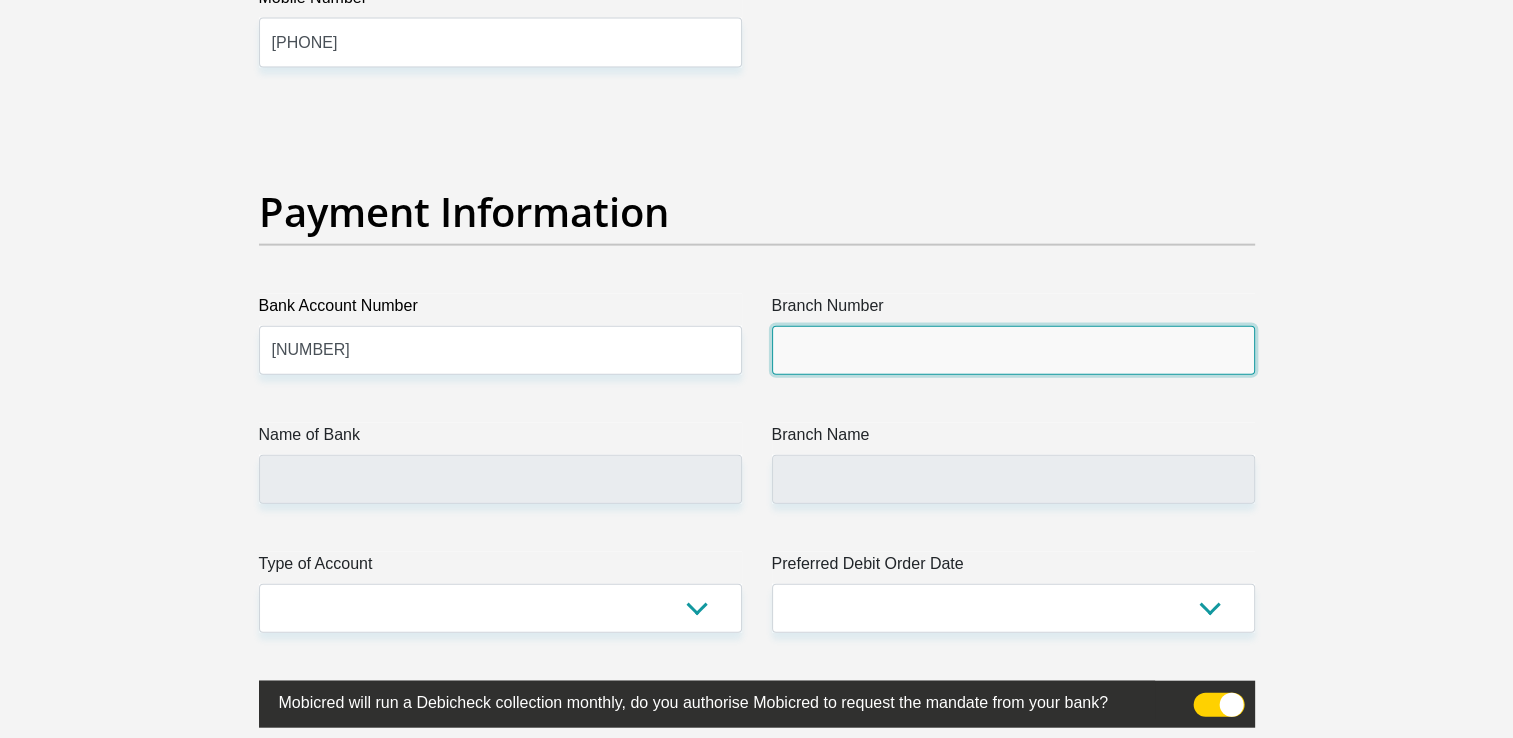click on "Branch Number" at bounding box center [1013, 350] 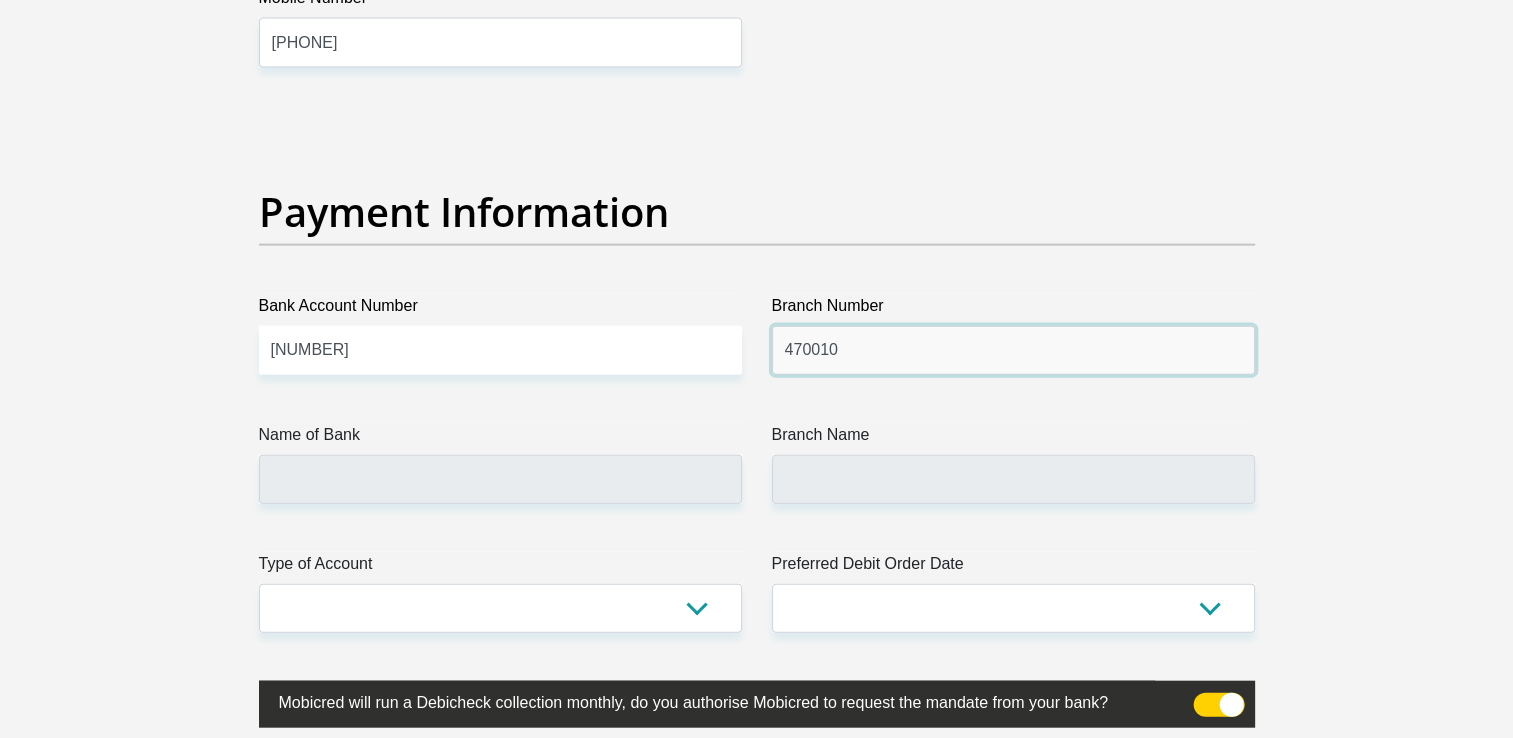 type on "470010" 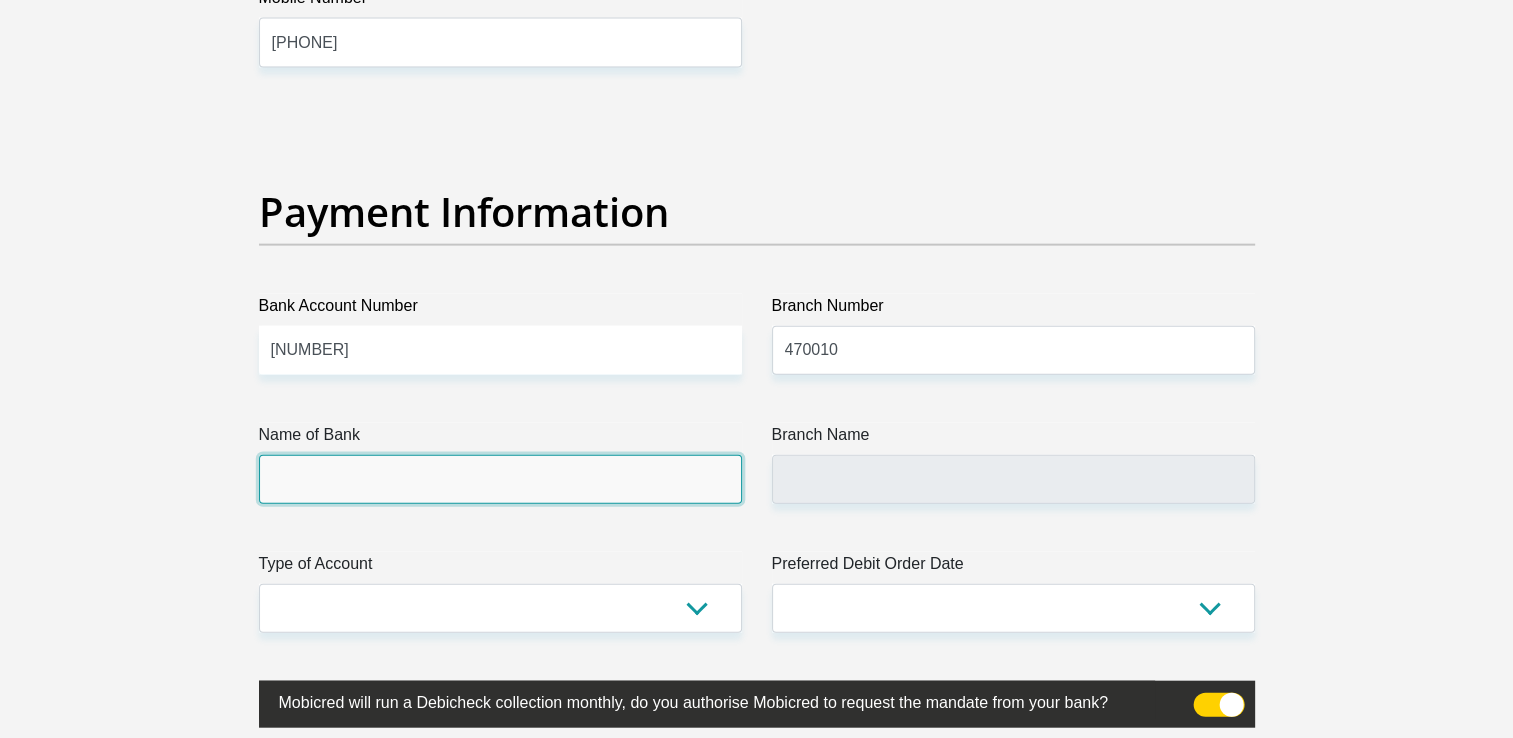 click on "Name of Bank" at bounding box center (500, 479) 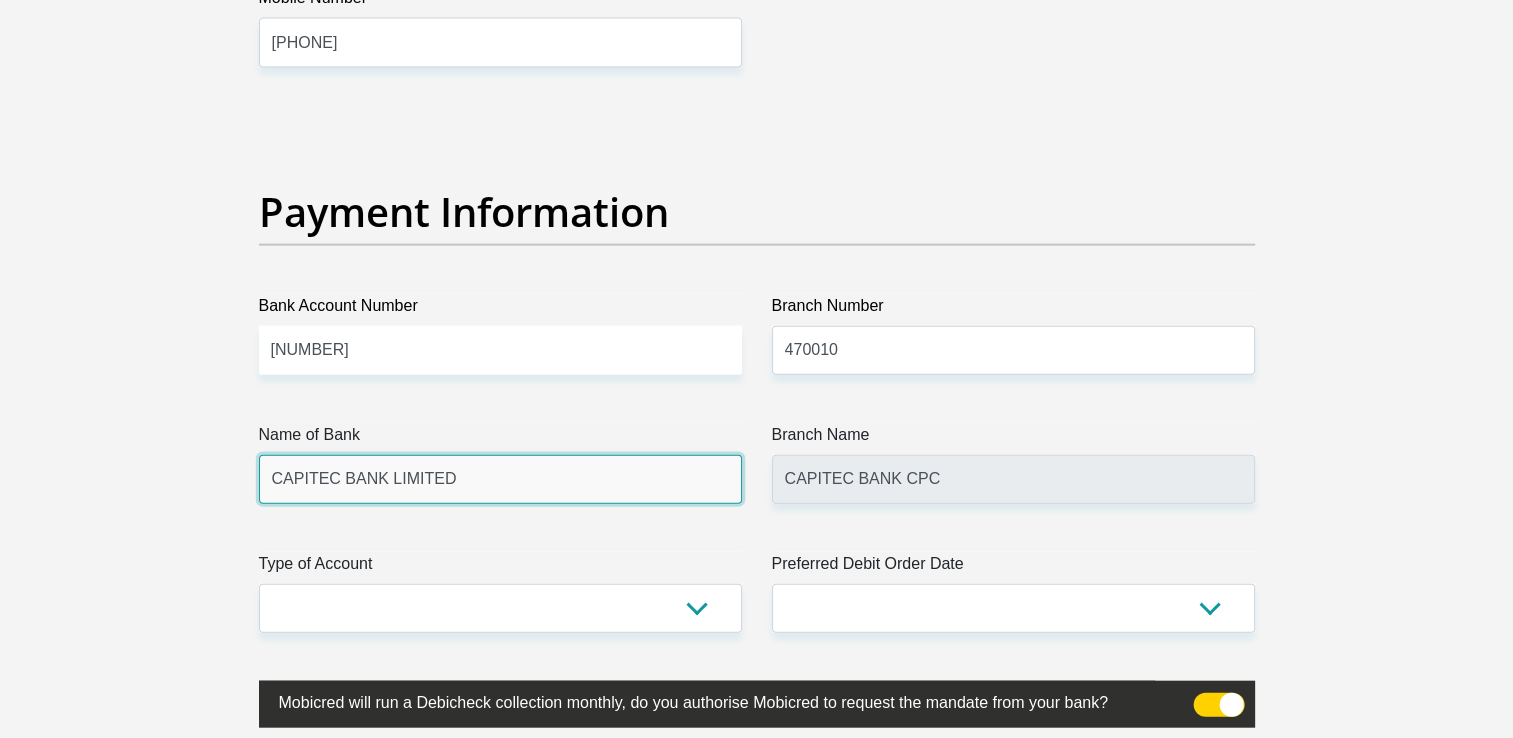 click on "CAPITEC BANK LIMITED" at bounding box center [500, 479] 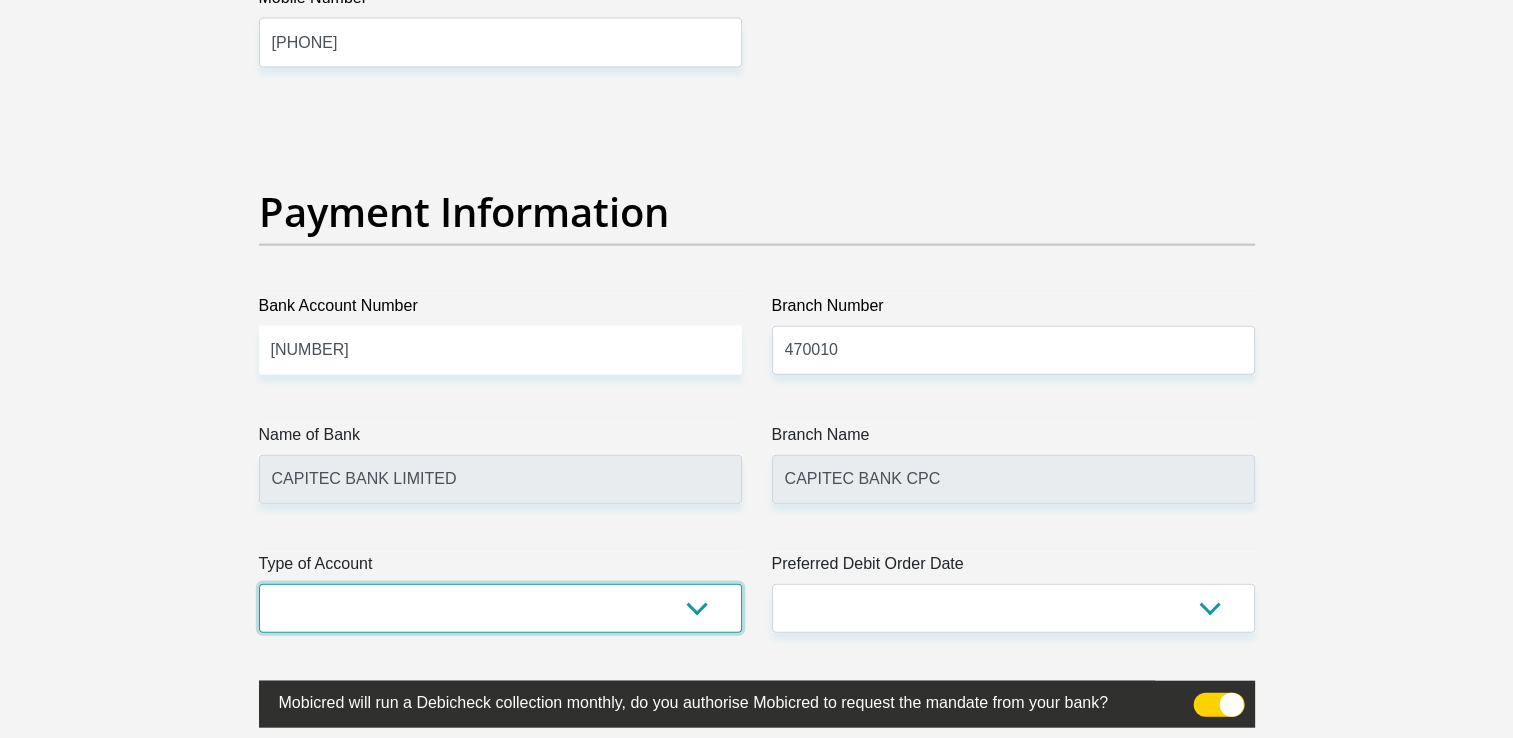 click on "Cheque
Savings" at bounding box center [500, 608] 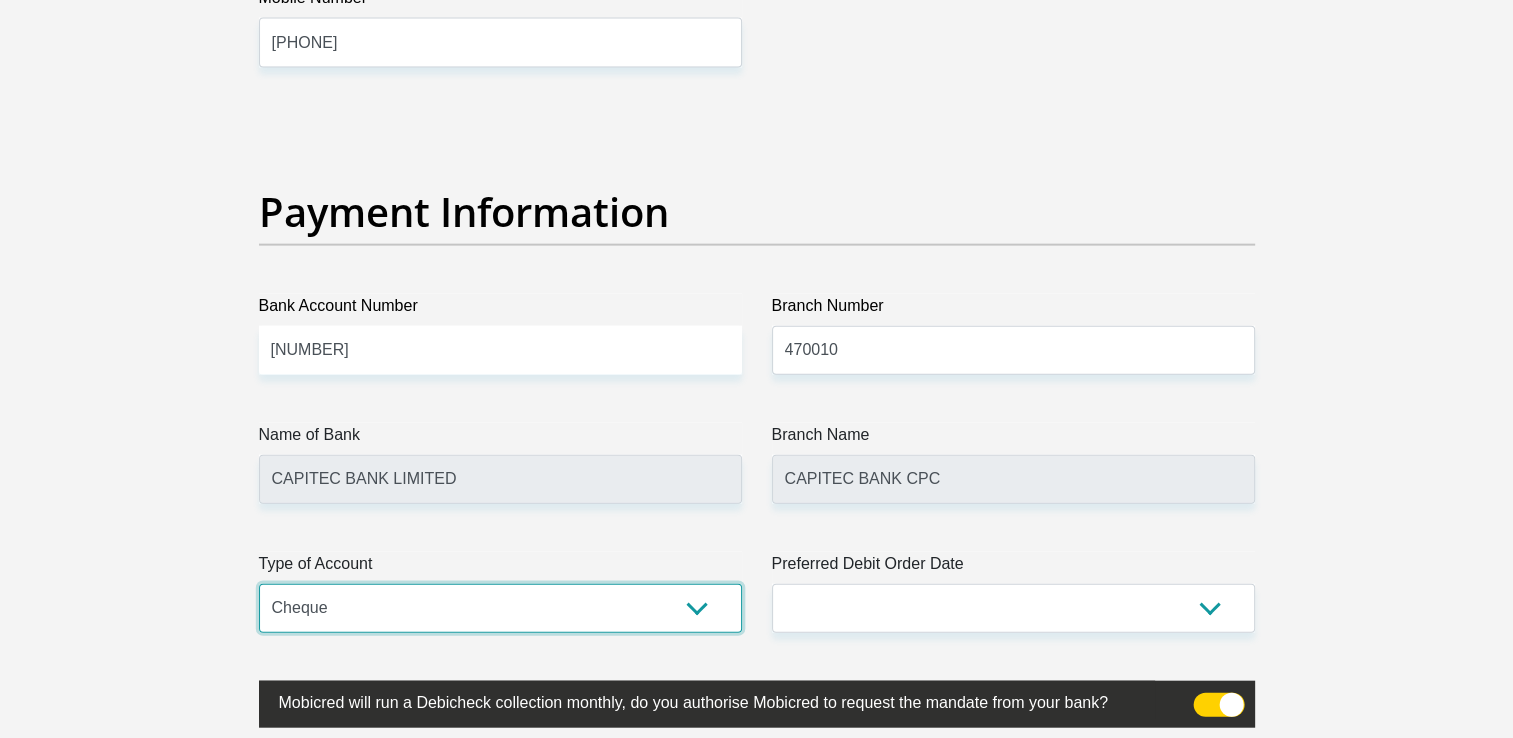 click on "Cheque
Savings" at bounding box center (500, 608) 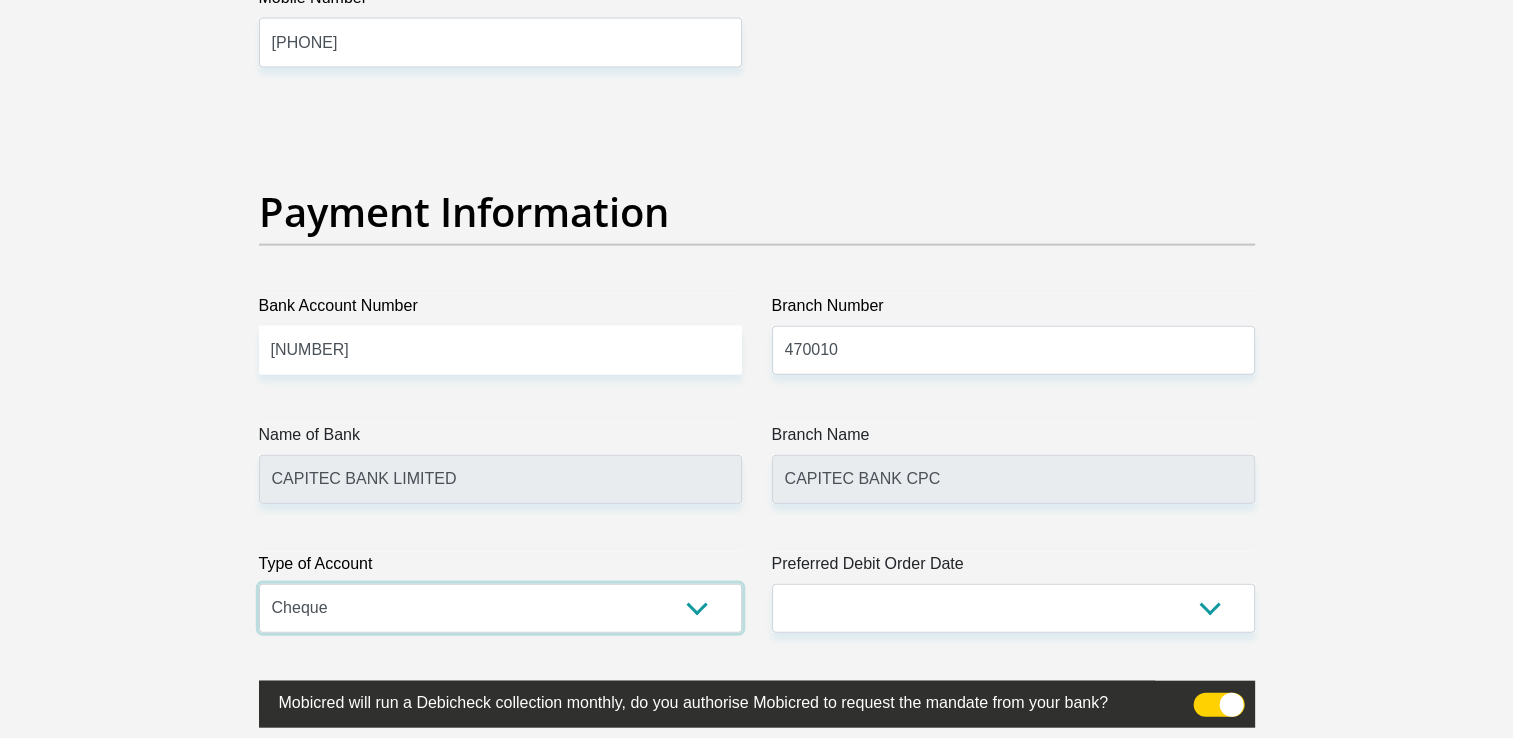 click on "Cheque
Savings" at bounding box center [500, 608] 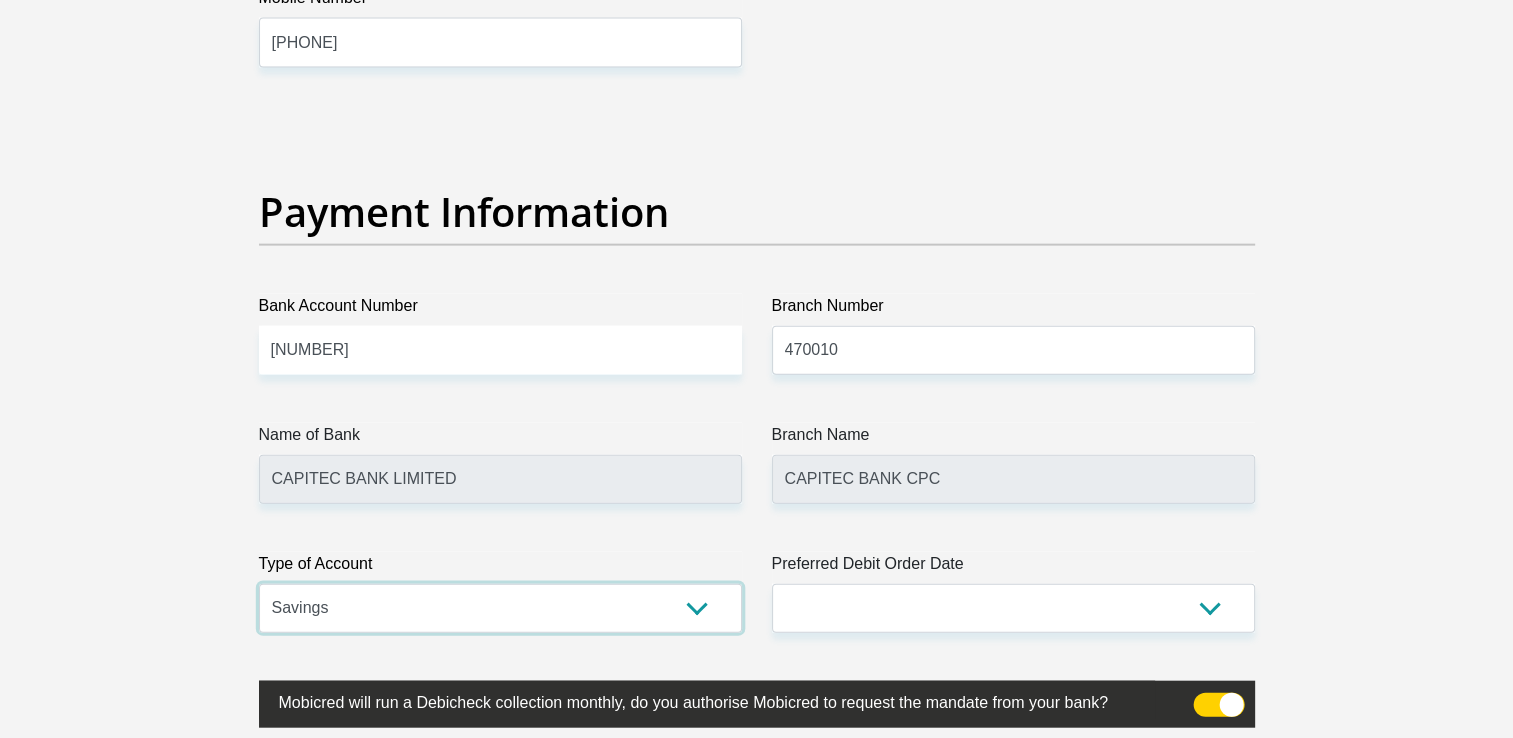 click on "Cheque
Savings" at bounding box center (500, 608) 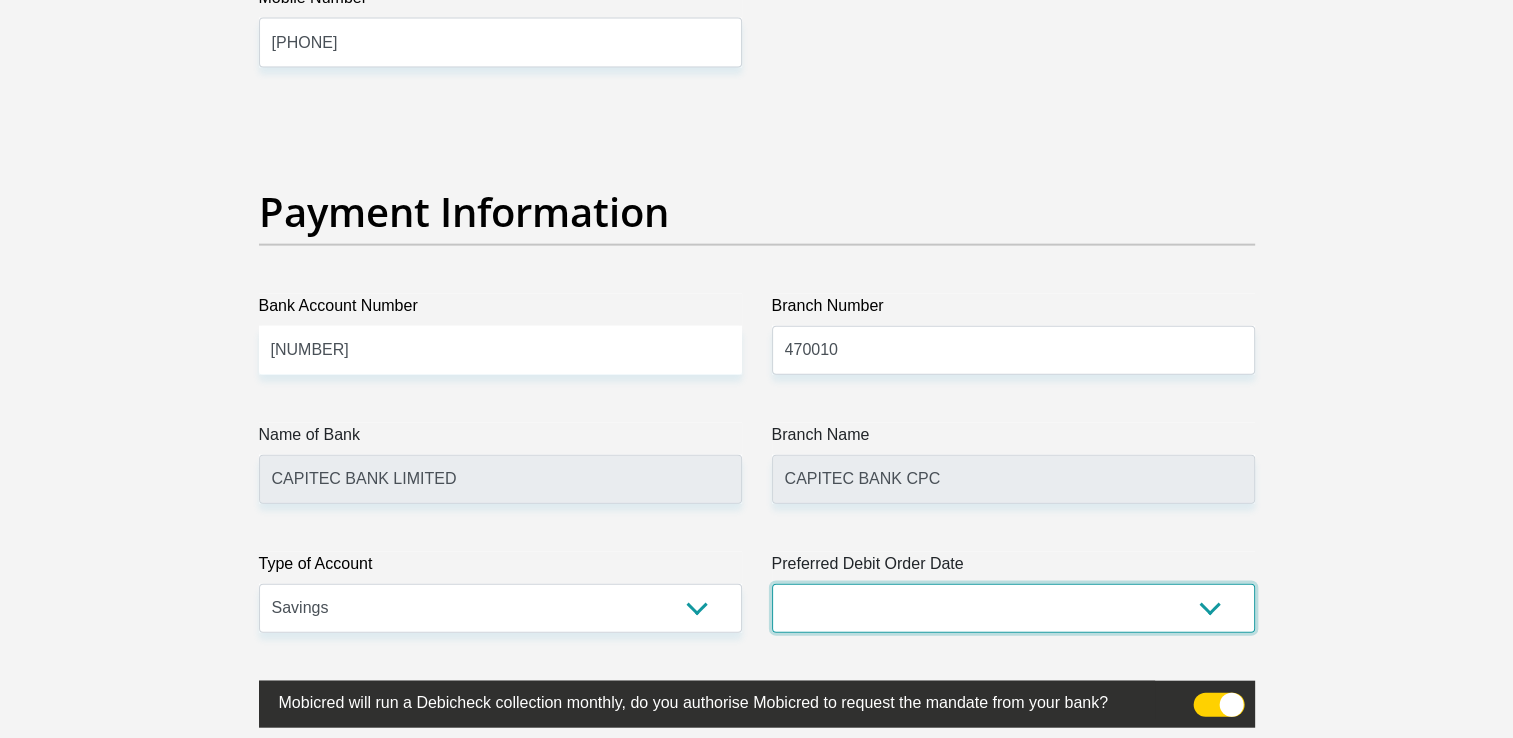click on "1st
2nd
3rd
4th
5th
7th
18th
19th
20th
21st
22nd
23rd
24th
25th
26th
27th
28th
29th
30th" at bounding box center (1013, 608) 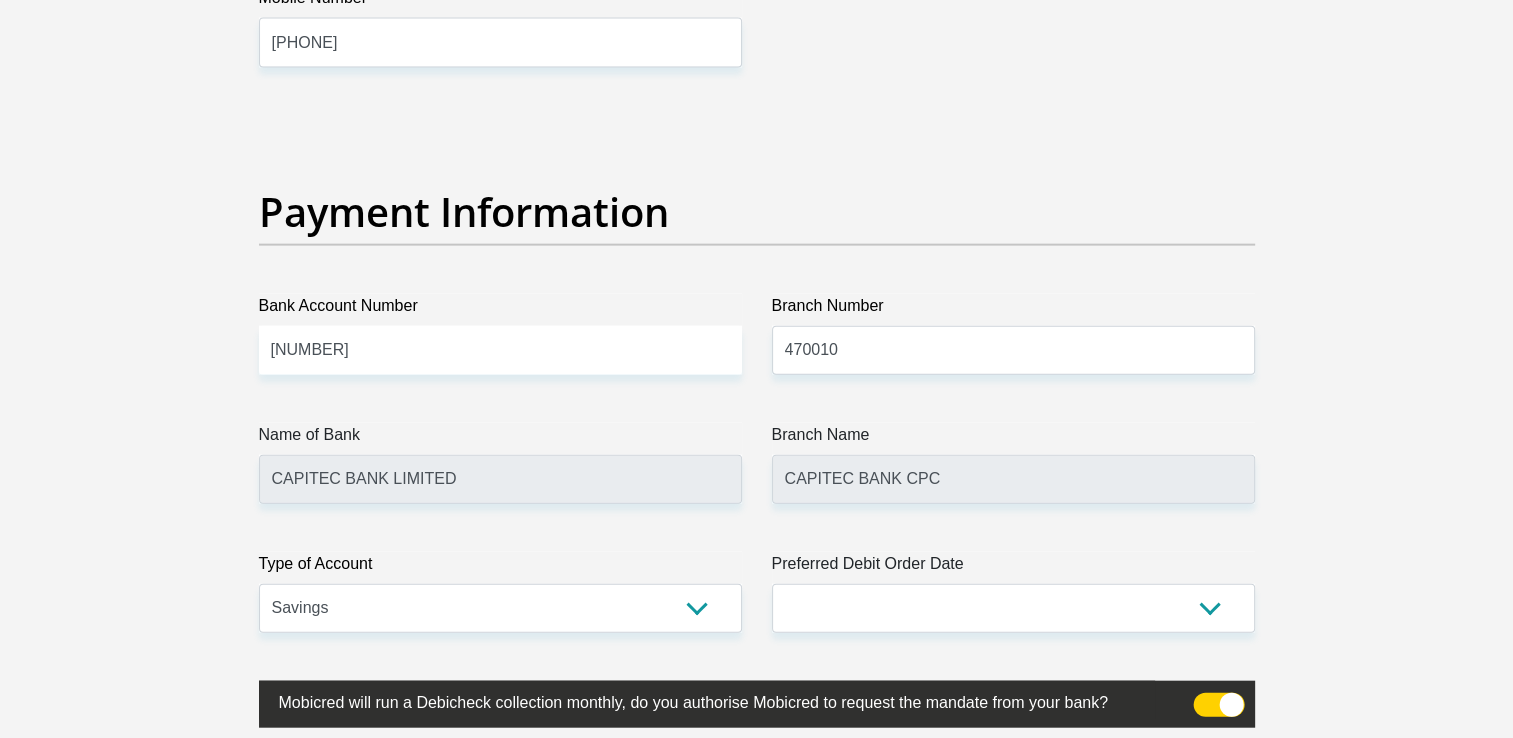 click on "Preferred Debit Order Date" at bounding box center (1013, 568) 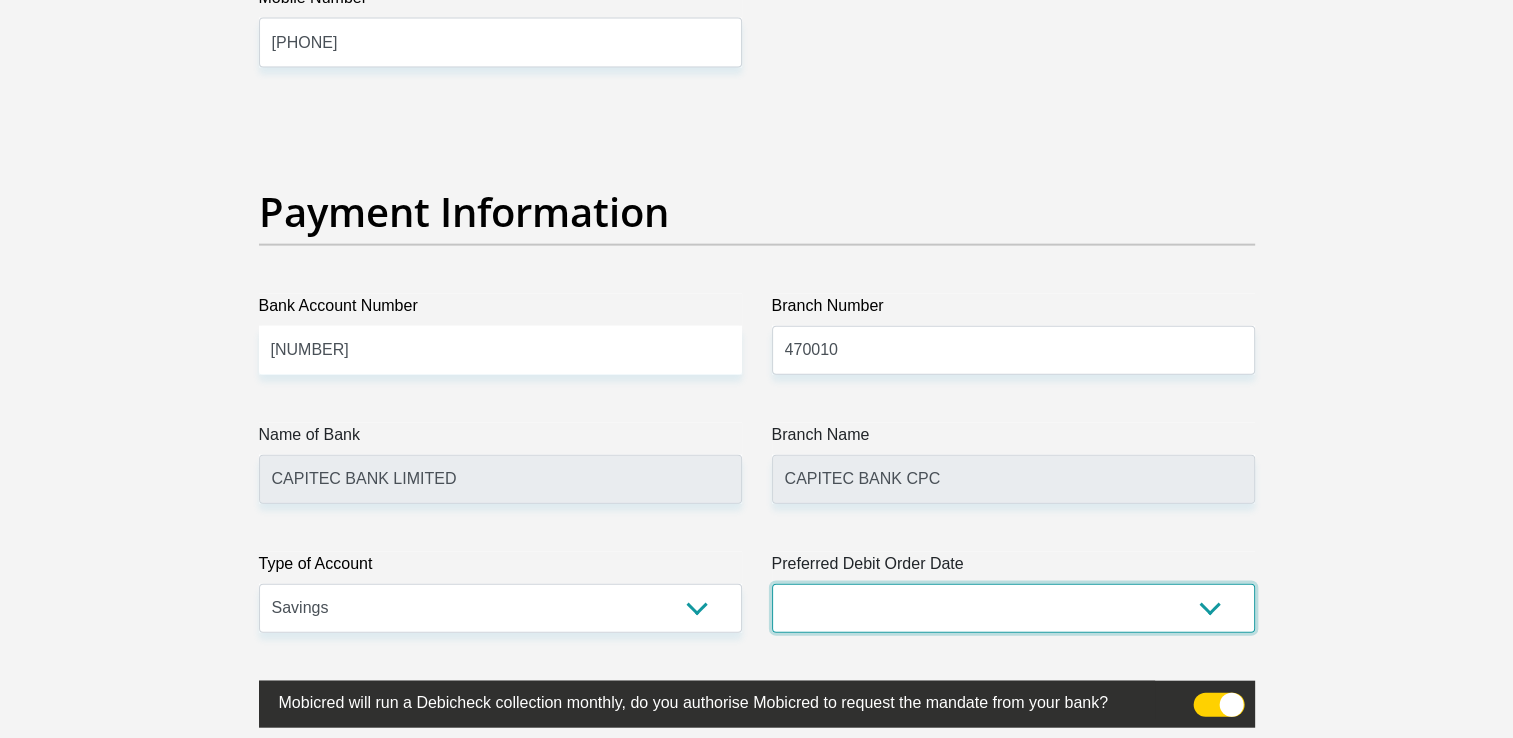 click on "1st
2nd
3rd
4th
5th
7th
18th
19th
20th
21st
22nd
23rd
24th
25th
26th
27th
28th
29th
30th" at bounding box center (1013, 608) 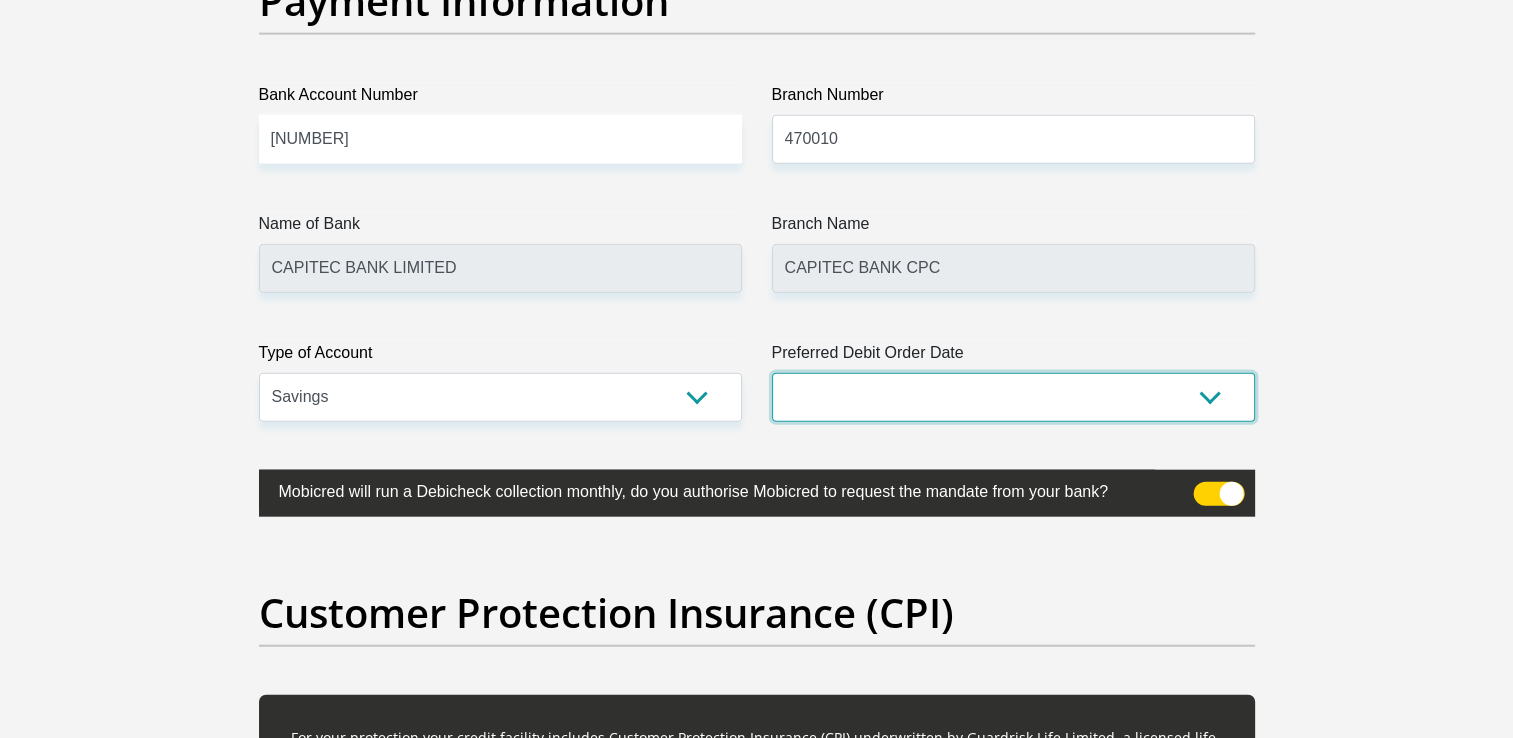 scroll, scrollTop: 4675, scrollLeft: 0, axis: vertical 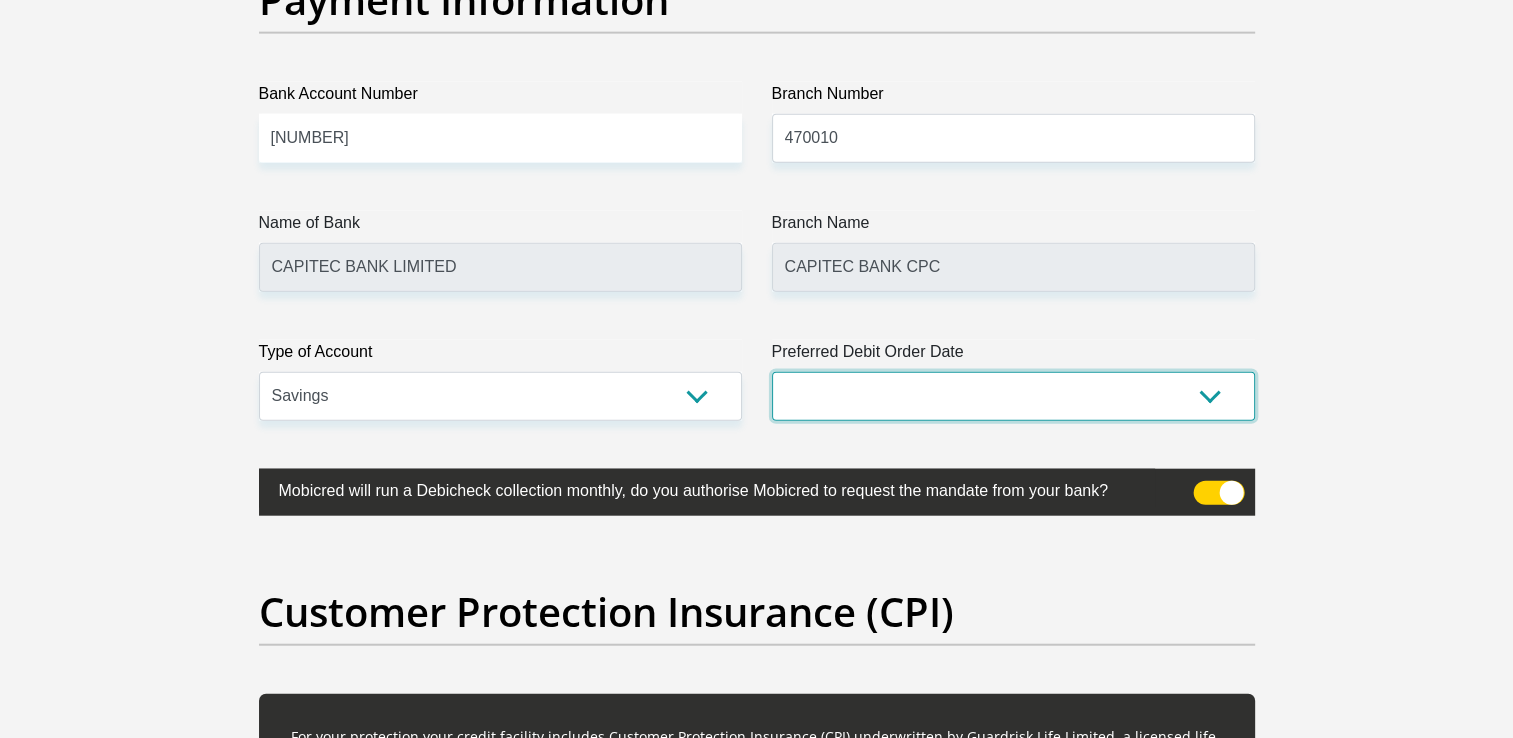 click on "1st
2nd
3rd
4th
5th
7th
18th
19th
20th
21st
22nd
23rd
24th
25th
26th
27th
28th
29th
30th" at bounding box center [1013, 396] 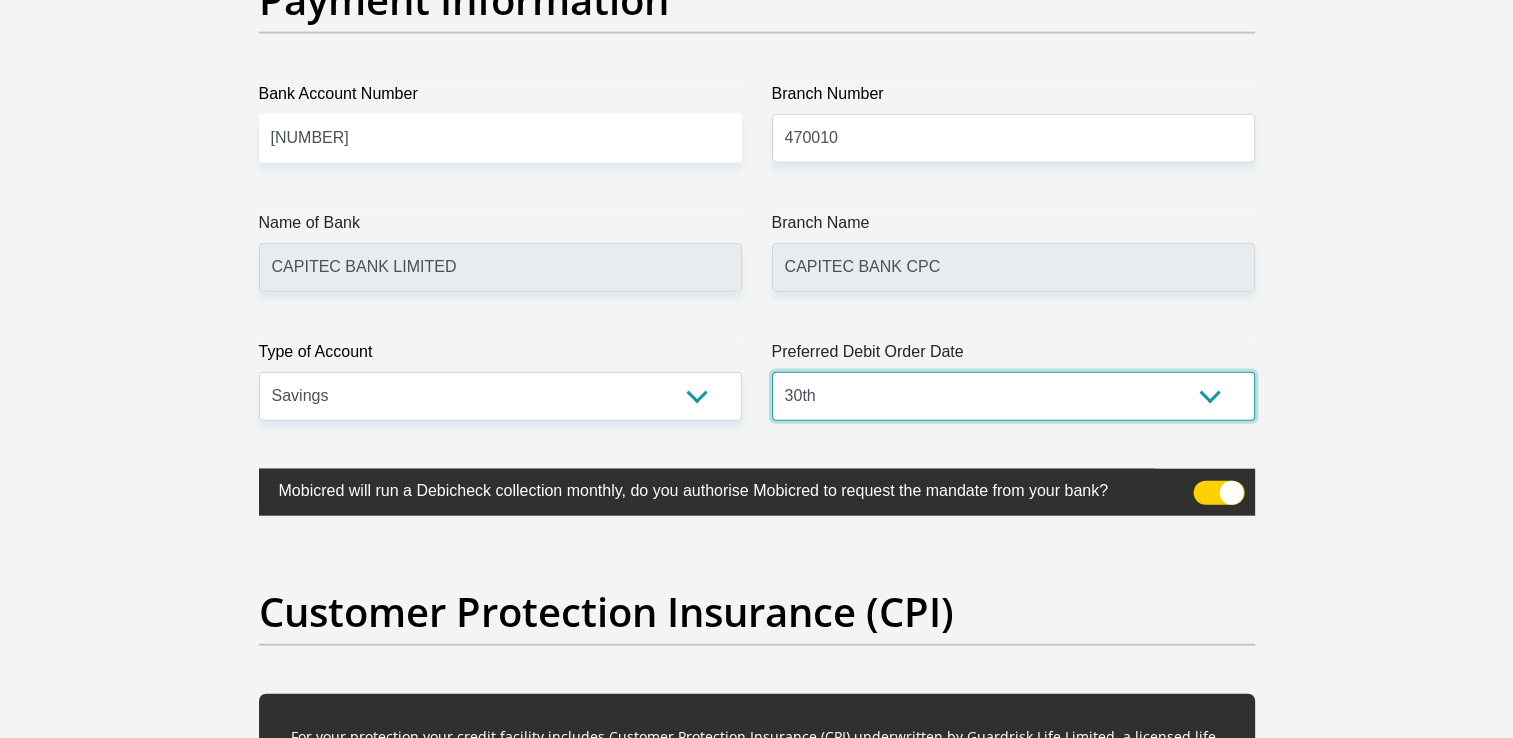 click on "1st
2nd
3rd
4th
5th
7th
18th
19th
20th
21st
22nd
23rd
24th
25th
26th
27th
28th
29th
30th" at bounding box center [1013, 396] 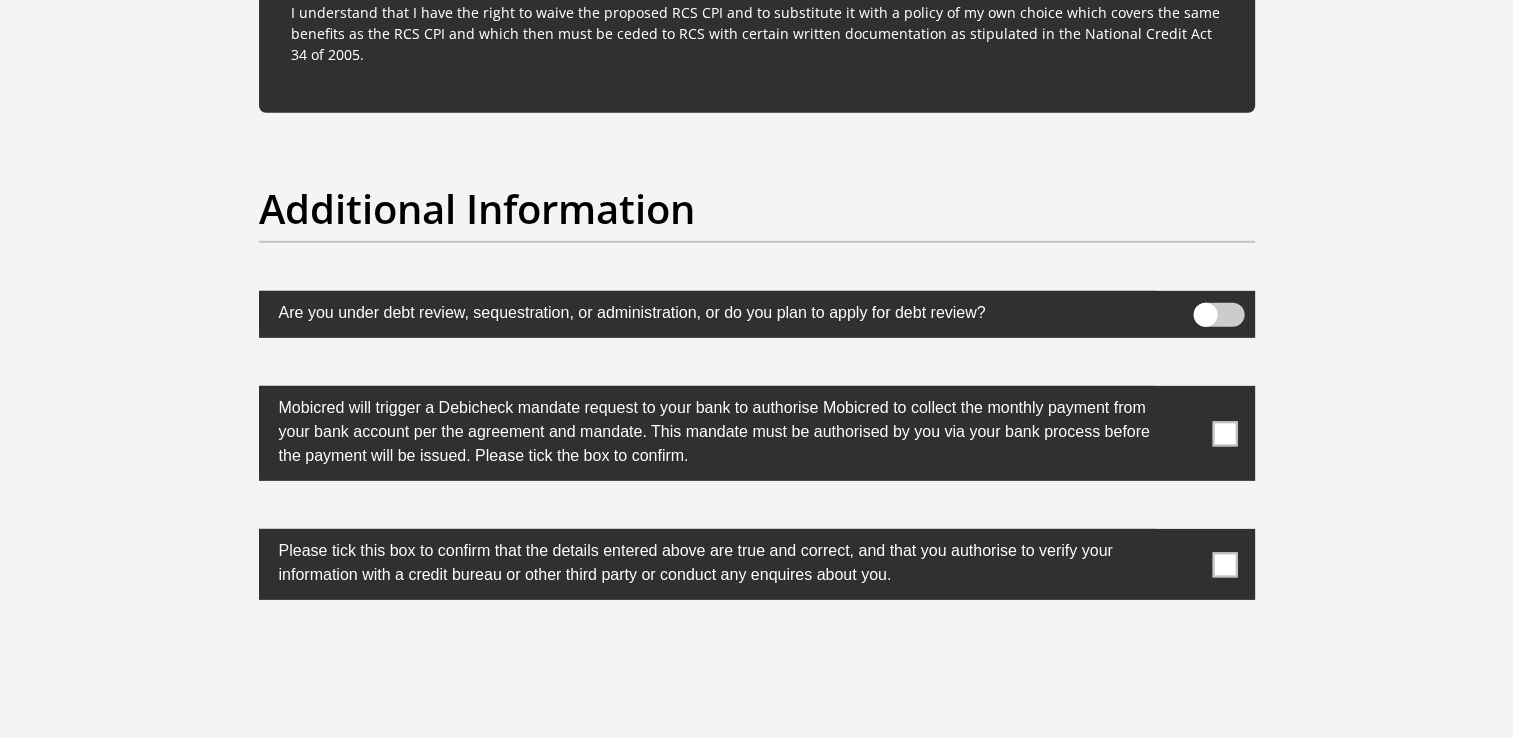 scroll, scrollTop: 6096, scrollLeft: 0, axis: vertical 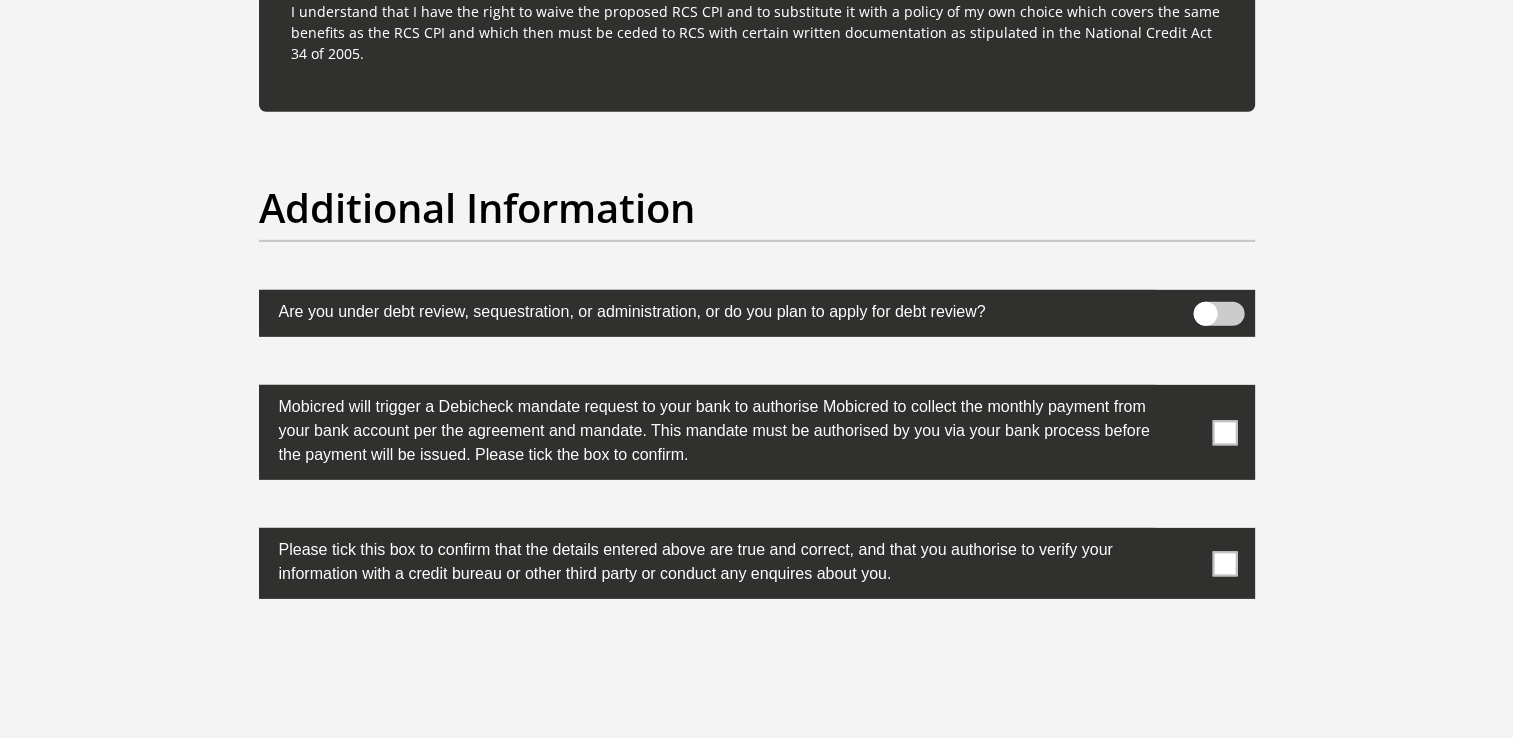 click at bounding box center [1224, 432] 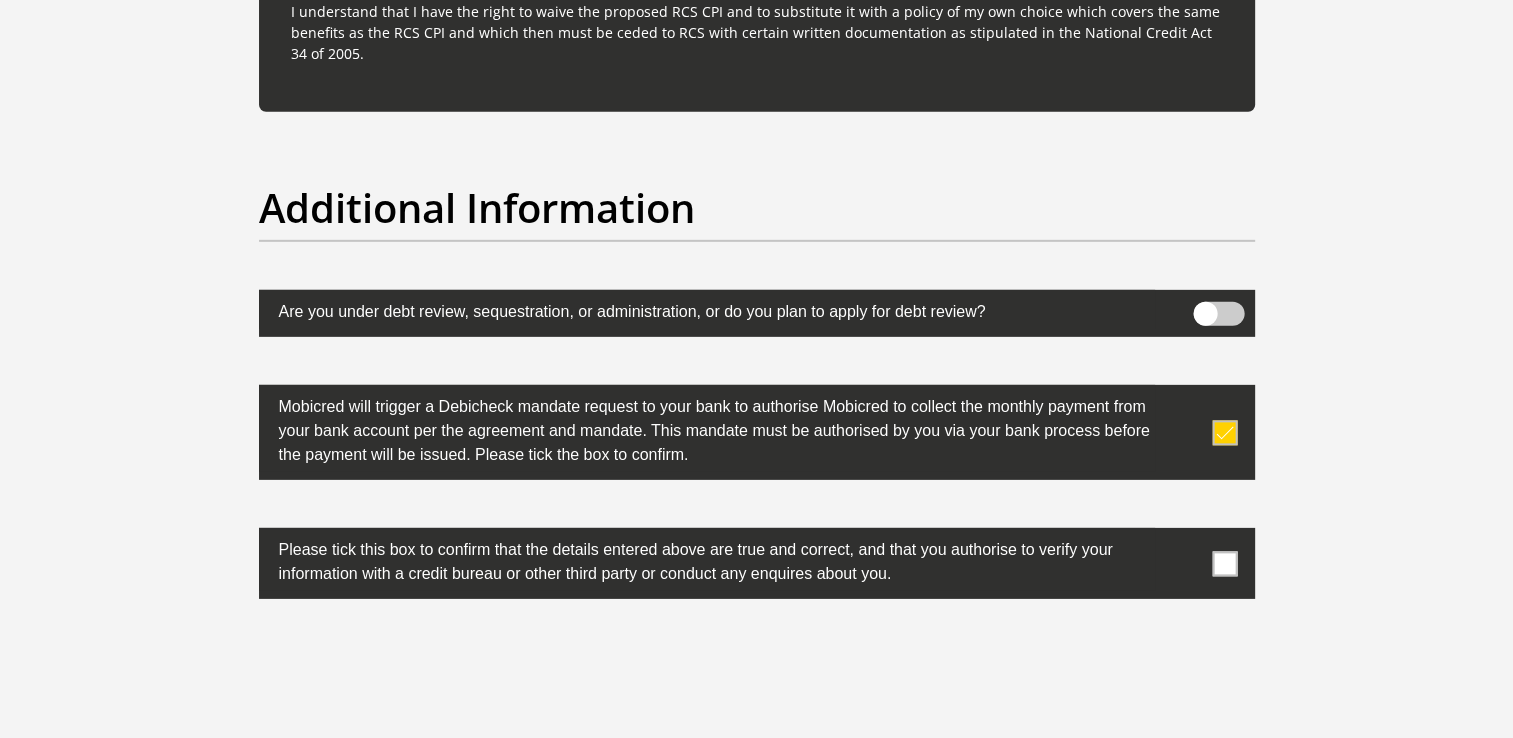click at bounding box center (1224, 563) 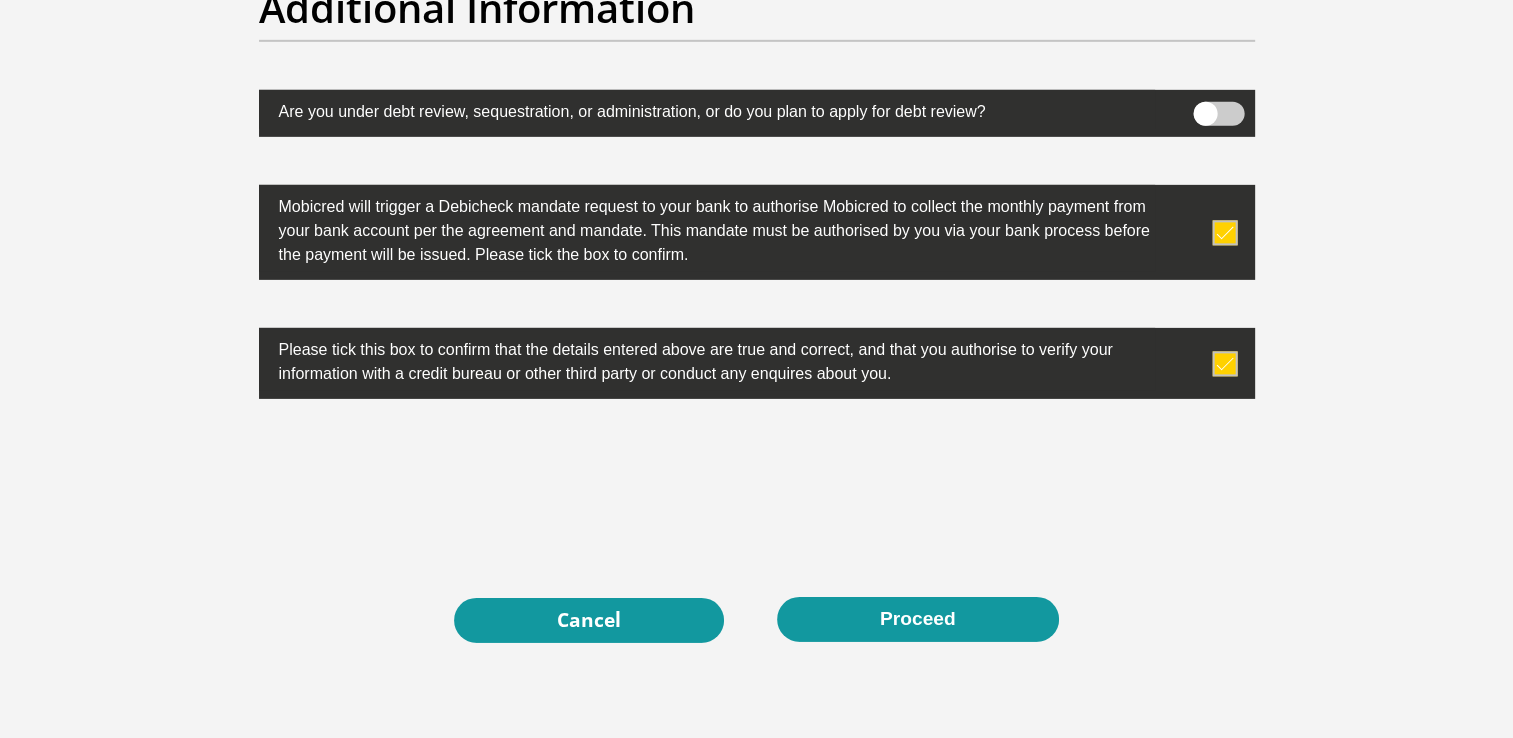 scroll, scrollTop: 6328, scrollLeft: 0, axis: vertical 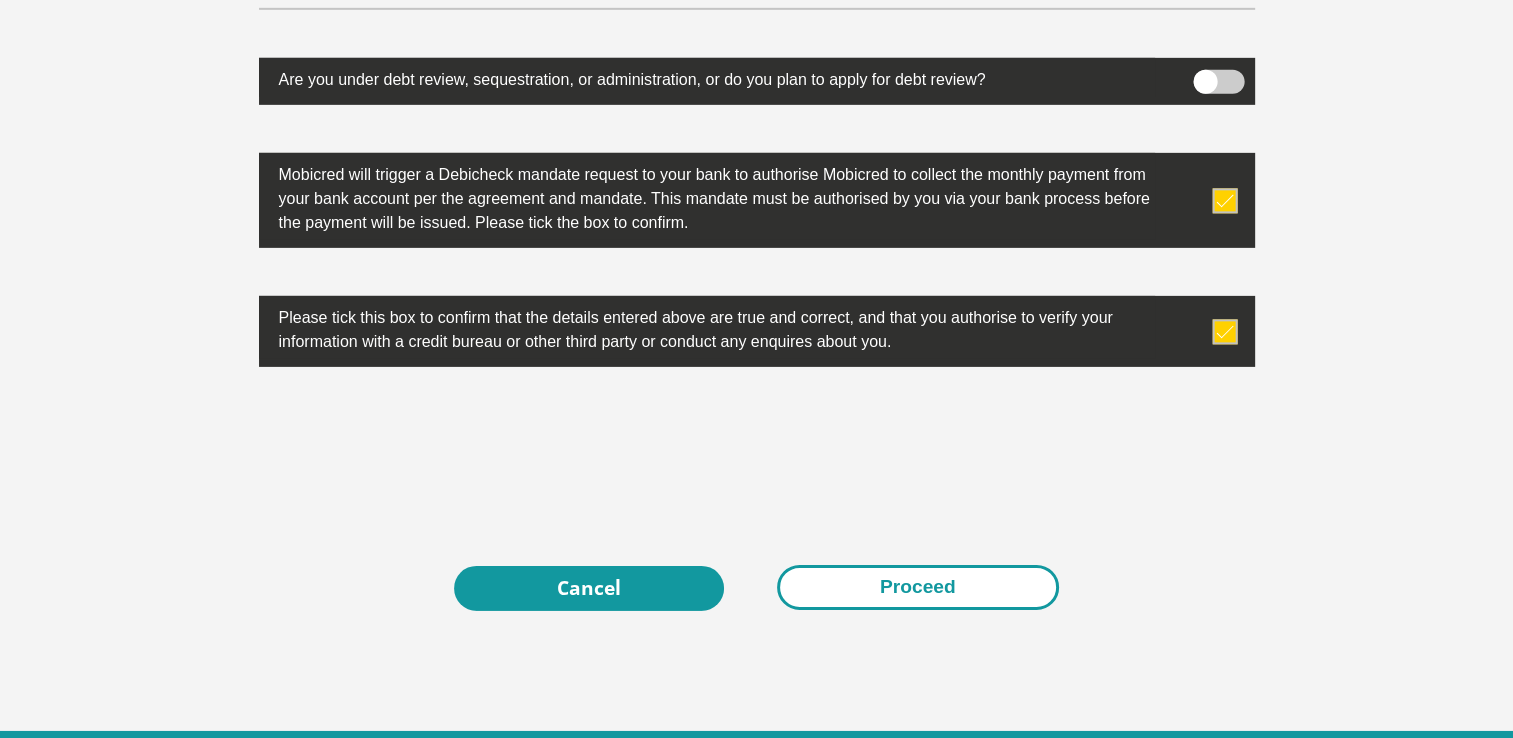 click on "Proceed" at bounding box center (918, 587) 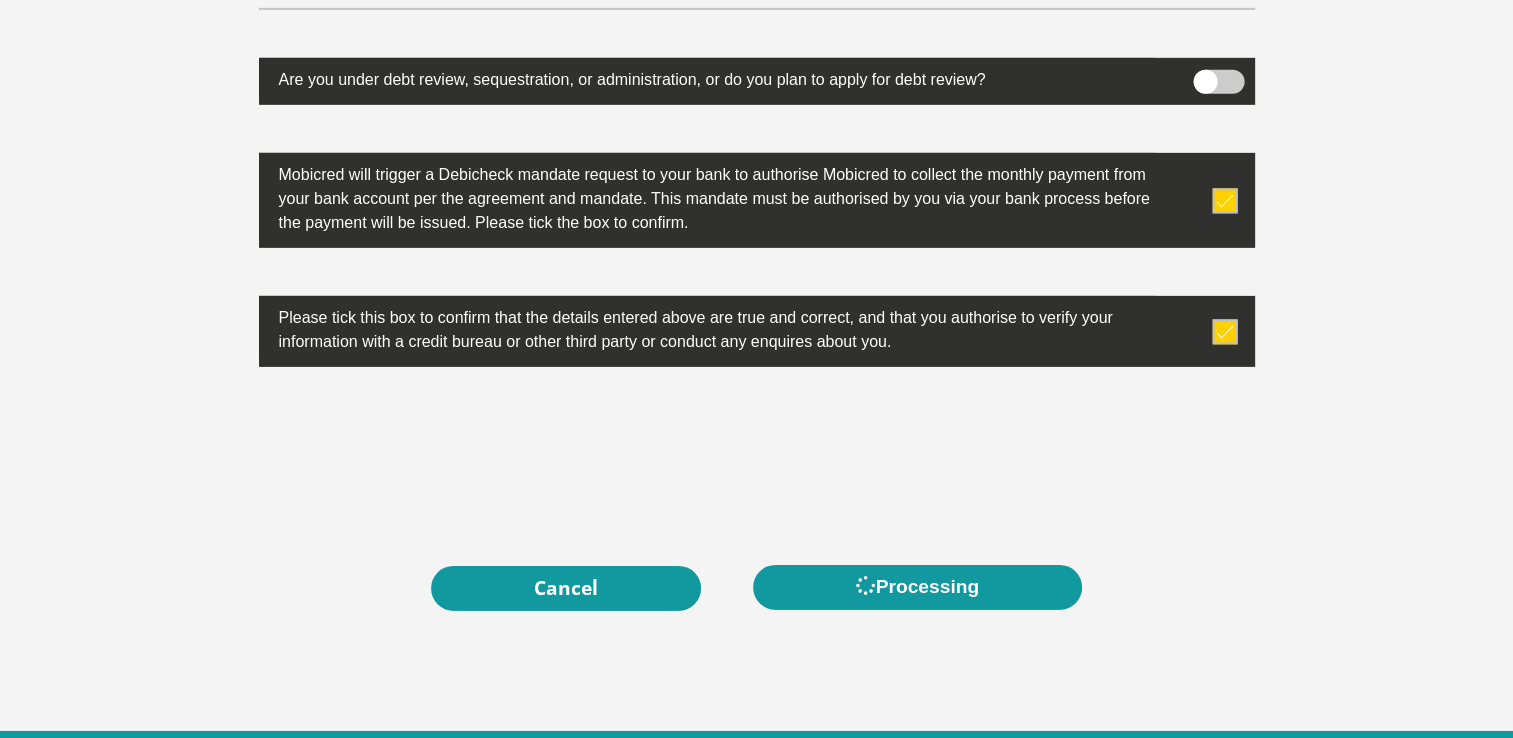 scroll, scrollTop: 0, scrollLeft: 0, axis: both 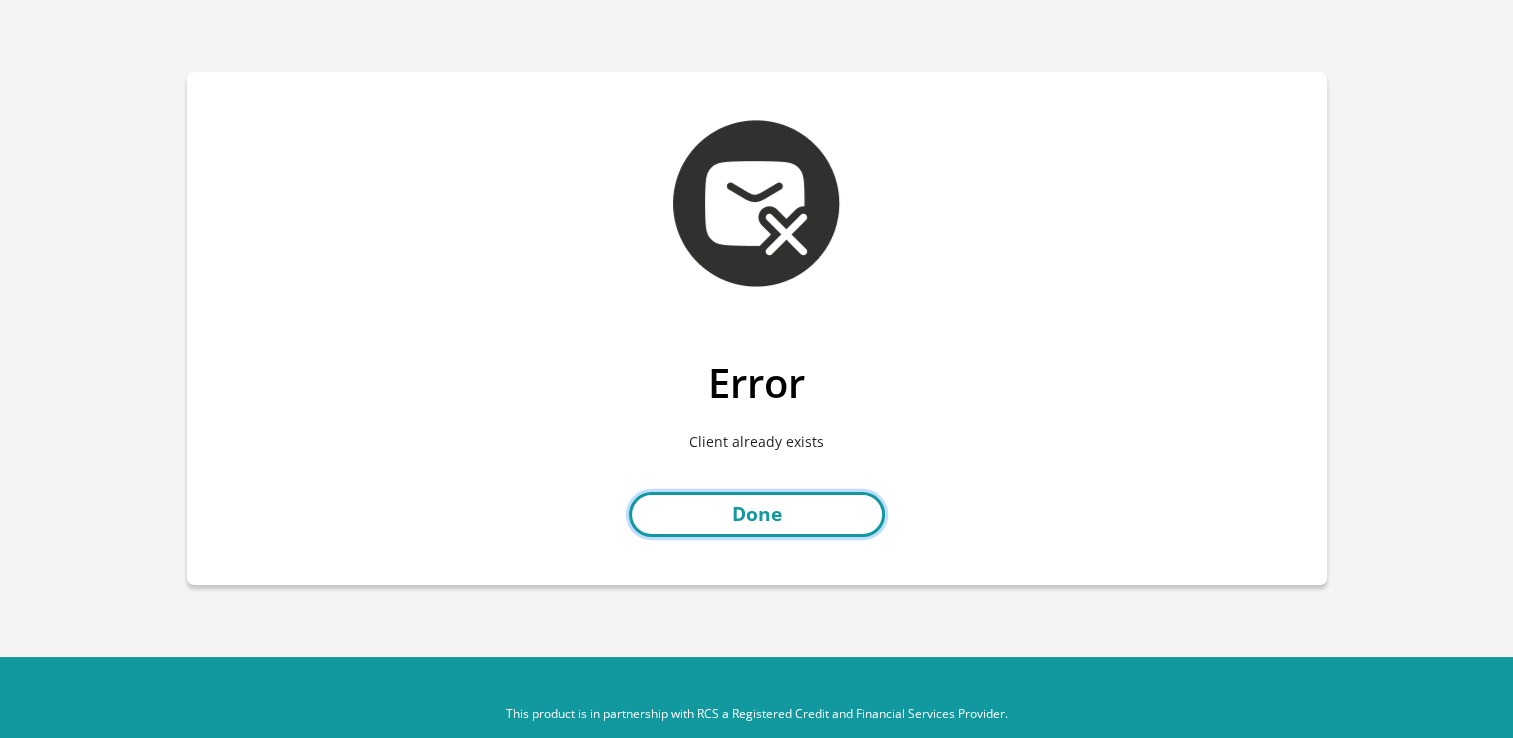 click on "Done" at bounding box center [757, 514] 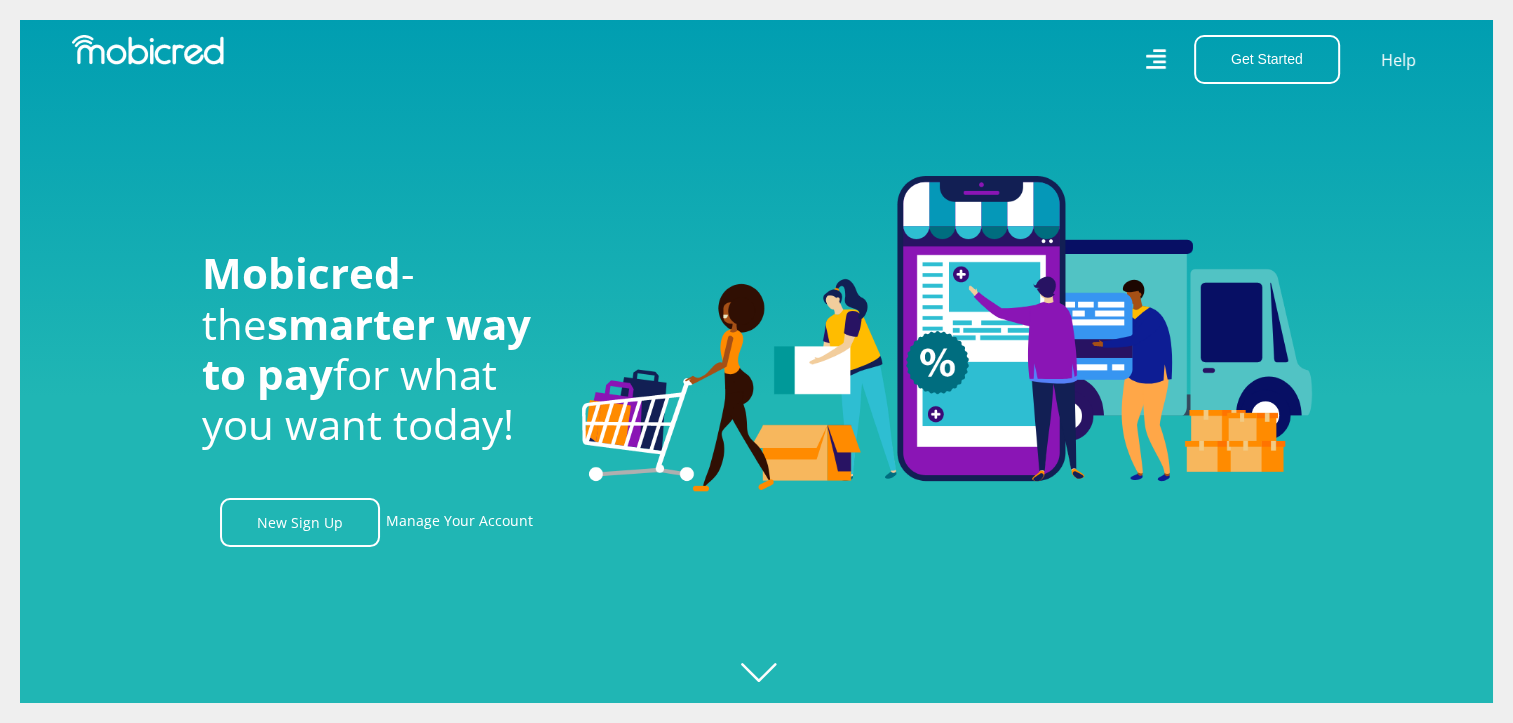 scroll, scrollTop: 362, scrollLeft: 0, axis: vertical 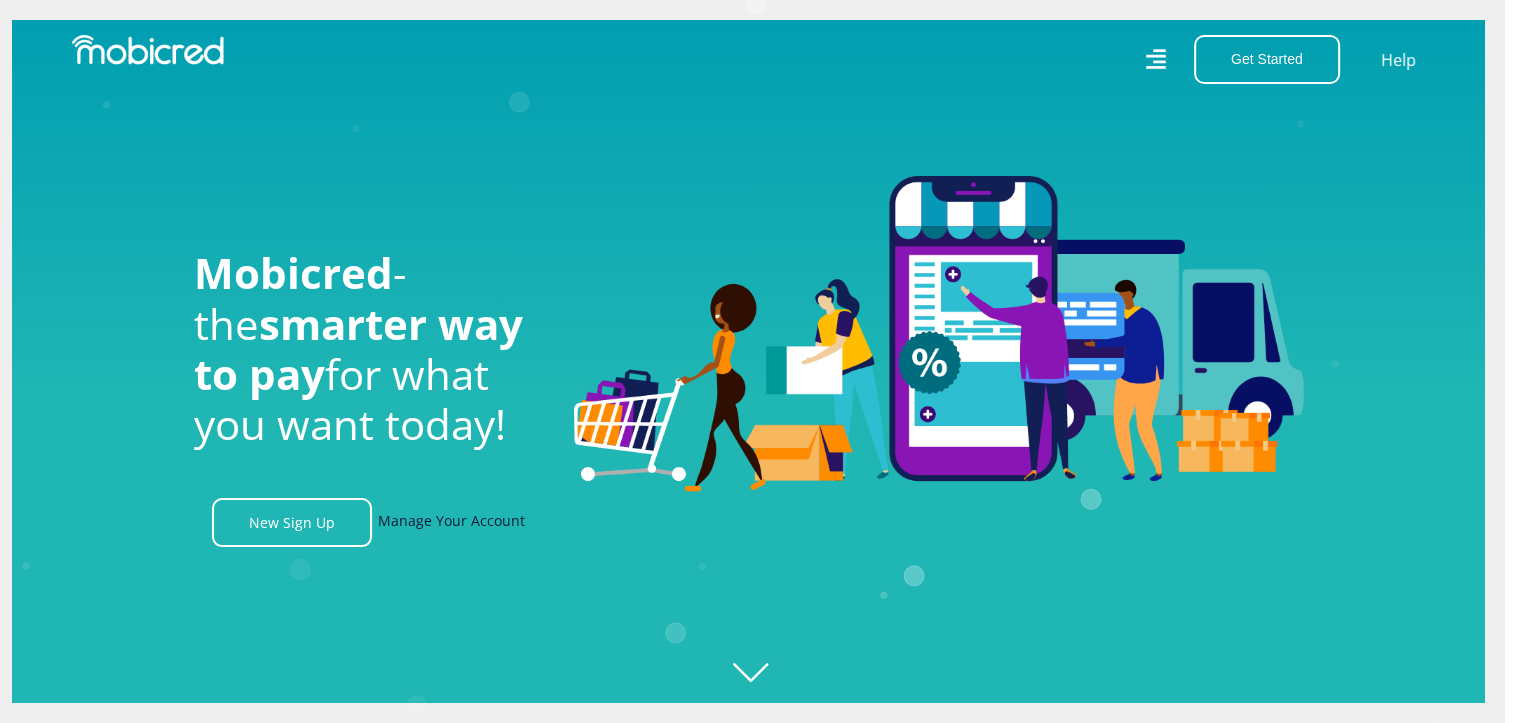 click on "Manage Your Account" at bounding box center [451, 522] 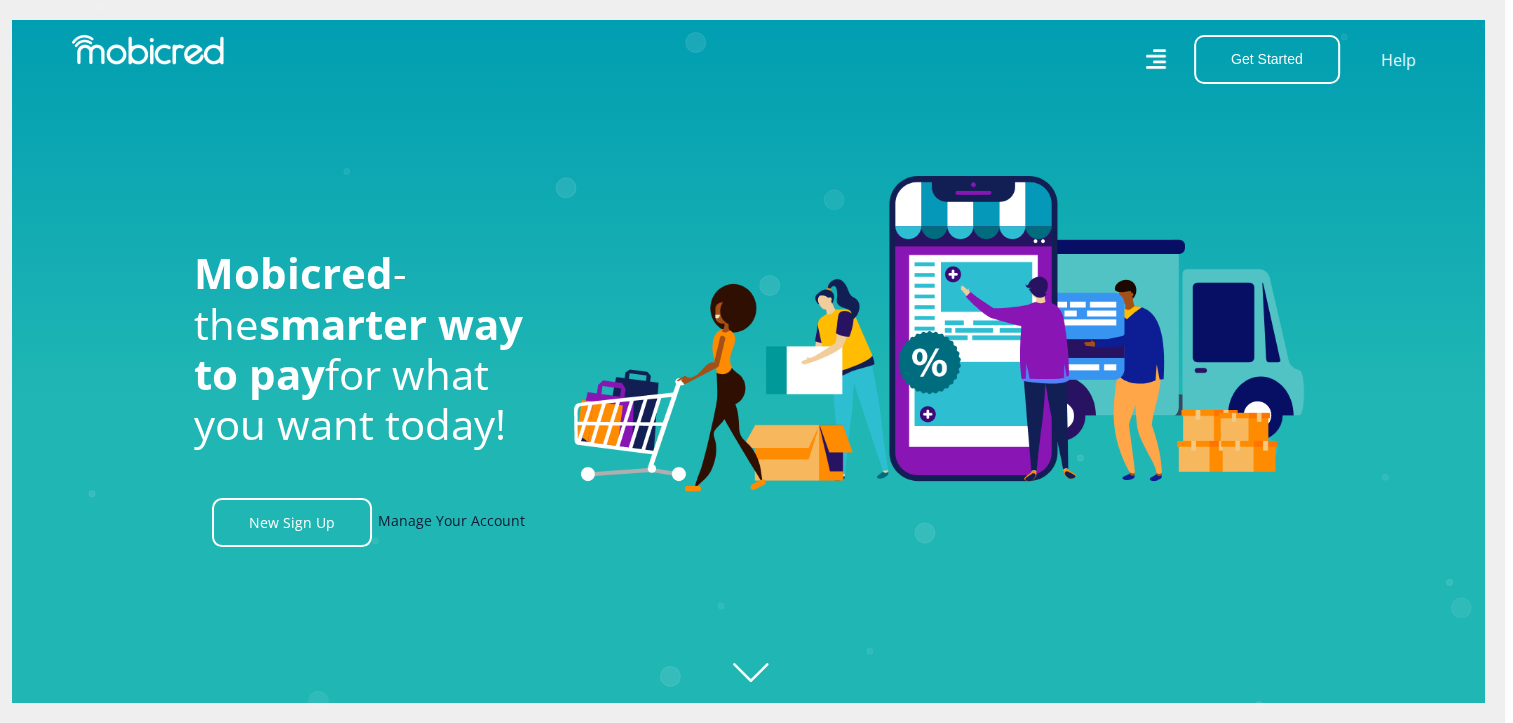 scroll, scrollTop: 0, scrollLeft: 4560, axis: horizontal 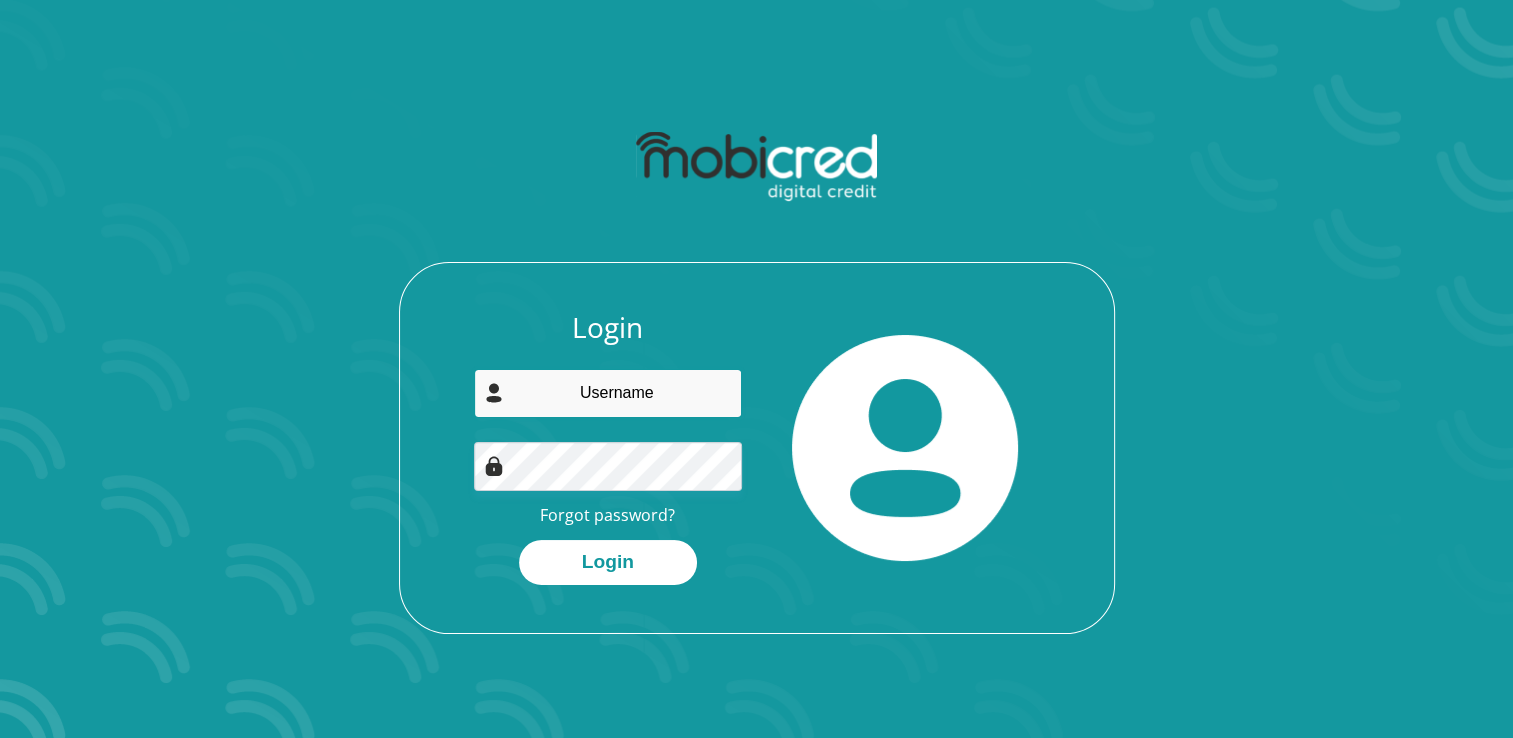 click at bounding box center [608, 393] 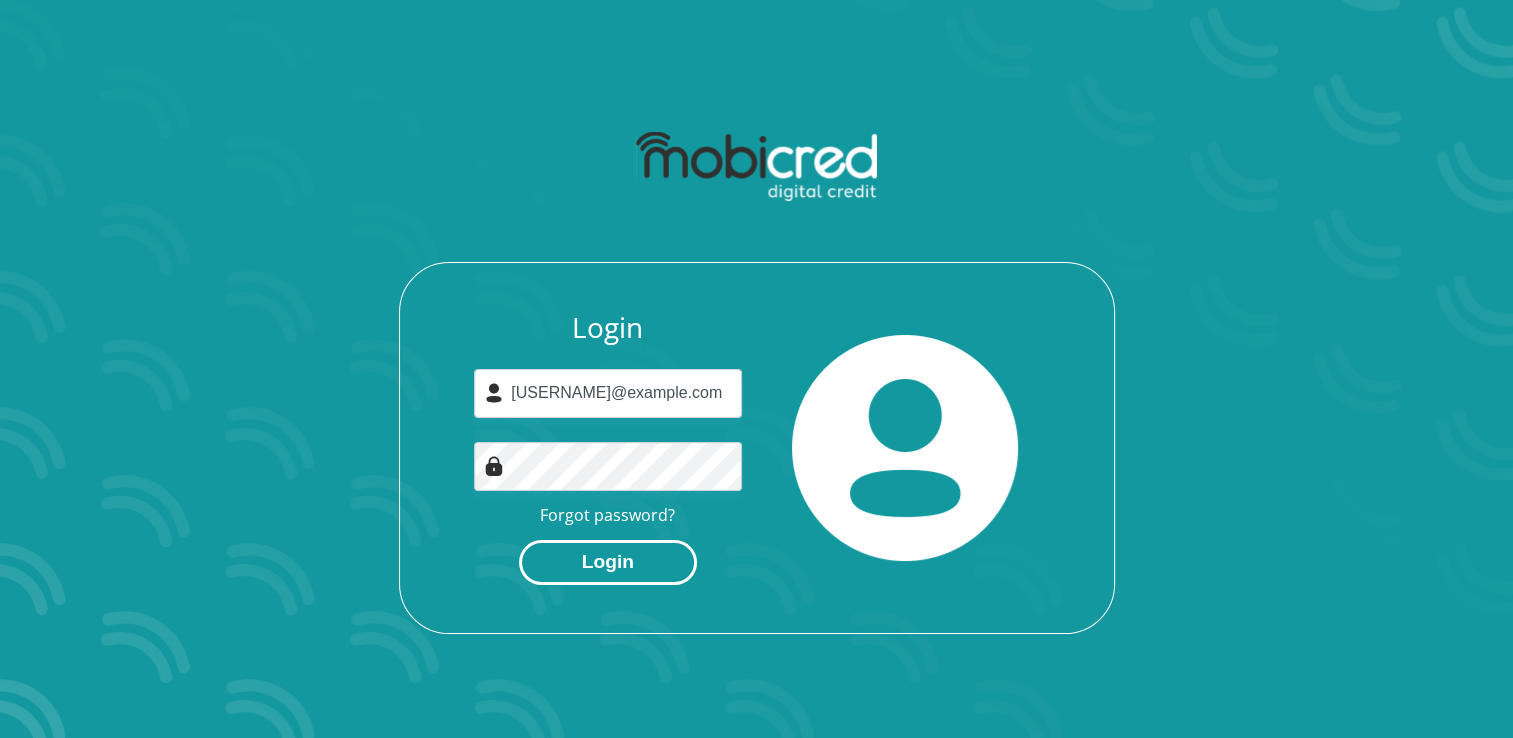 click on "Login" at bounding box center [608, 562] 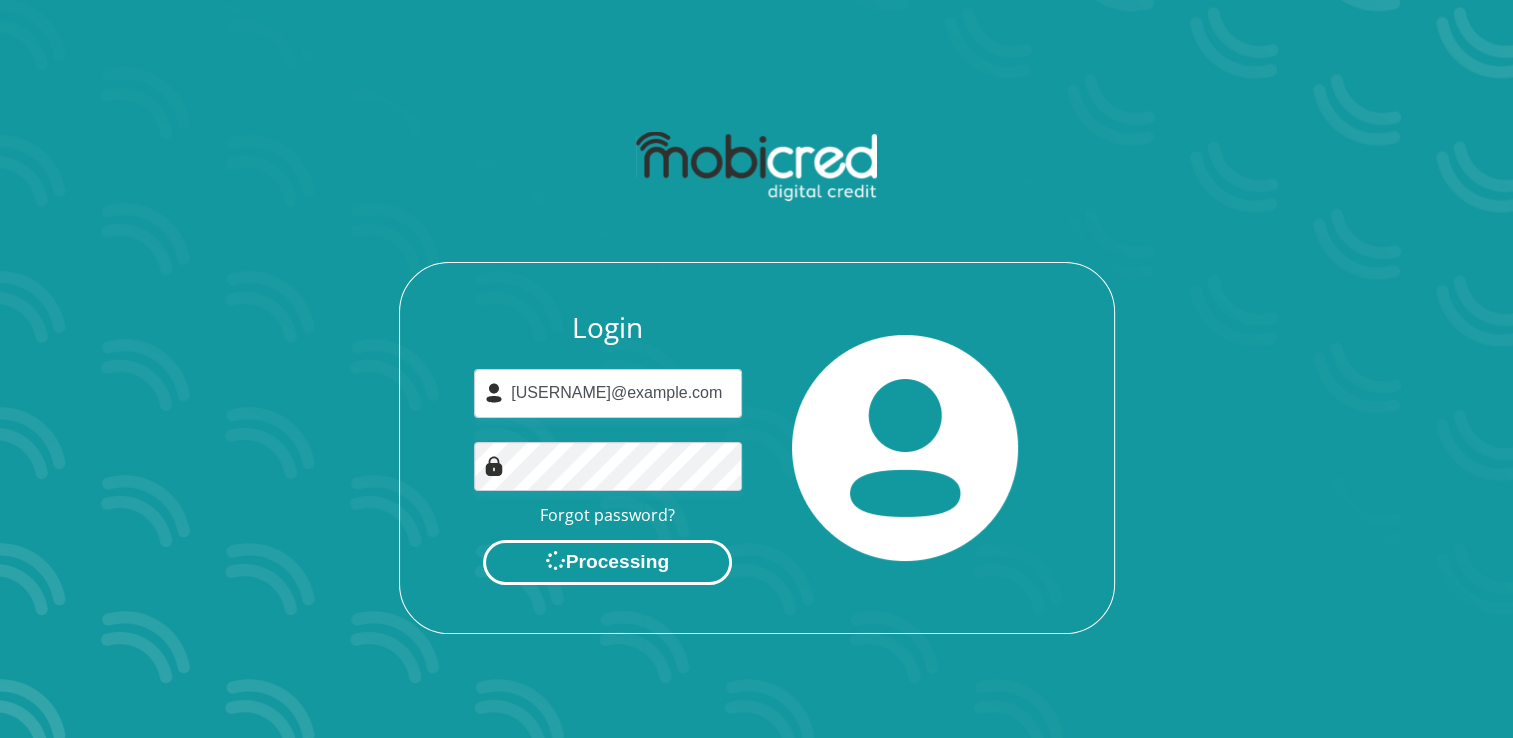 scroll, scrollTop: 0, scrollLeft: 0, axis: both 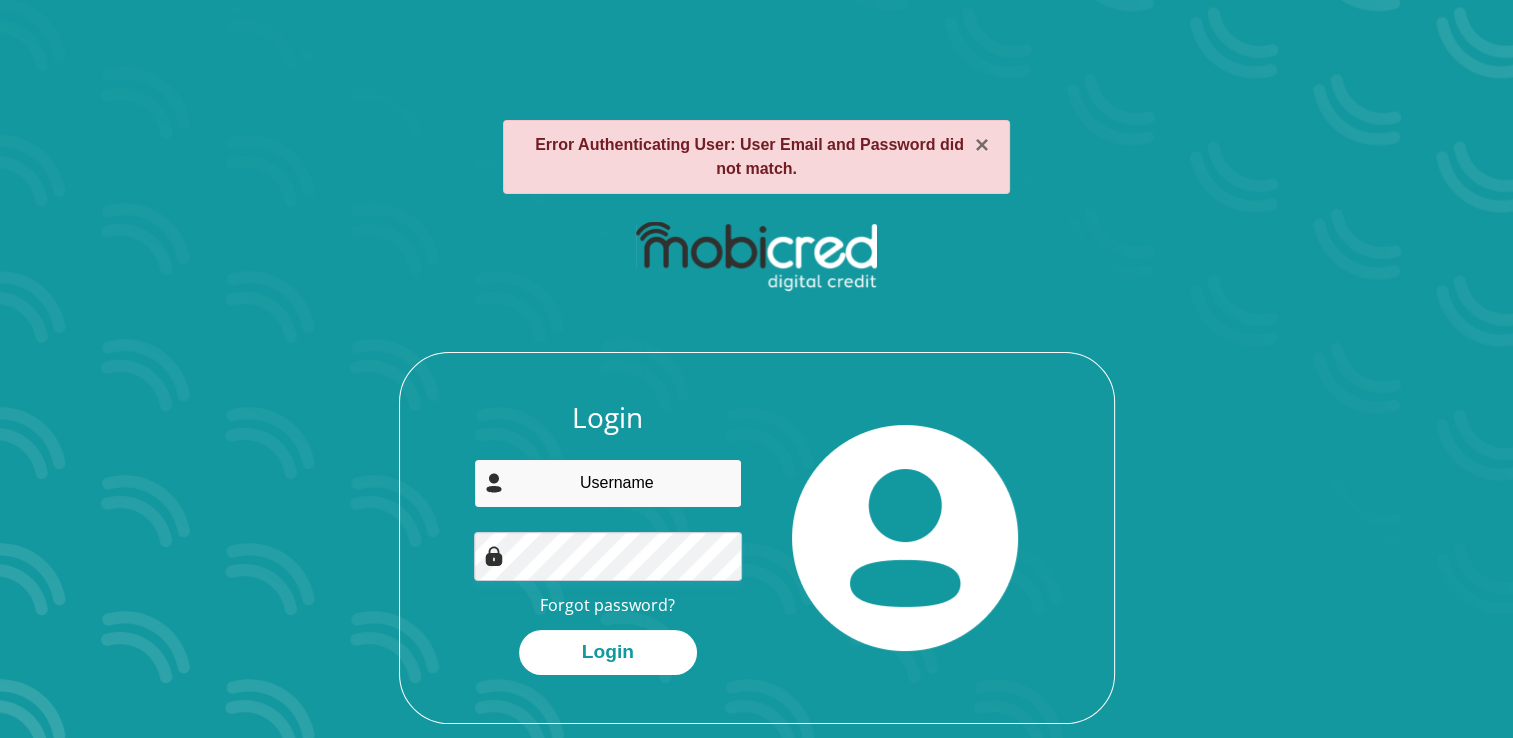 click at bounding box center [608, 483] 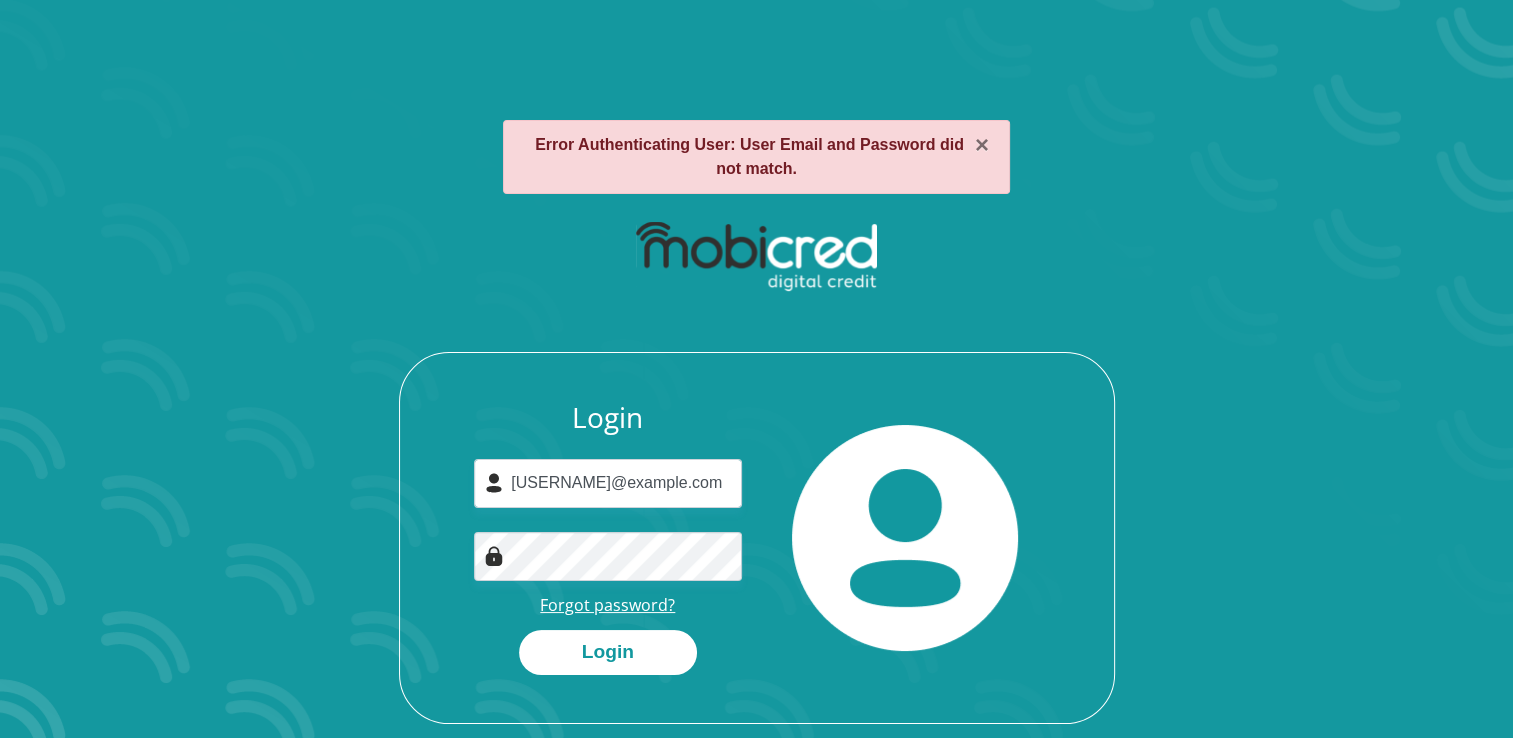click on "Forgot password?" at bounding box center (607, 605) 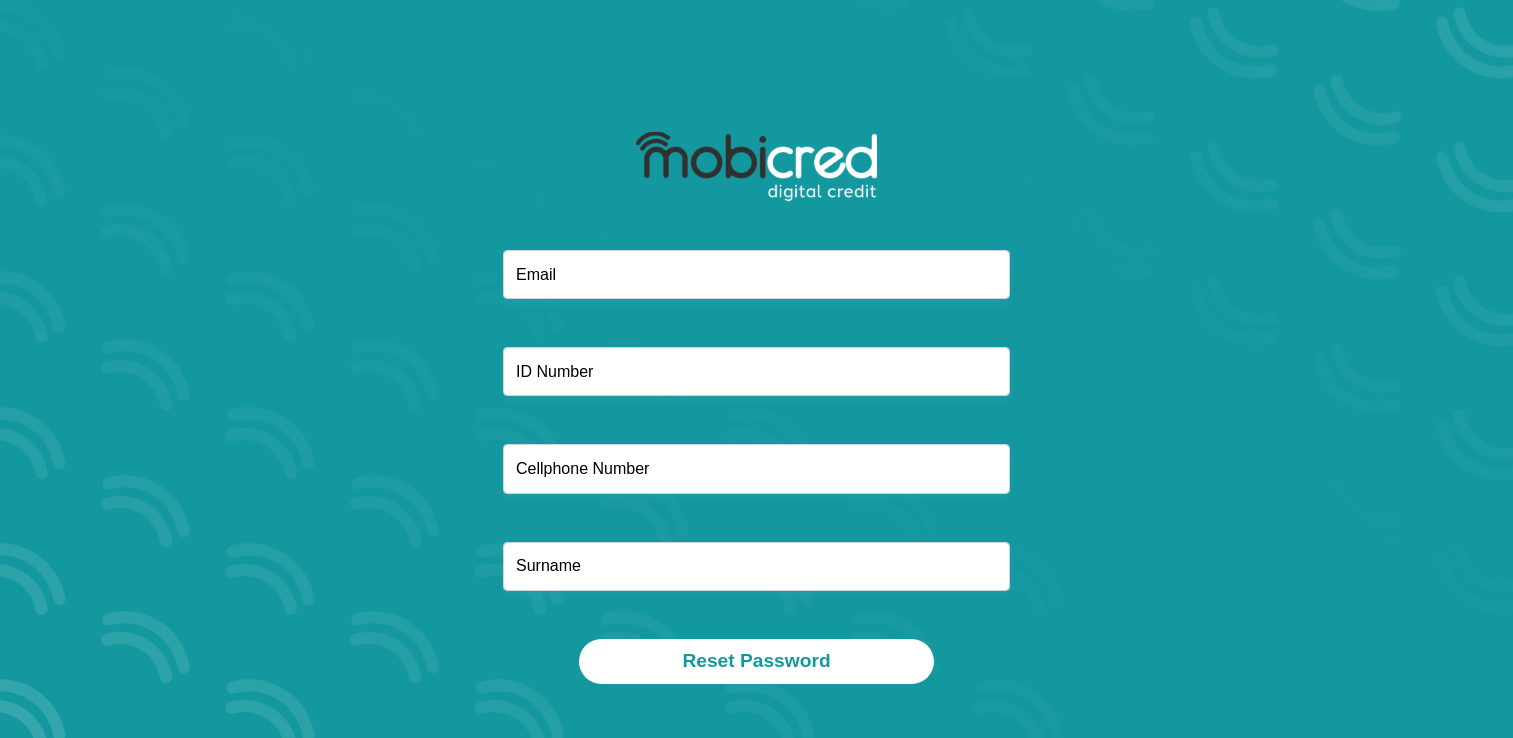 scroll, scrollTop: 0, scrollLeft: 0, axis: both 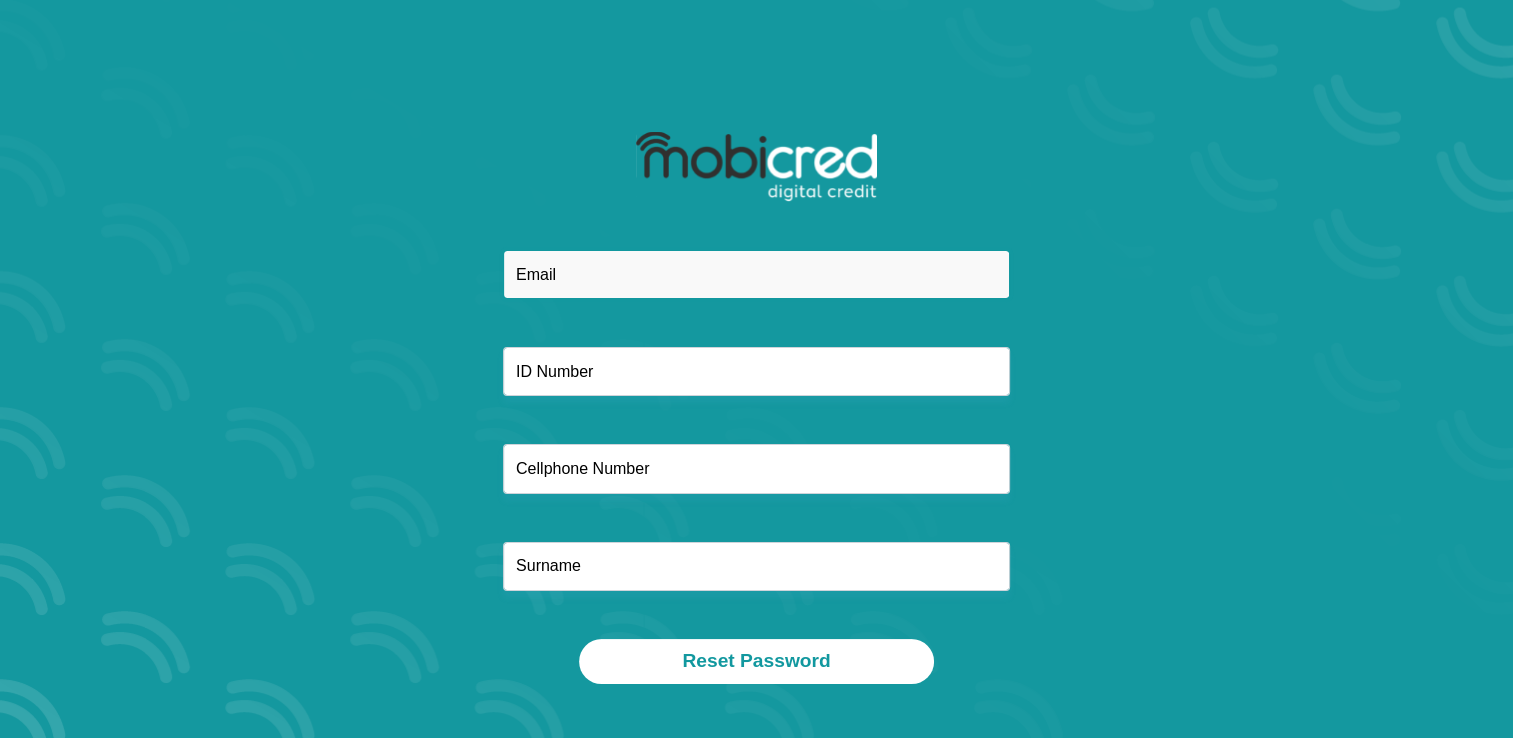 click at bounding box center (756, 274) 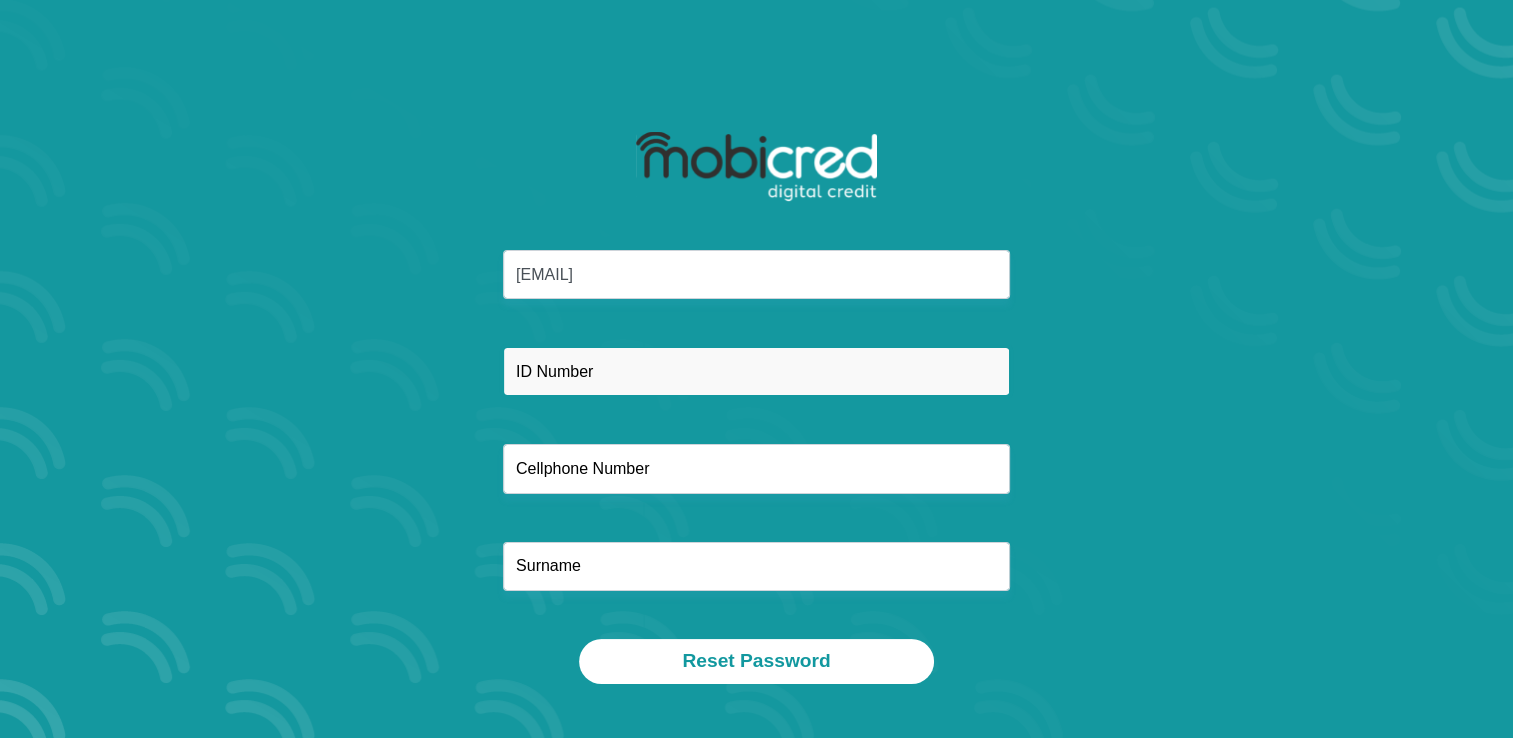 click at bounding box center [756, 371] 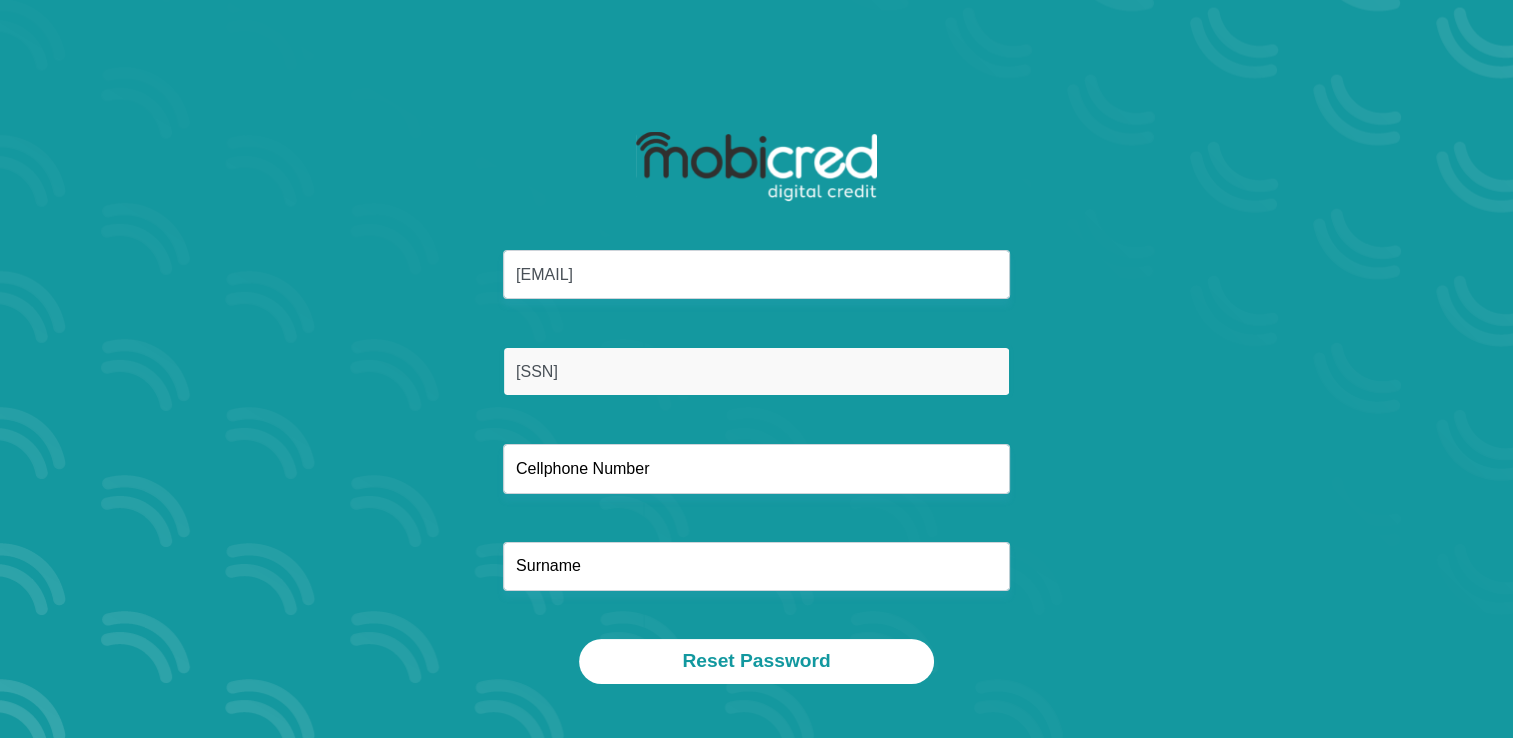 type on "[PHONE]" 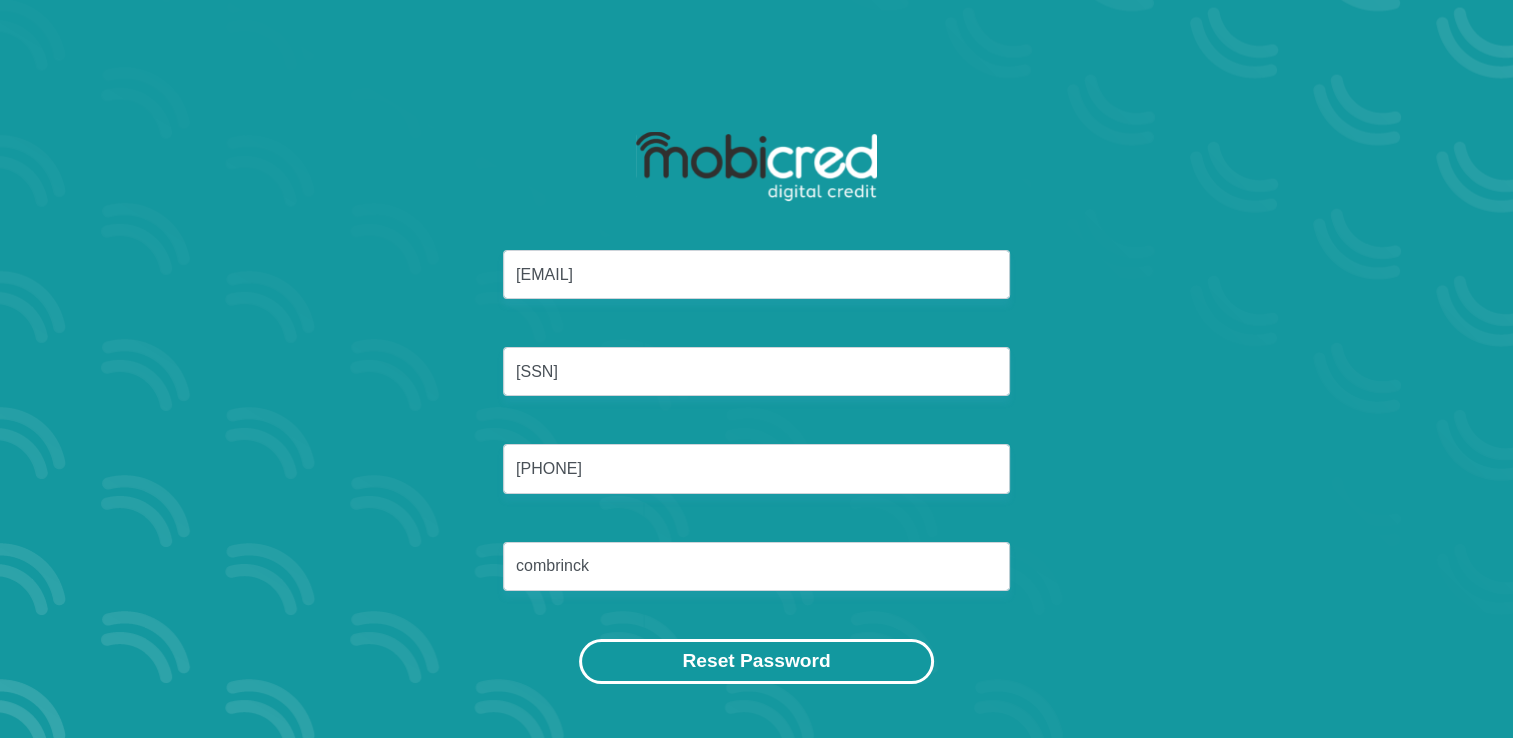 click on "Reset Password" at bounding box center (756, 661) 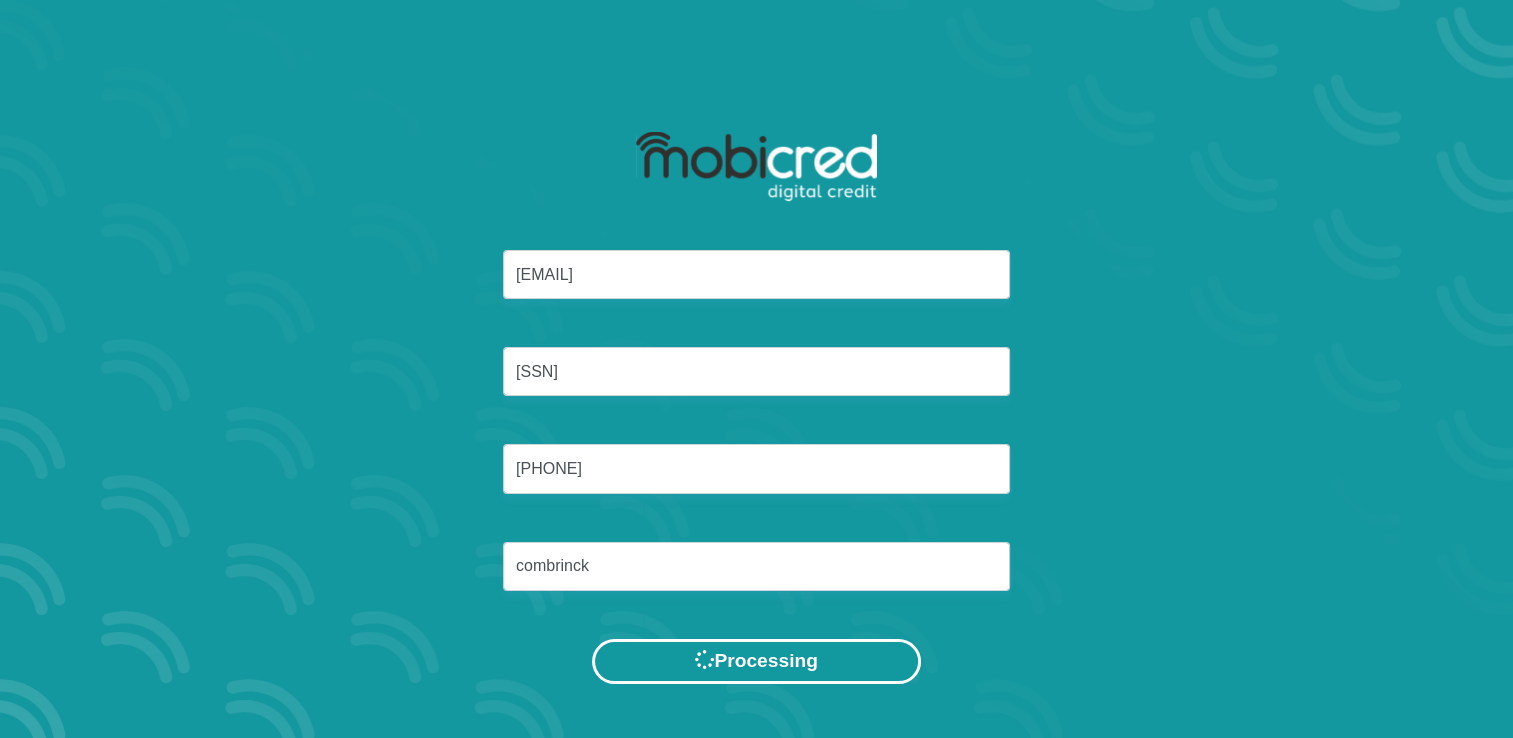 scroll, scrollTop: 0, scrollLeft: 0, axis: both 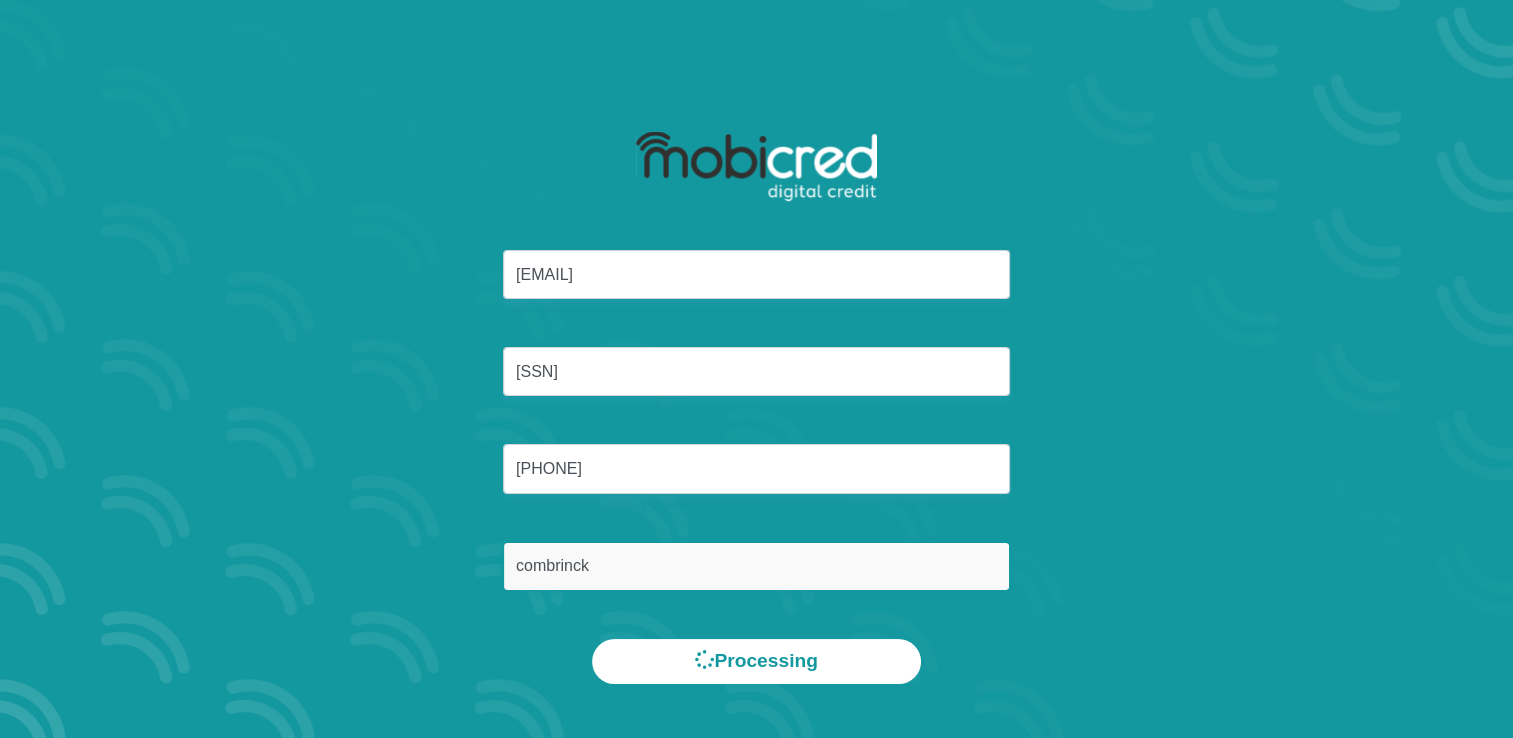 click on "combrinck" at bounding box center [756, 566] 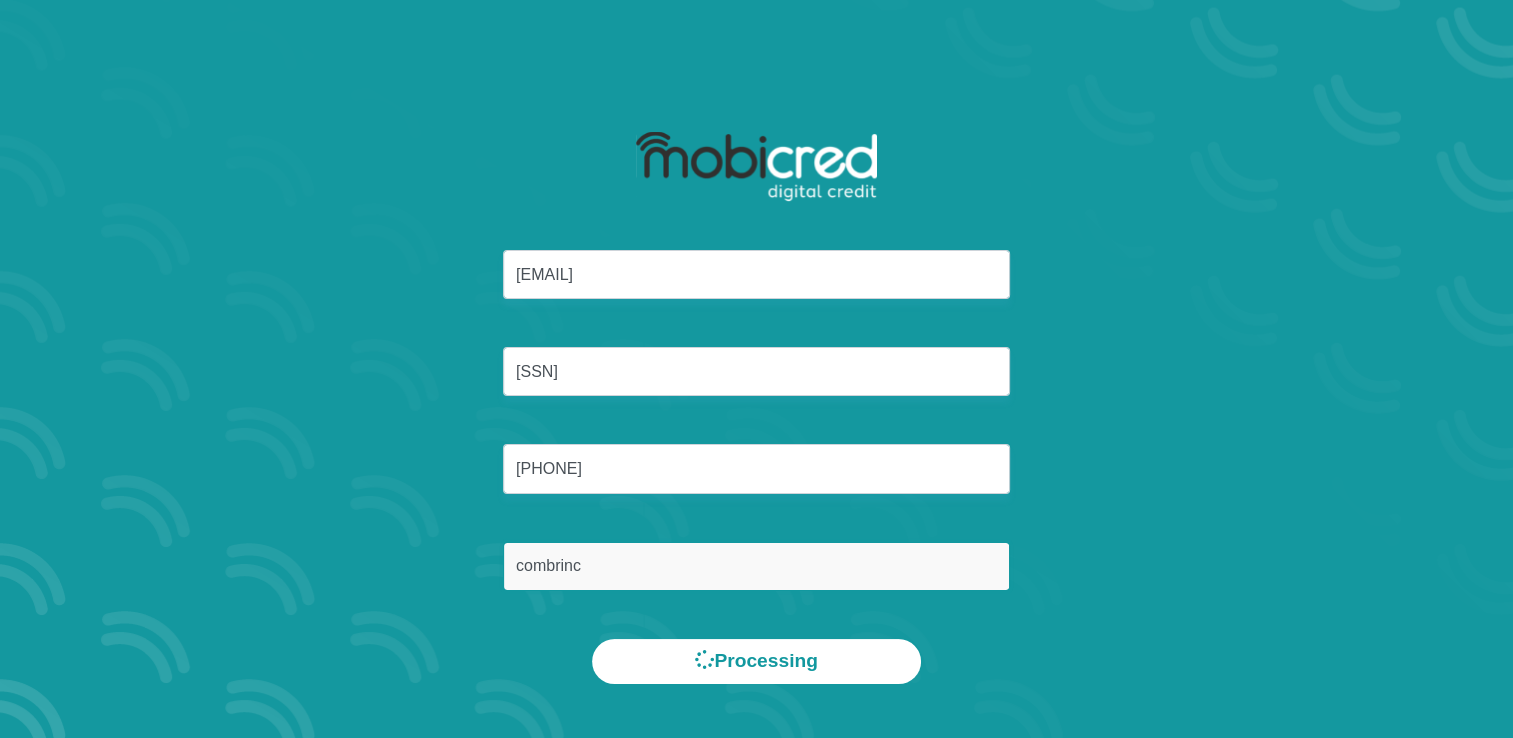 type on "combrinc" 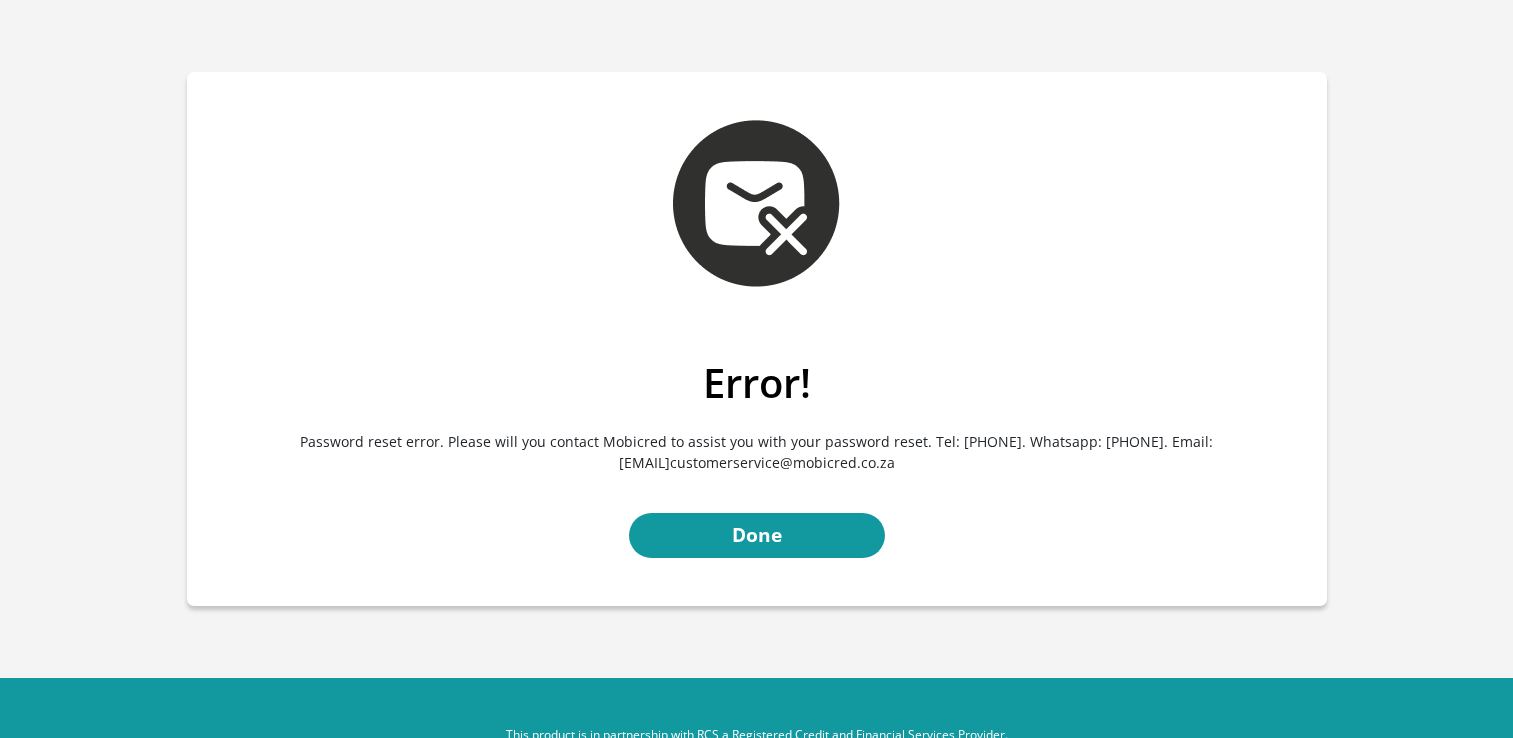 scroll, scrollTop: 0, scrollLeft: 0, axis: both 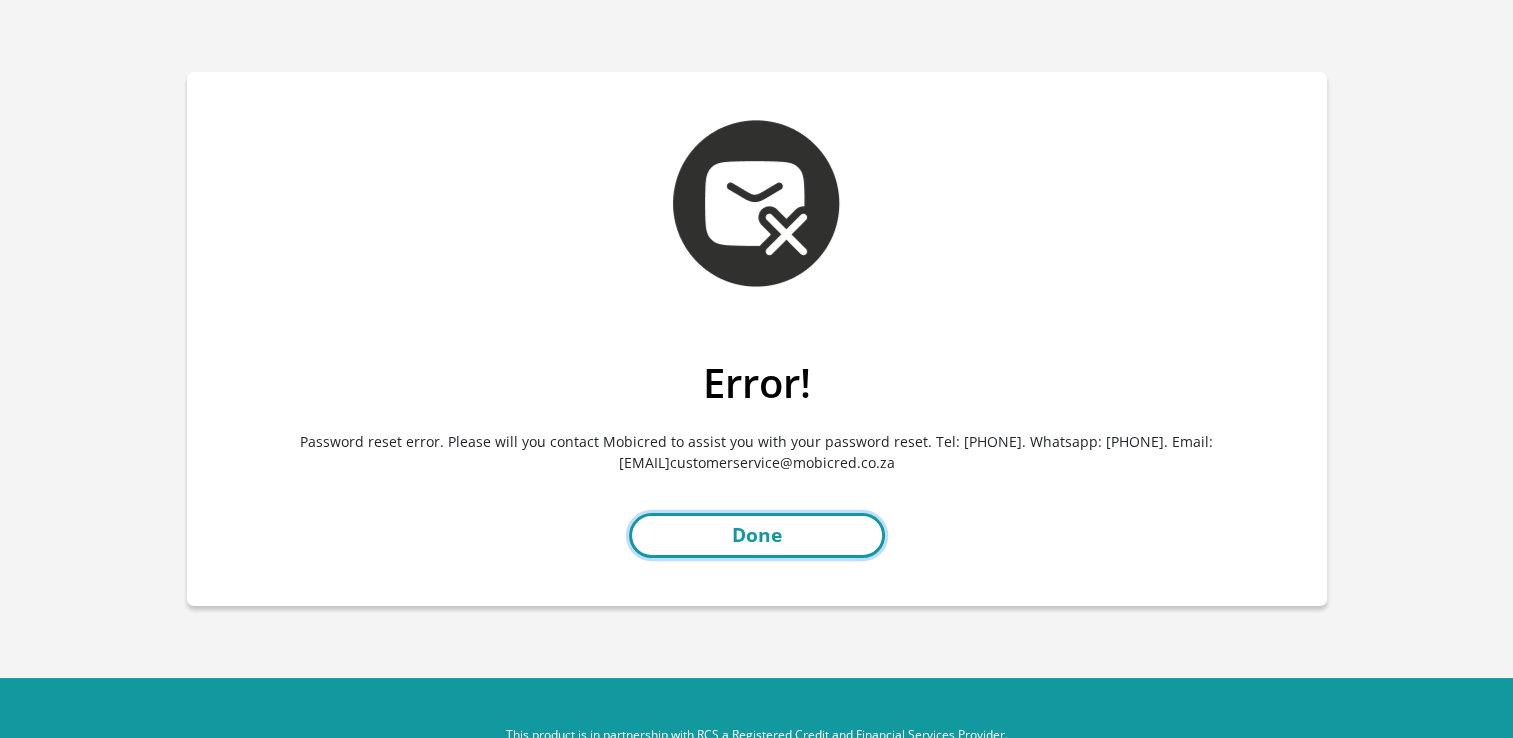 click on "Done" at bounding box center (757, 535) 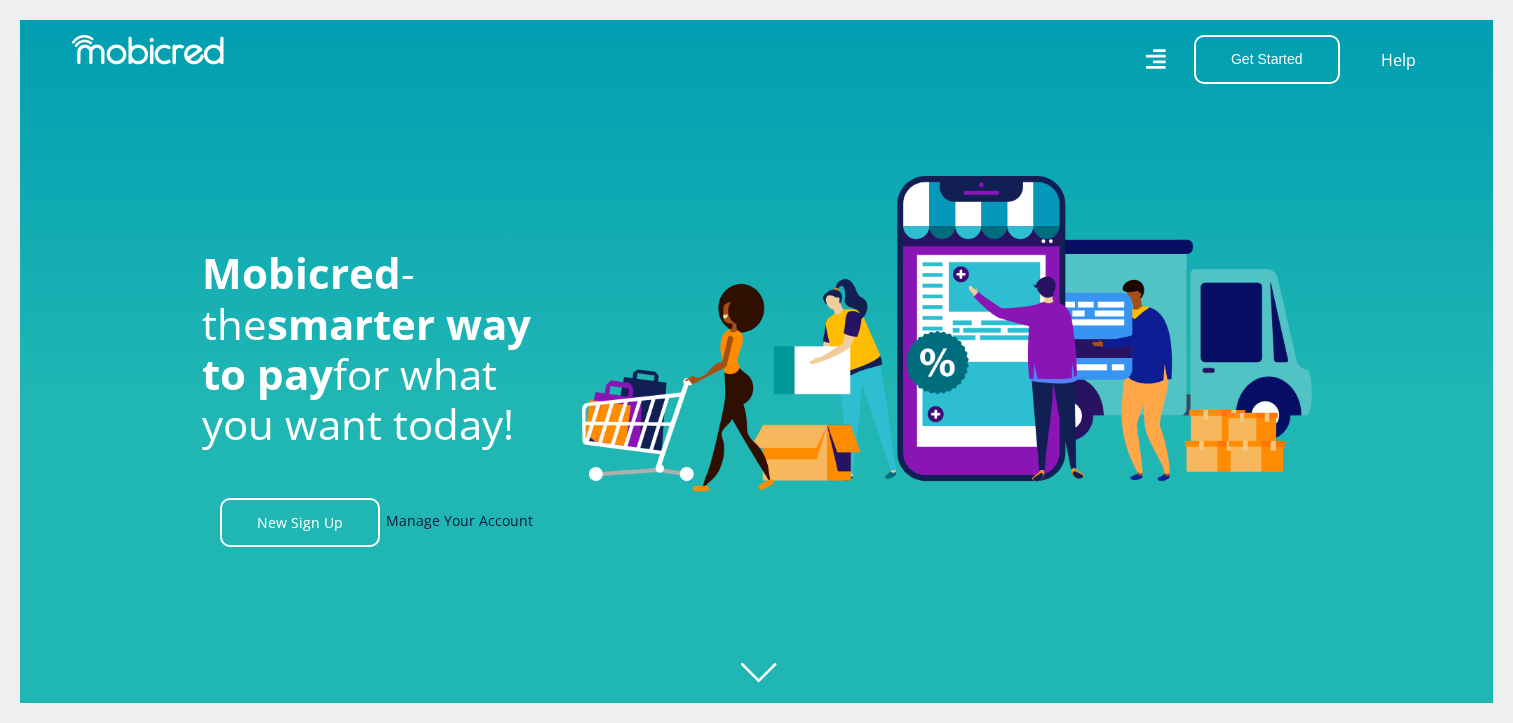 scroll, scrollTop: 0, scrollLeft: 0, axis: both 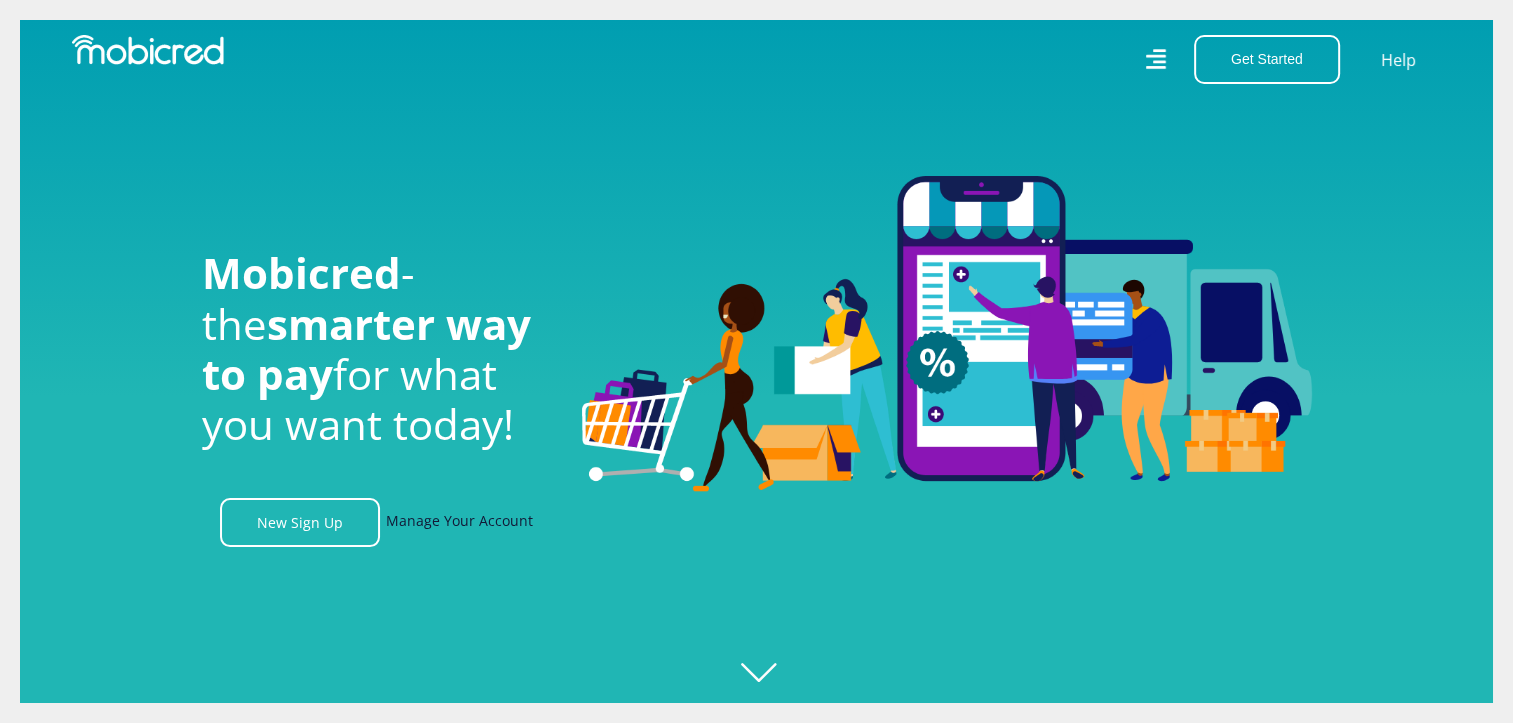 click on "Manage Your Account" at bounding box center (459, 522) 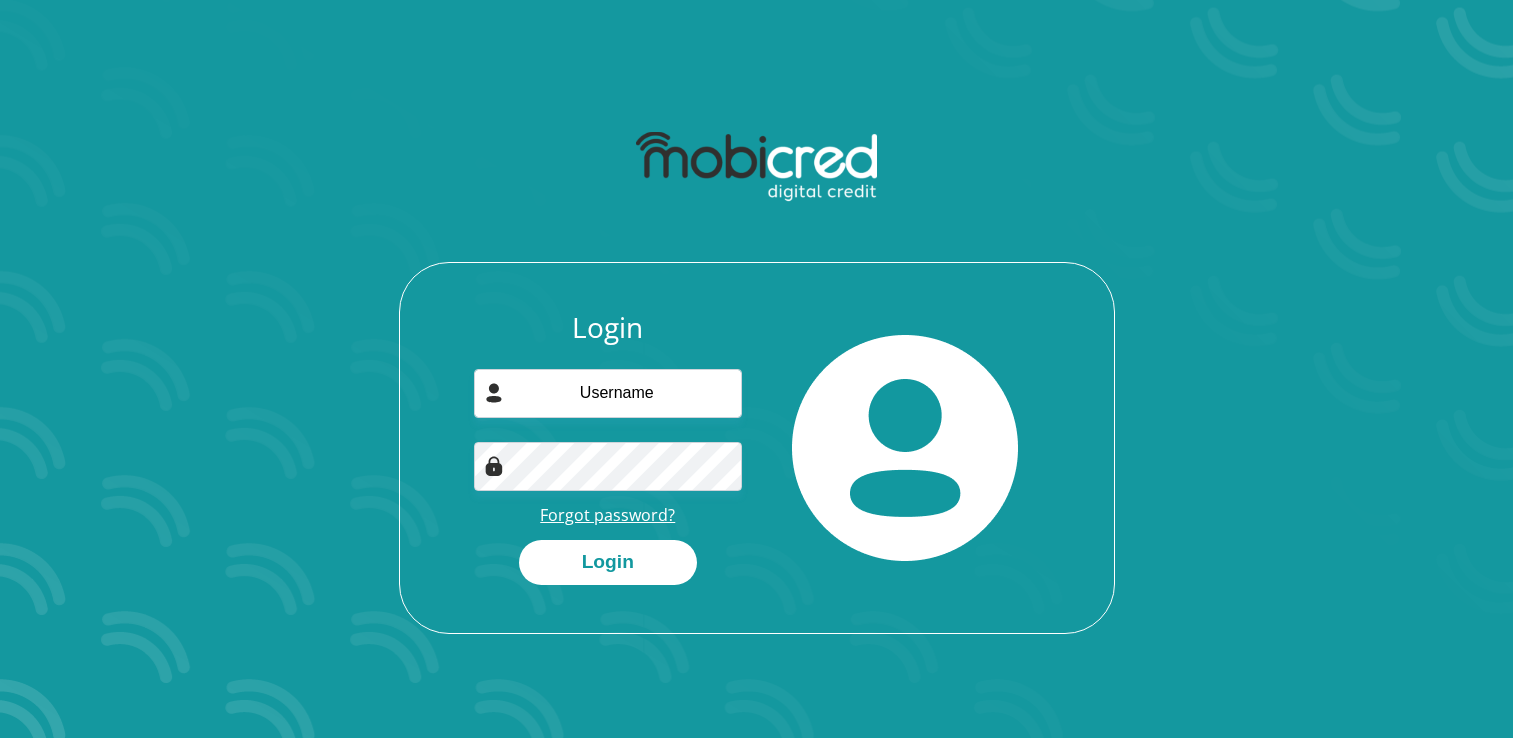 scroll, scrollTop: 0, scrollLeft: 0, axis: both 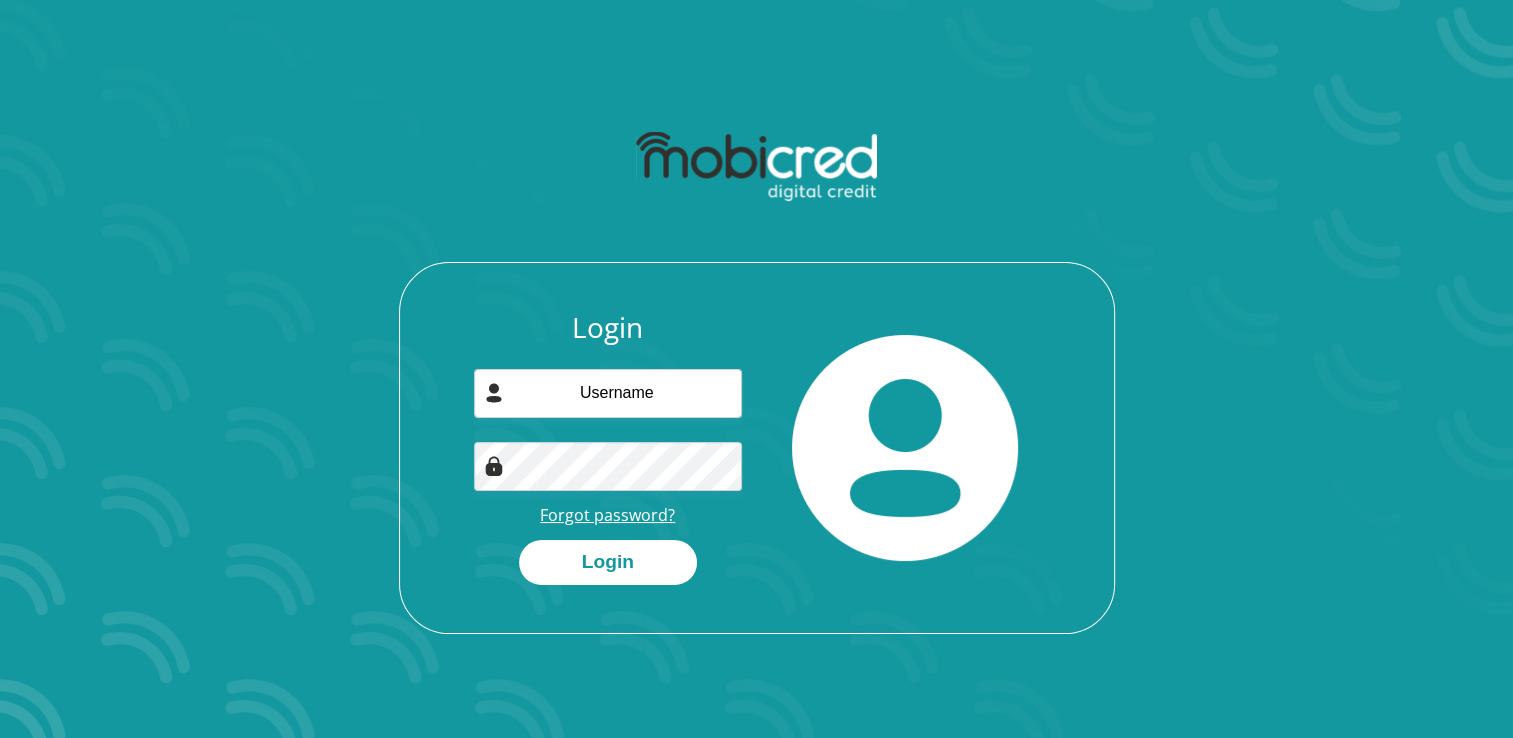 click on "Forgot password?" at bounding box center [607, 515] 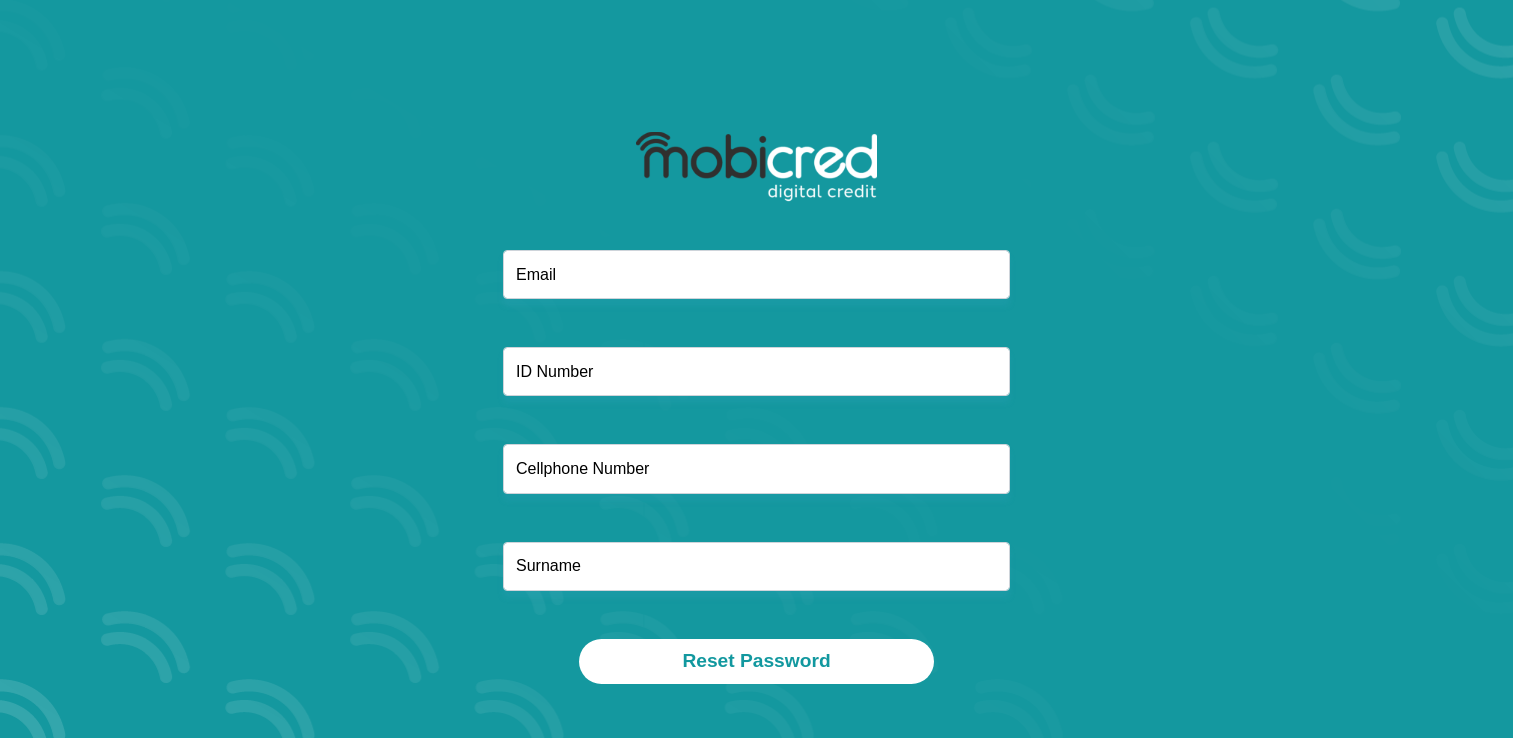 scroll, scrollTop: 0, scrollLeft: 0, axis: both 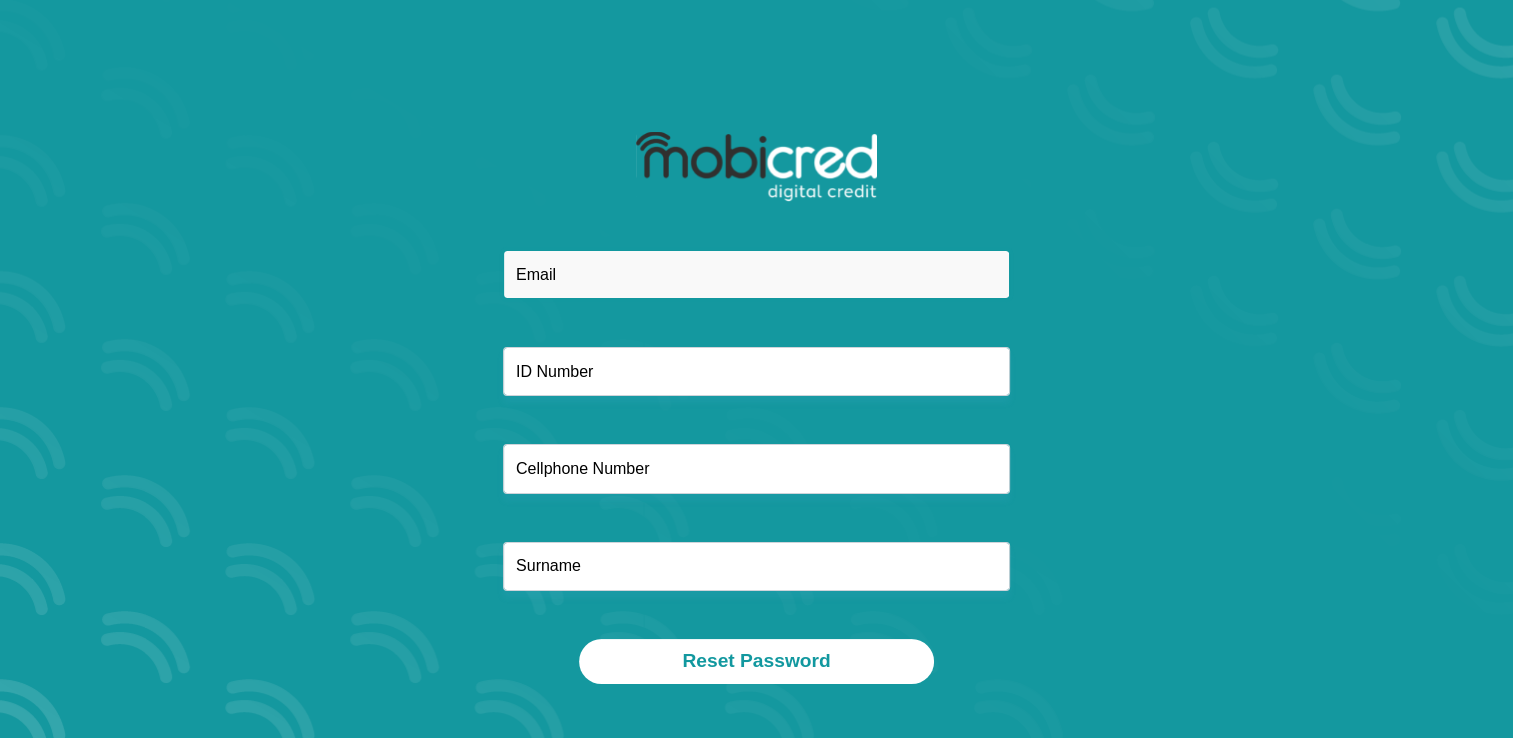 click at bounding box center (756, 274) 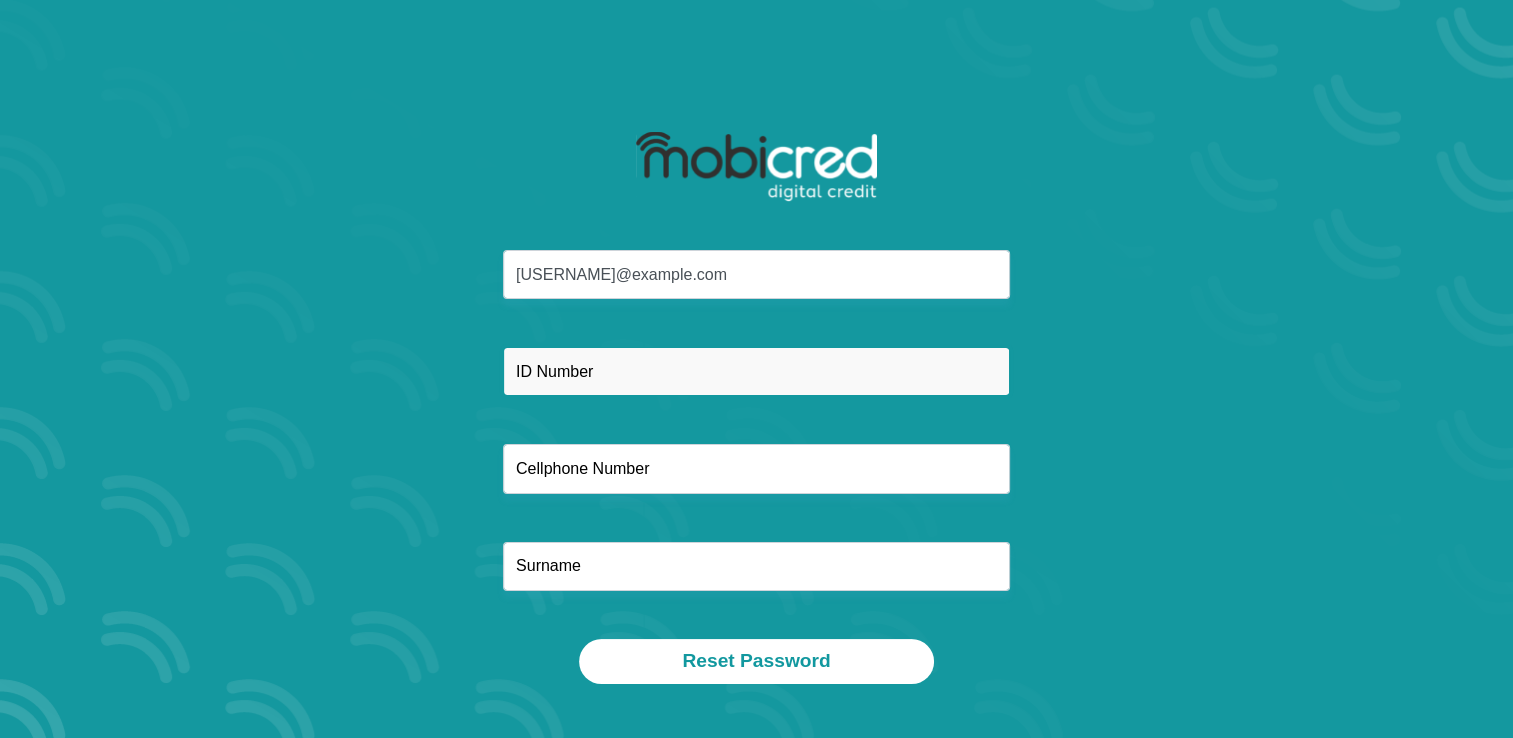 type on "0613283392" 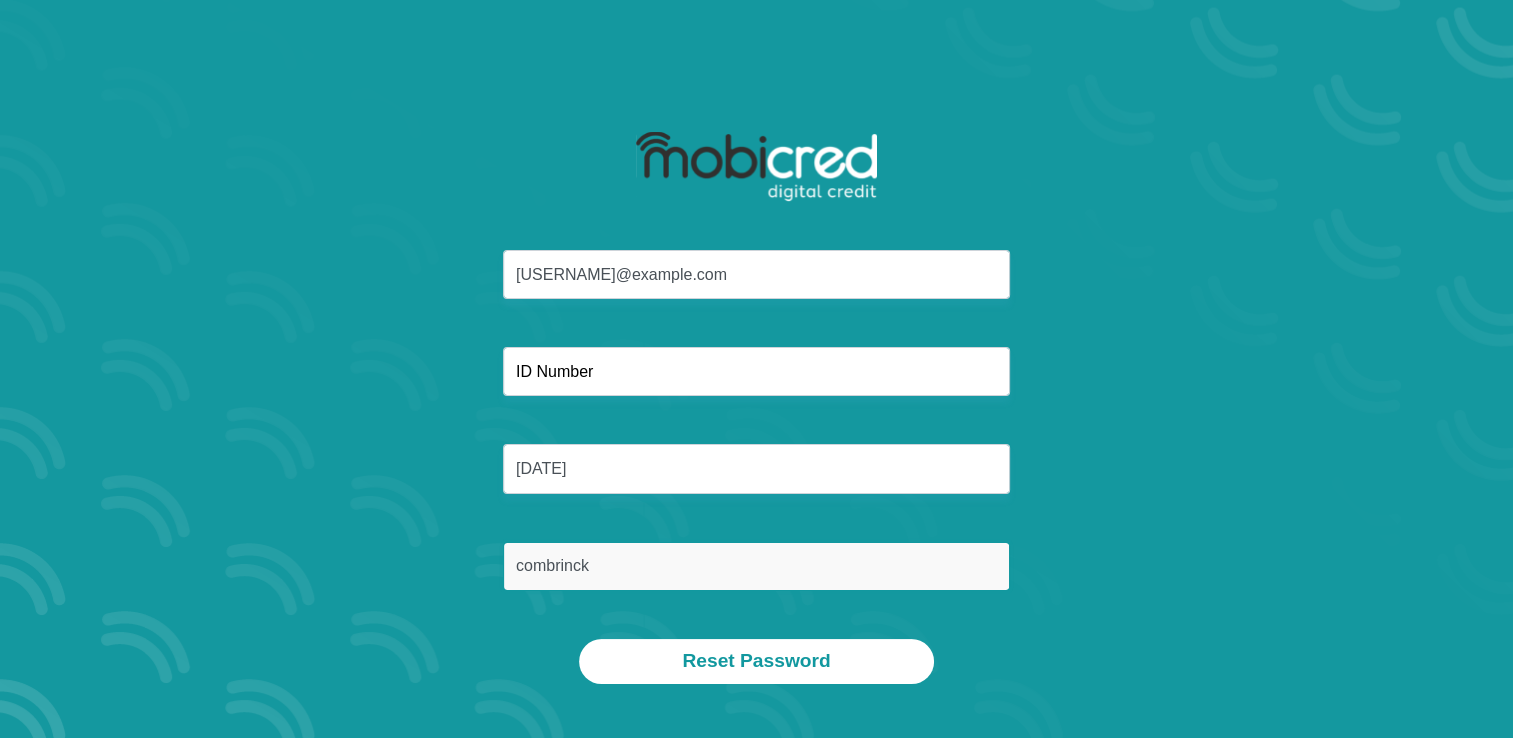 click on "combrinck" at bounding box center (756, 566) 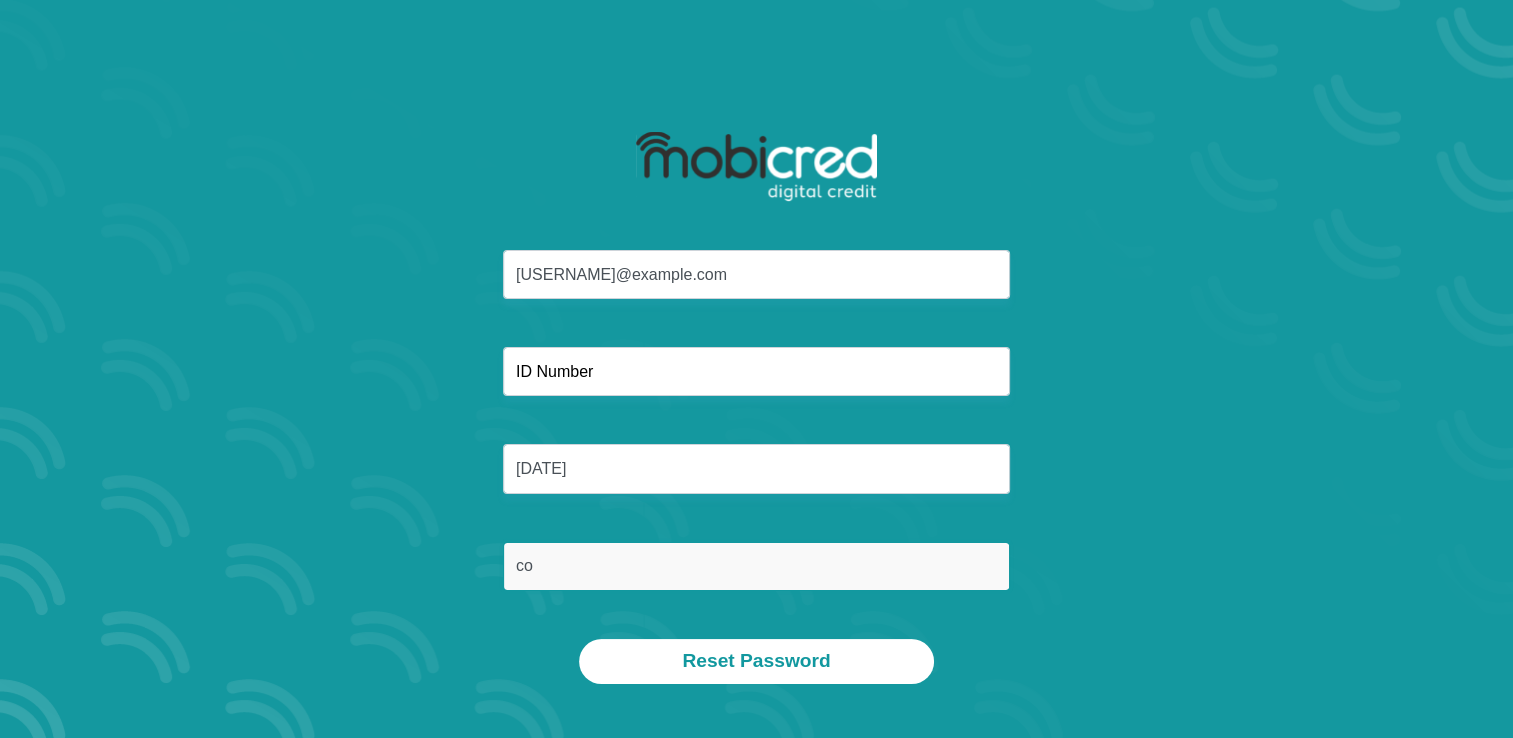 type on "c" 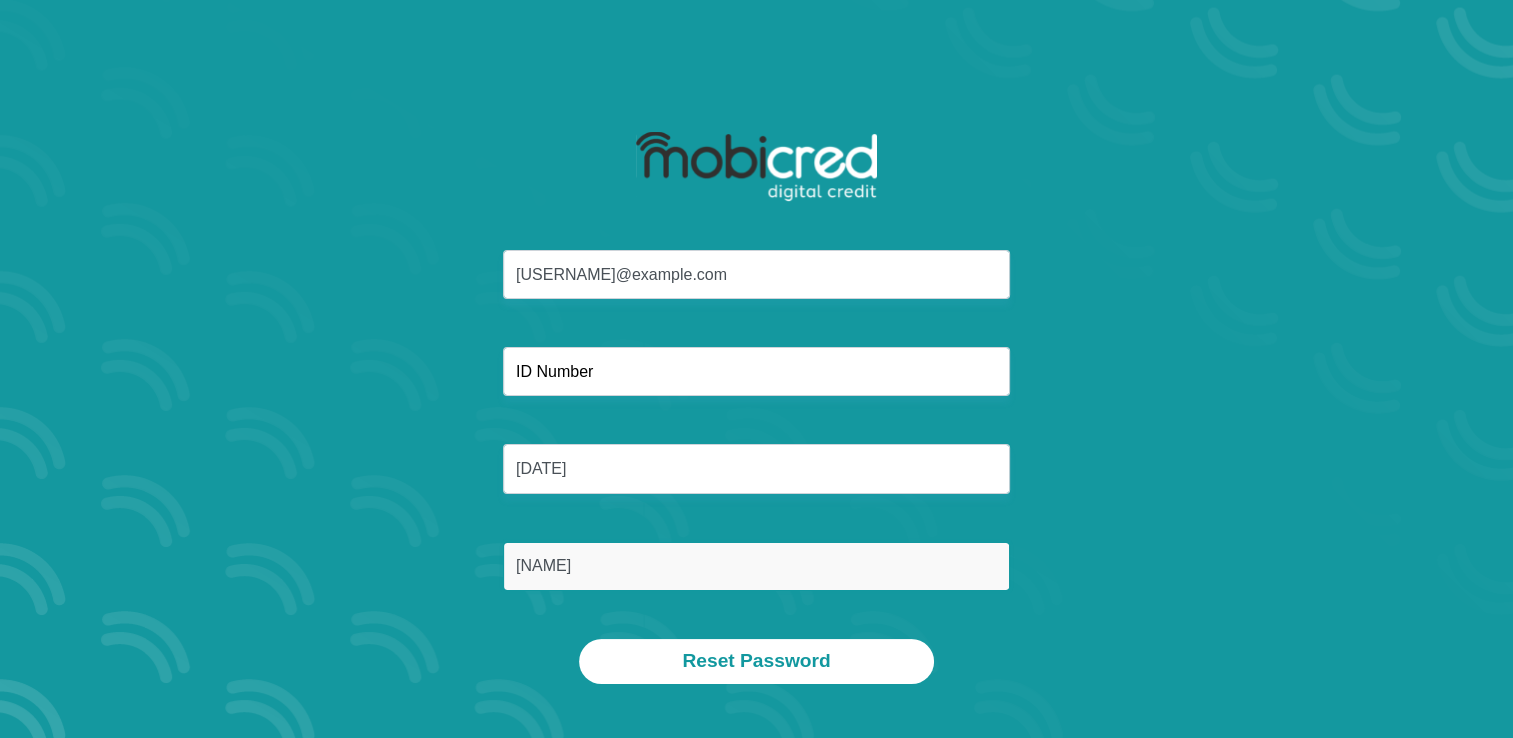 type on "pieterse" 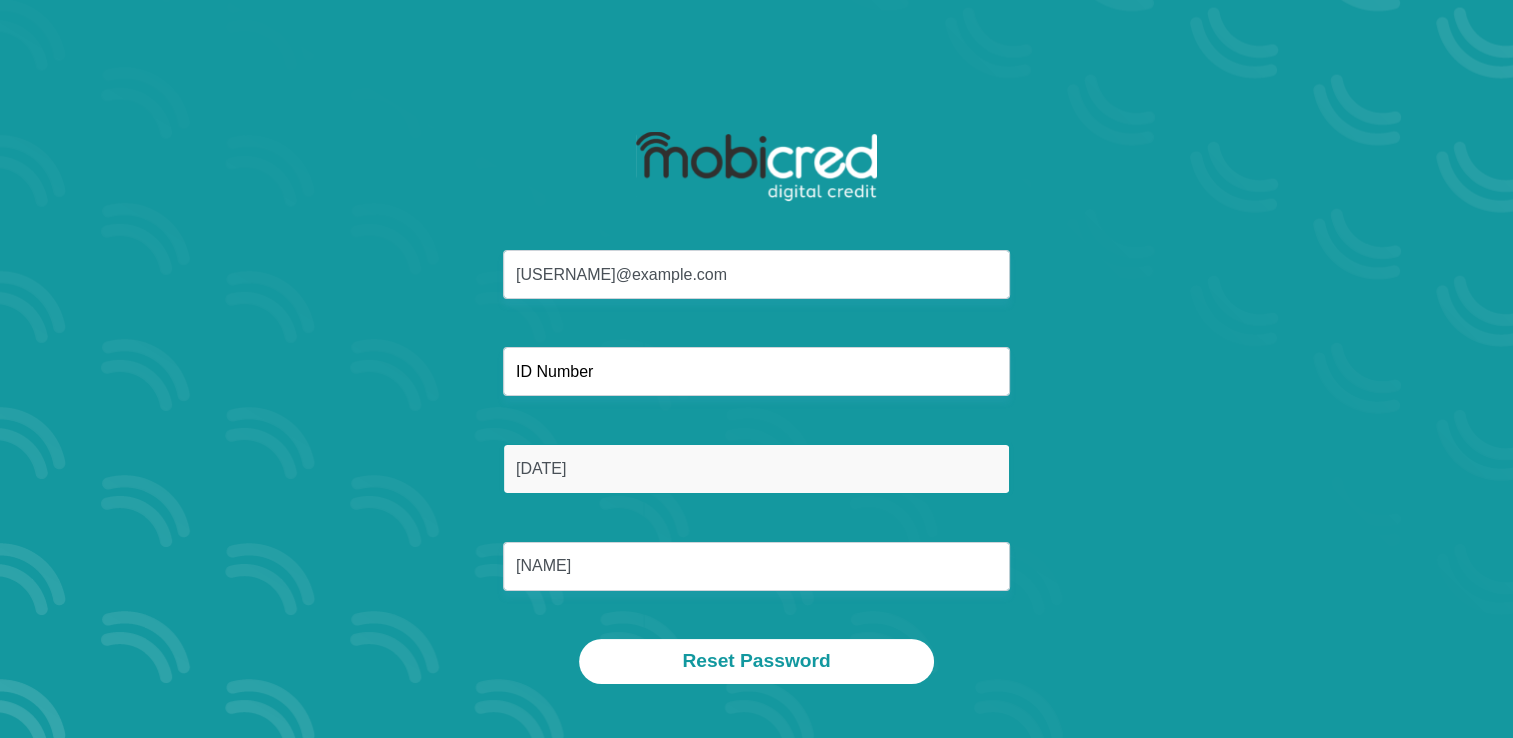 click on "0613283392" at bounding box center (756, 468) 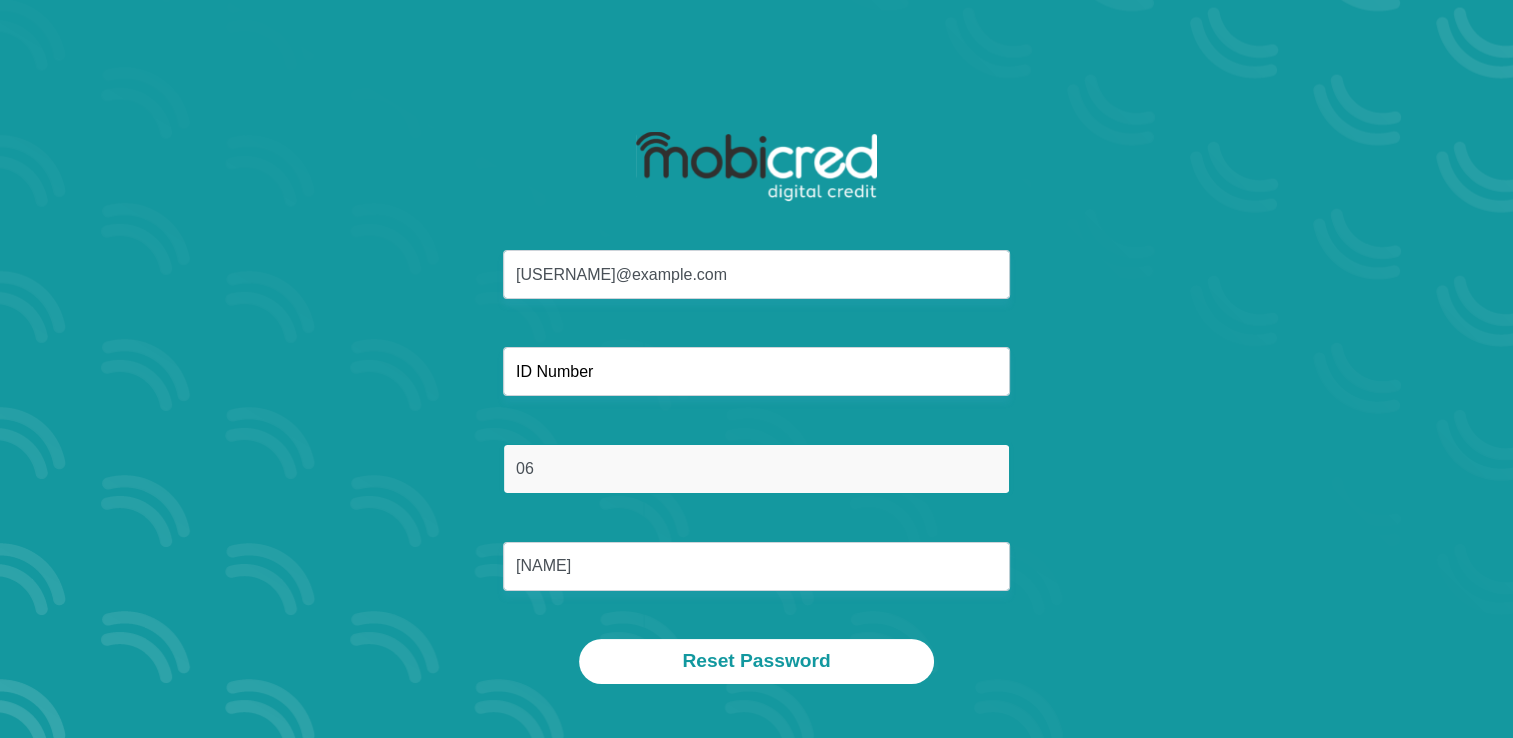 type on "0" 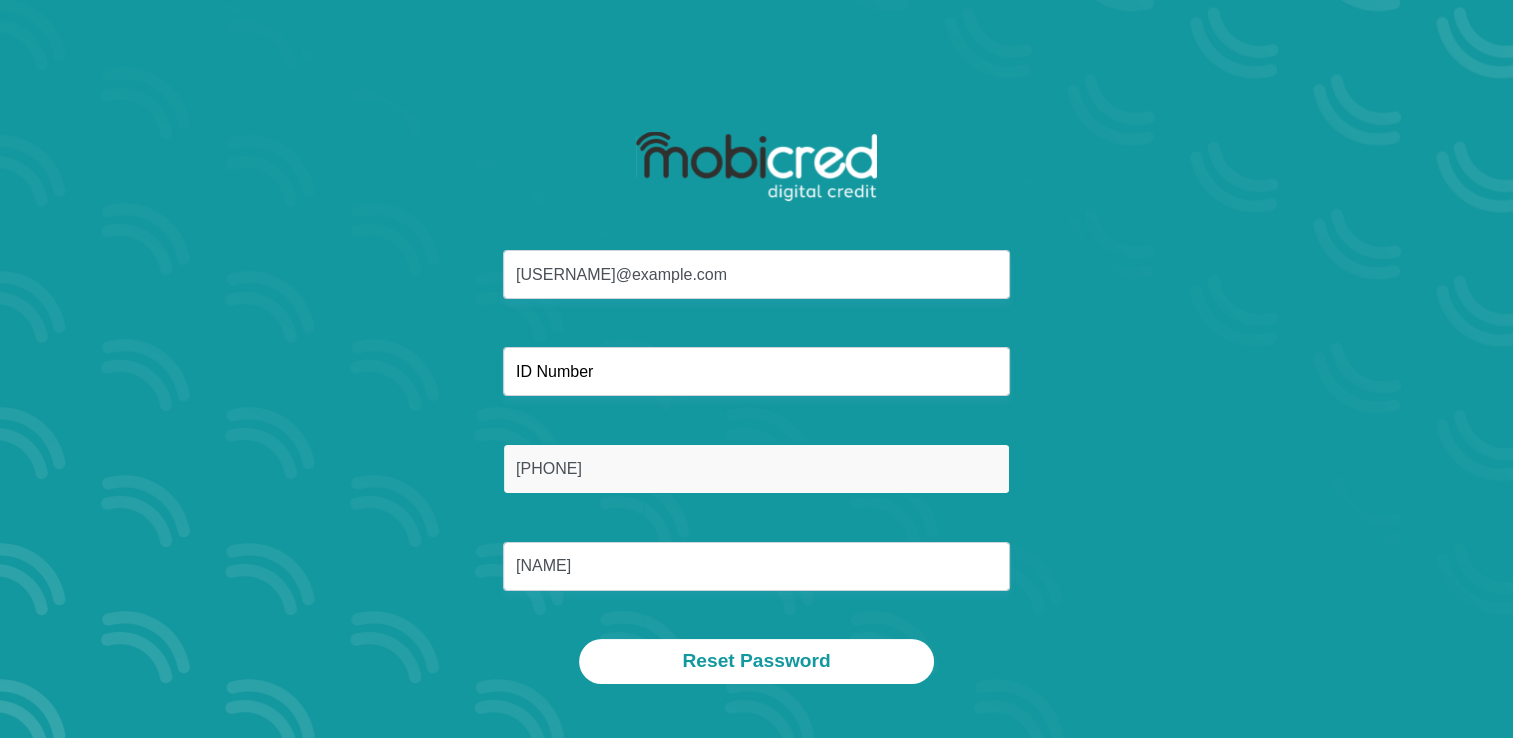 type on "0798792371" 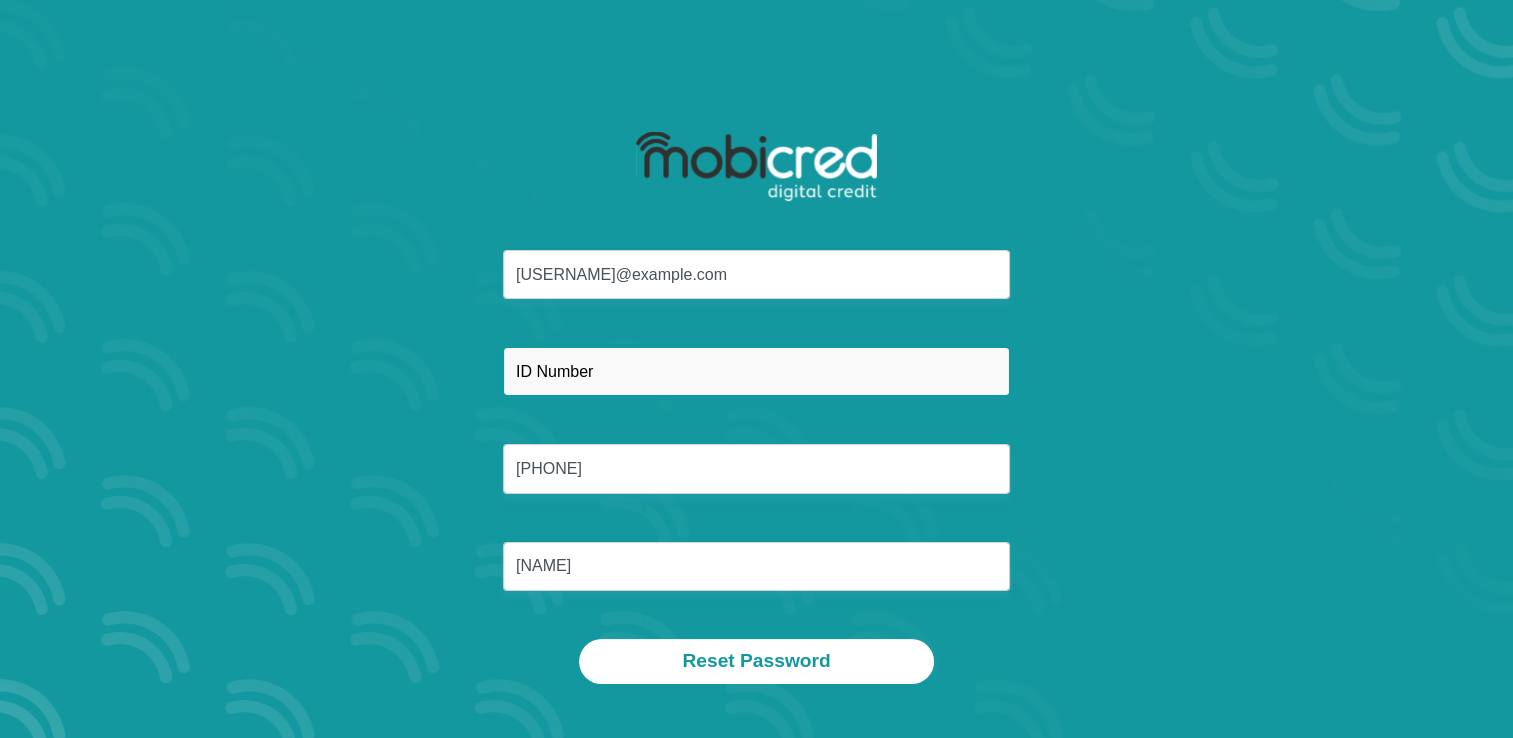 click at bounding box center (756, 371) 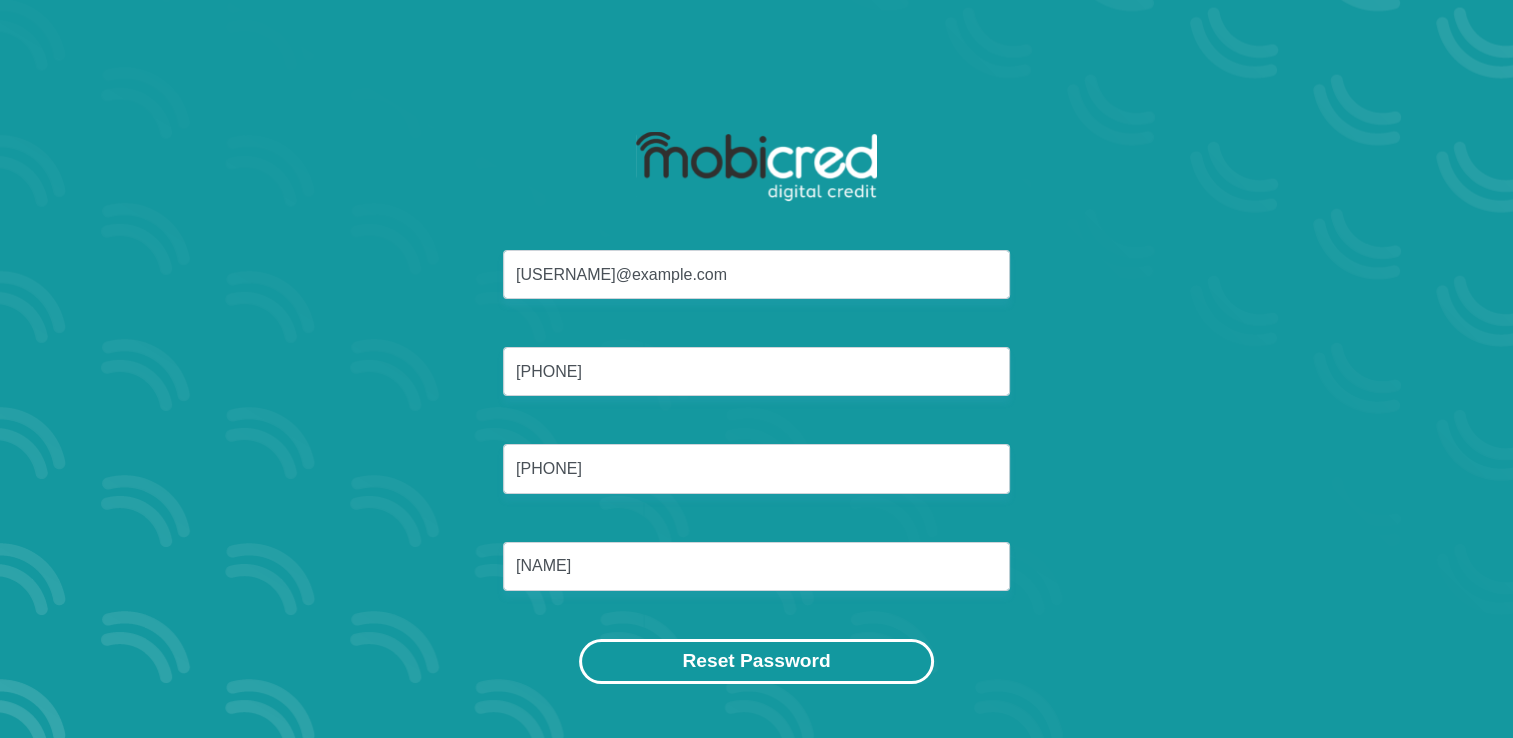 click on "Reset Password" at bounding box center (756, 661) 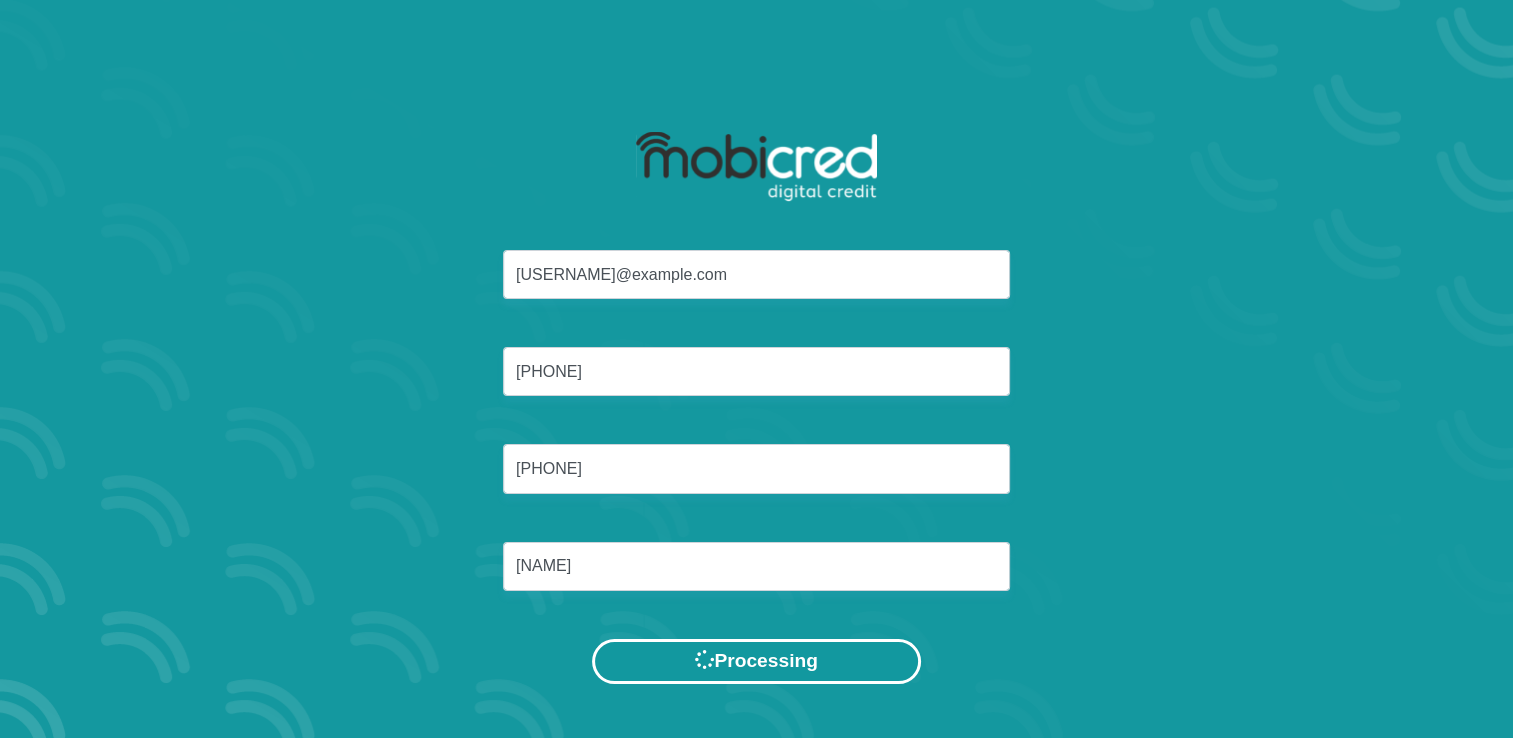 scroll, scrollTop: 0, scrollLeft: 0, axis: both 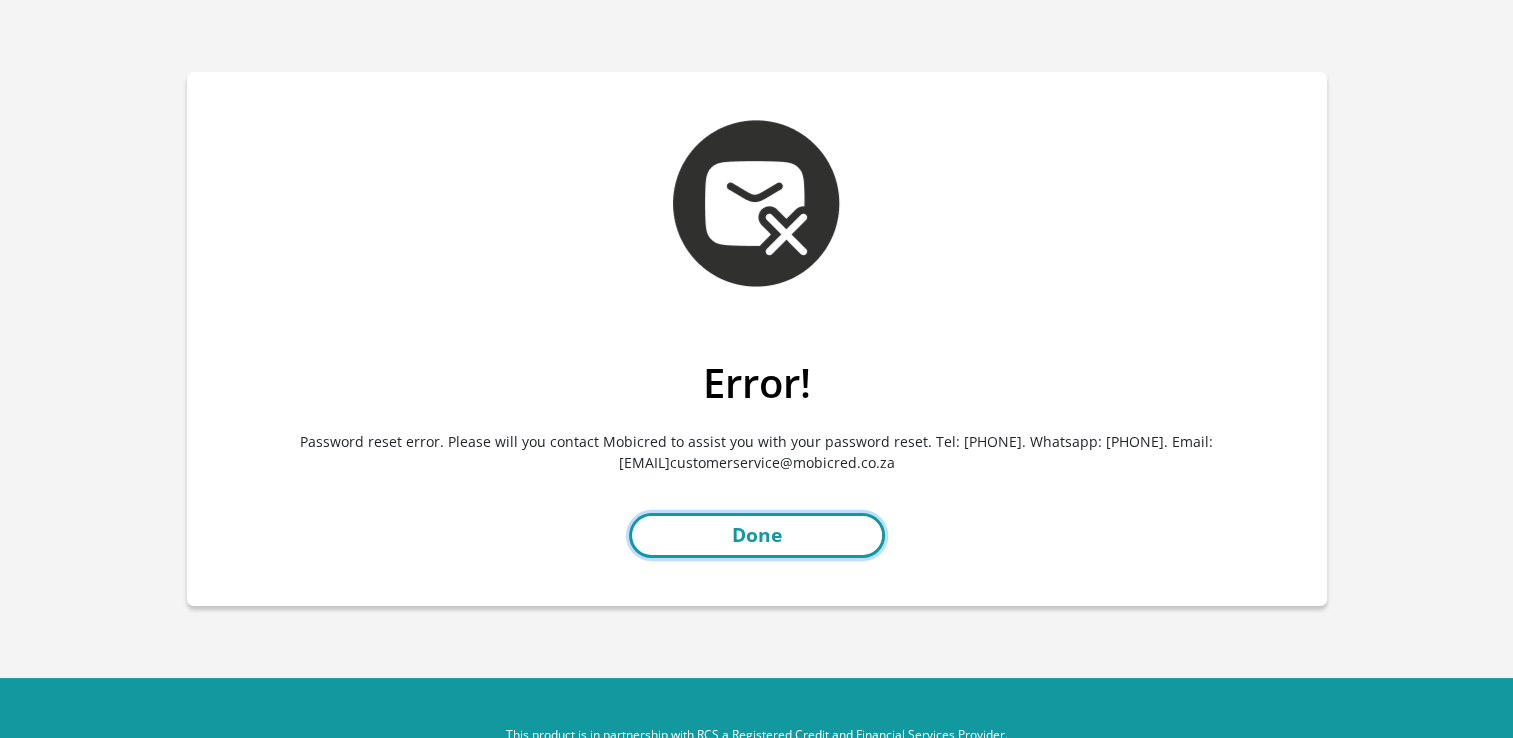 click on "Done" at bounding box center [757, 535] 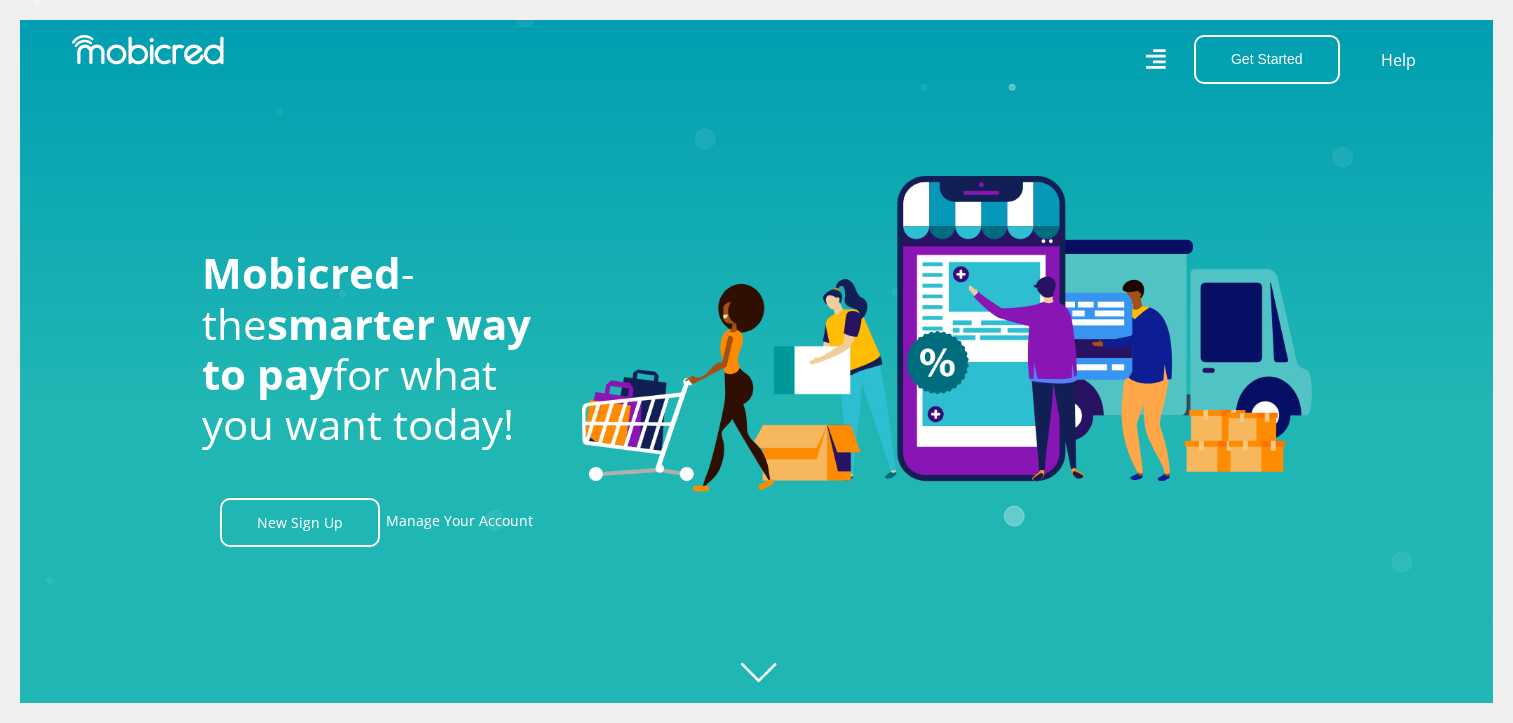 scroll, scrollTop: 0, scrollLeft: 0, axis: both 